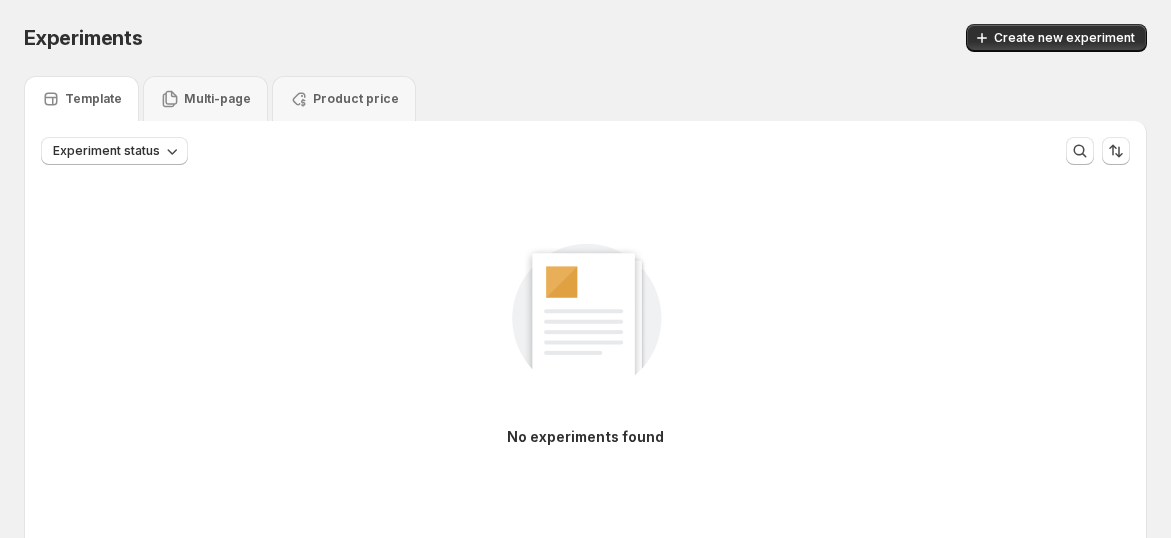 scroll, scrollTop: 0, scrollLeft: 0, axis: both 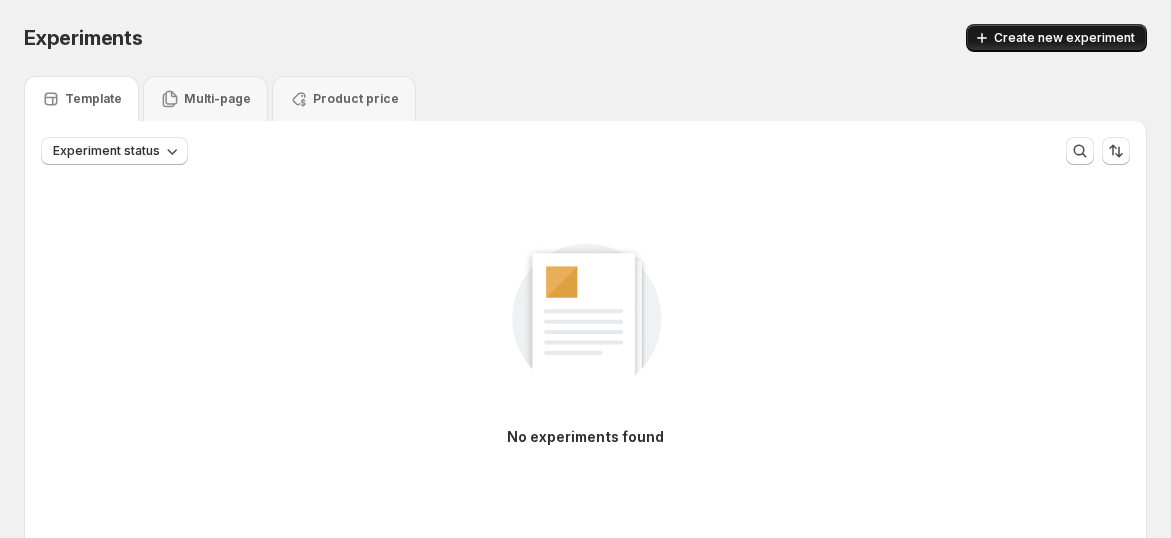 click on "Create new experiment" at bounding box center [1064, 38] 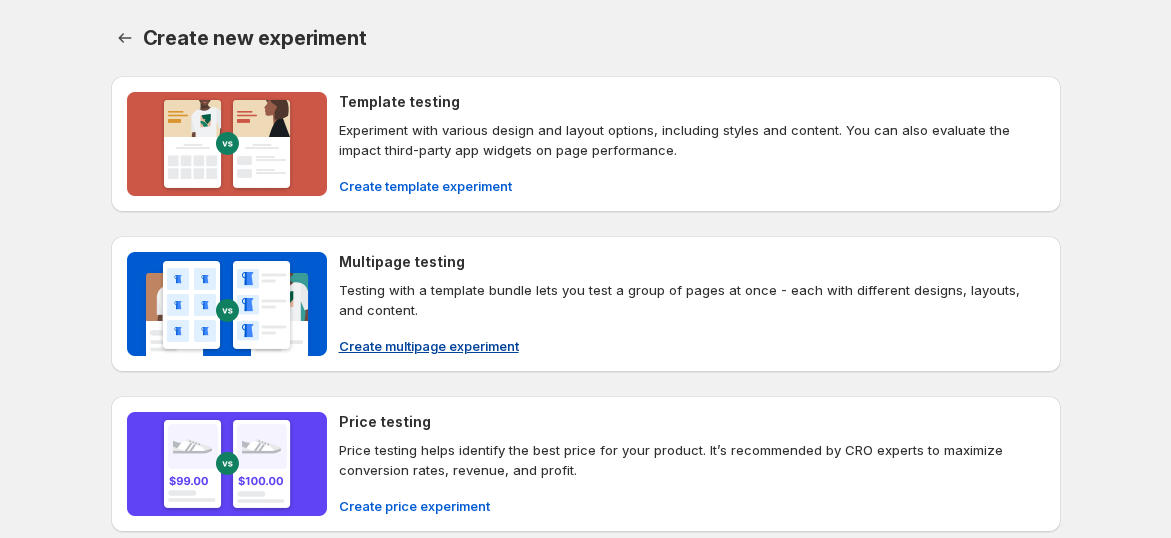 click on "Testing with a template bundle lets you test a group of pages at once - each with different designs, layouts, and content." at bounding box center [692, 300] 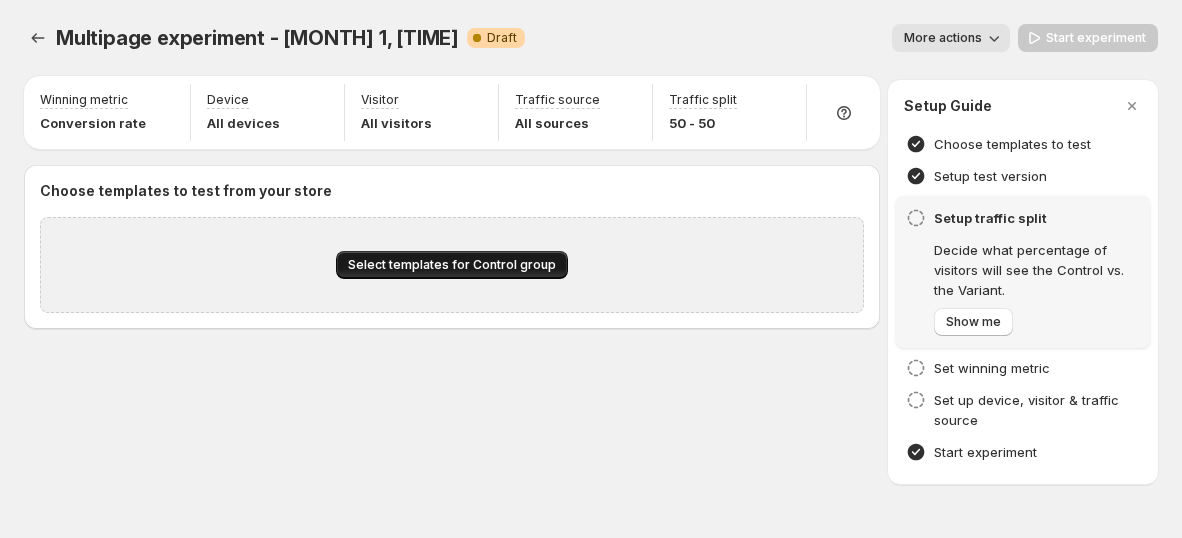 click on "Select templates for Control group" at bounding box center (452, 265) 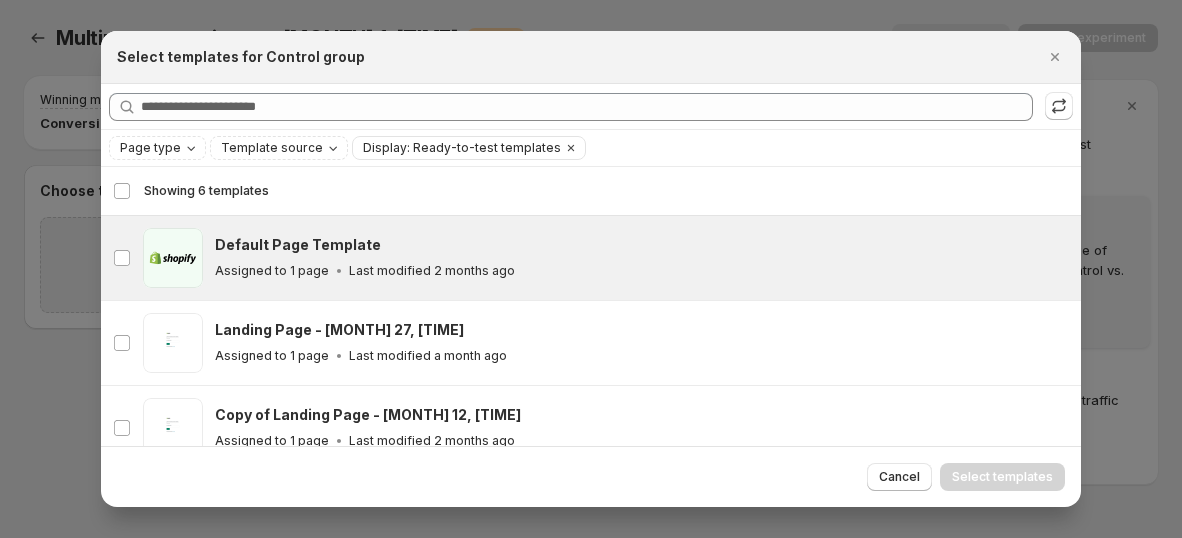 click on "Assigned to 1 page Last modified 2 months ago" at bounding box center [639, 271] 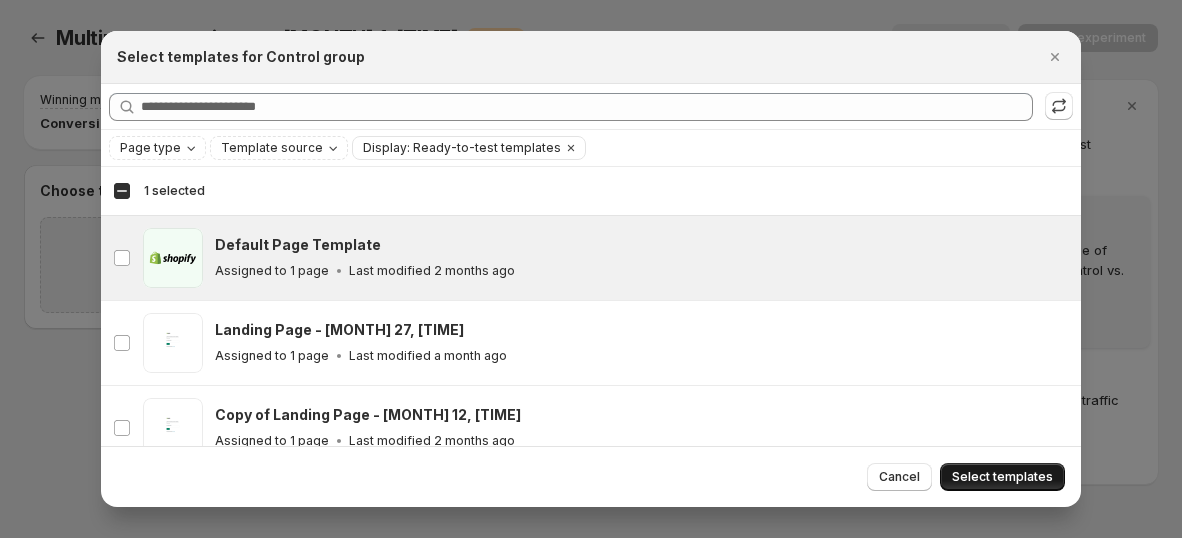click on "Select templates" at bounding box center (1002, 477) 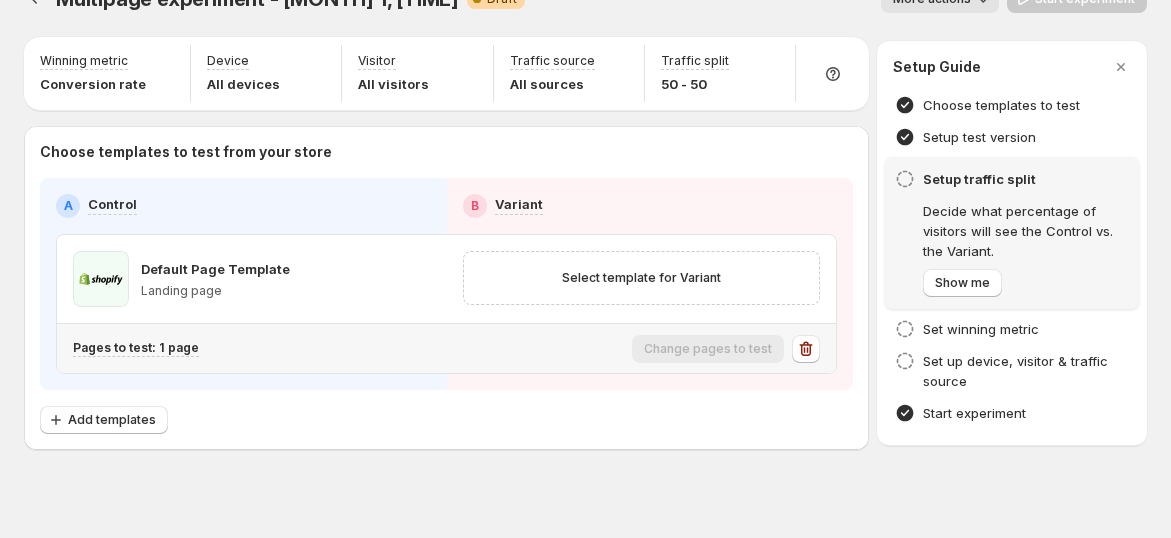scroll, scrollTop: 57, scrollLeft: 0, axis: vertical 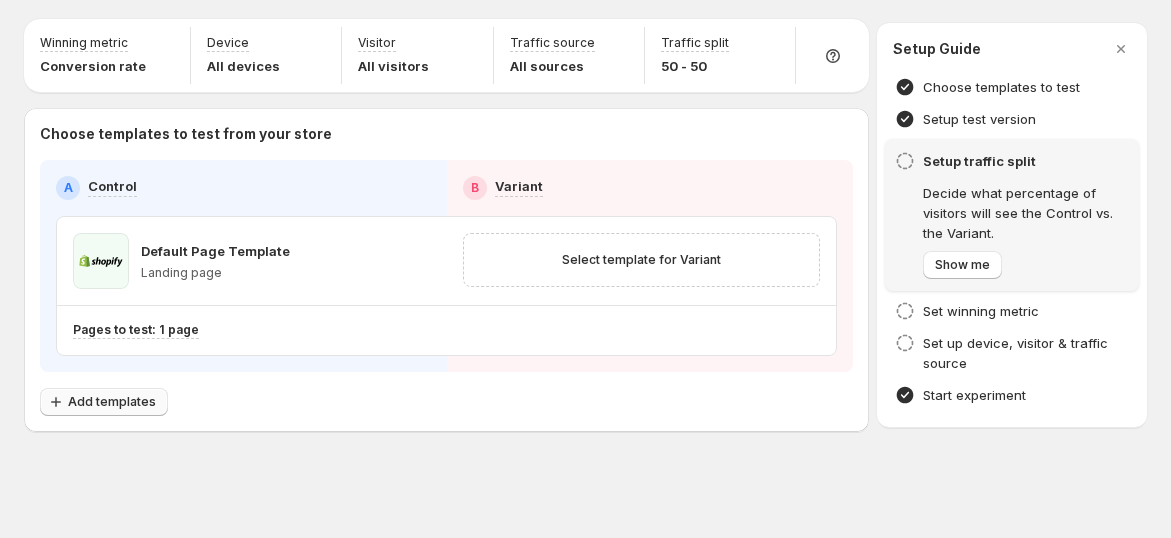 click on "Add templates" at bounding box center [104, 402] 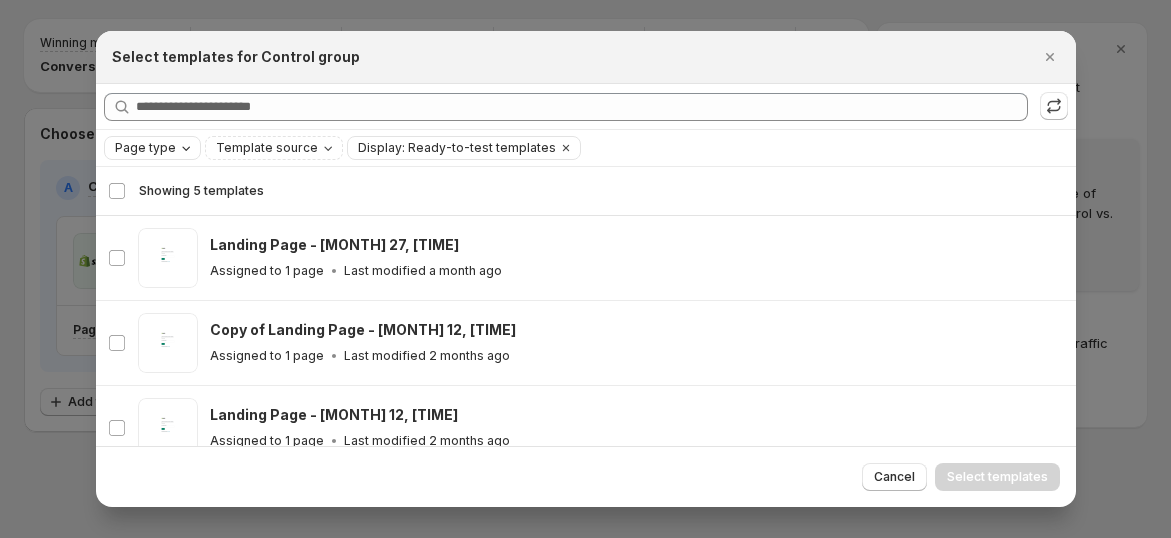 click 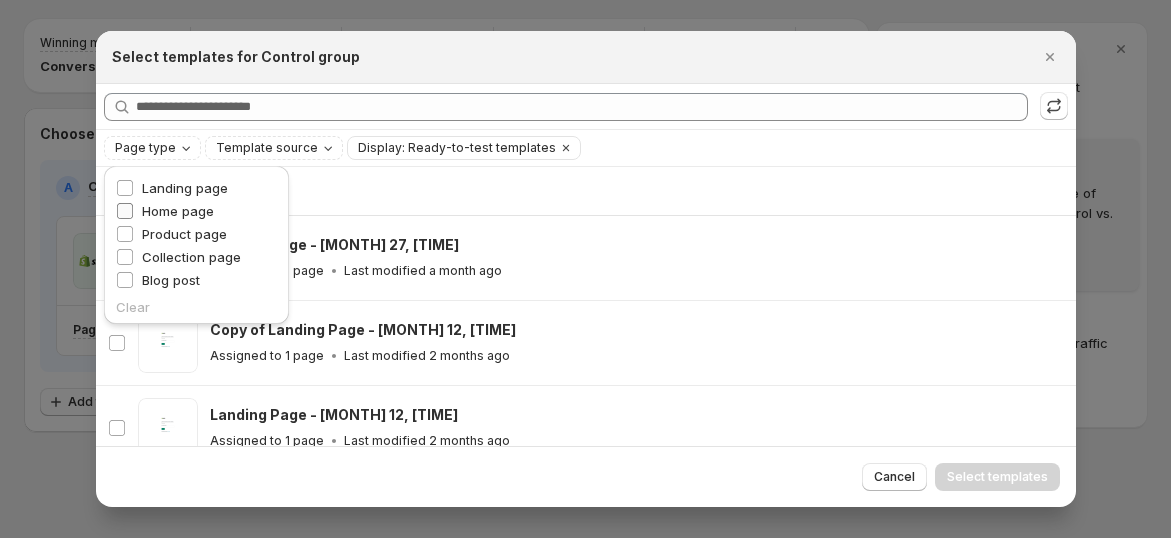 click on "Home page" at bounding box center (178, 211) 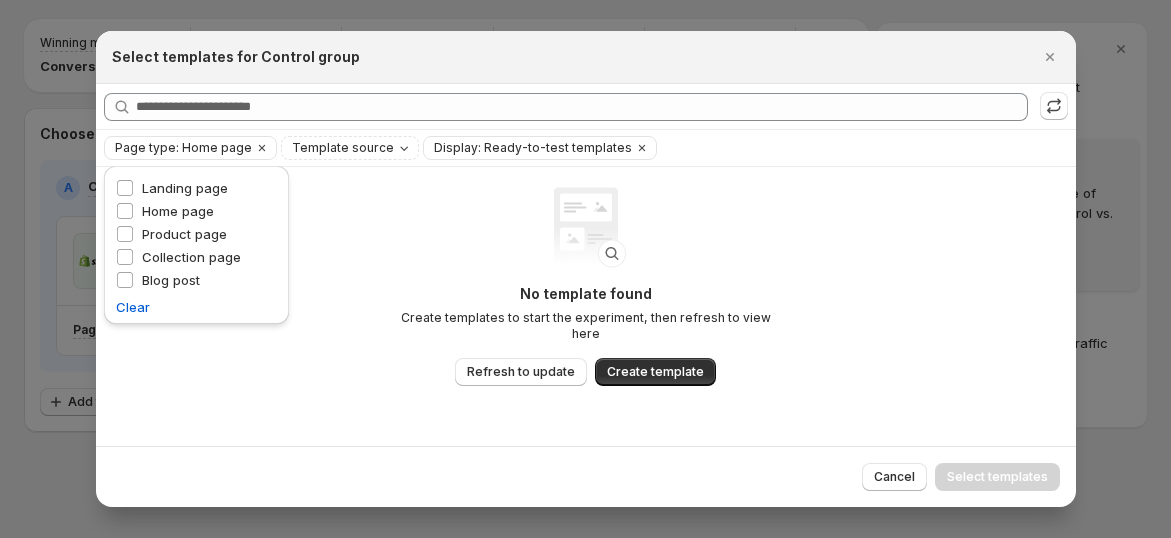click on "Create templates to start the experiment, then refresh to view here" at bounding box center (586, 326) 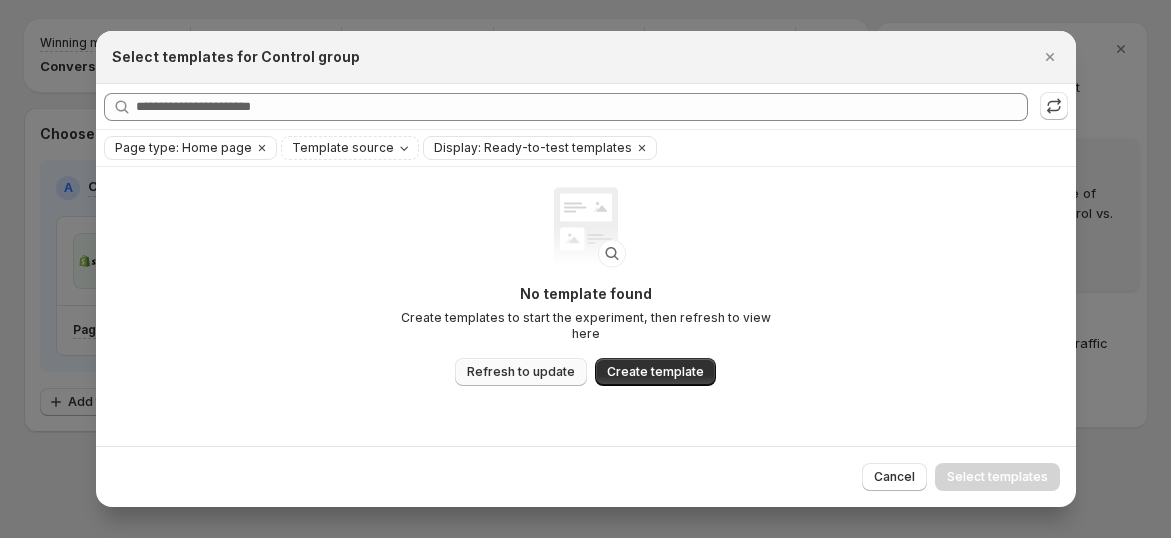 click on "Refresh to update" at bounding box center [521, 372] 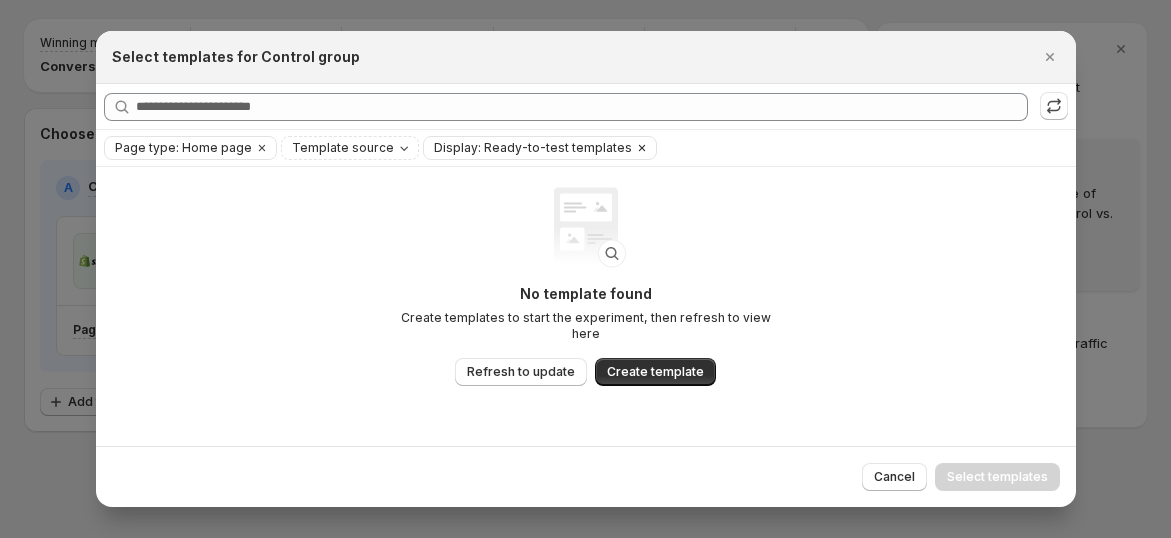 scroll, scrollTop: 57, scrollLeft: 0, axis: vertical 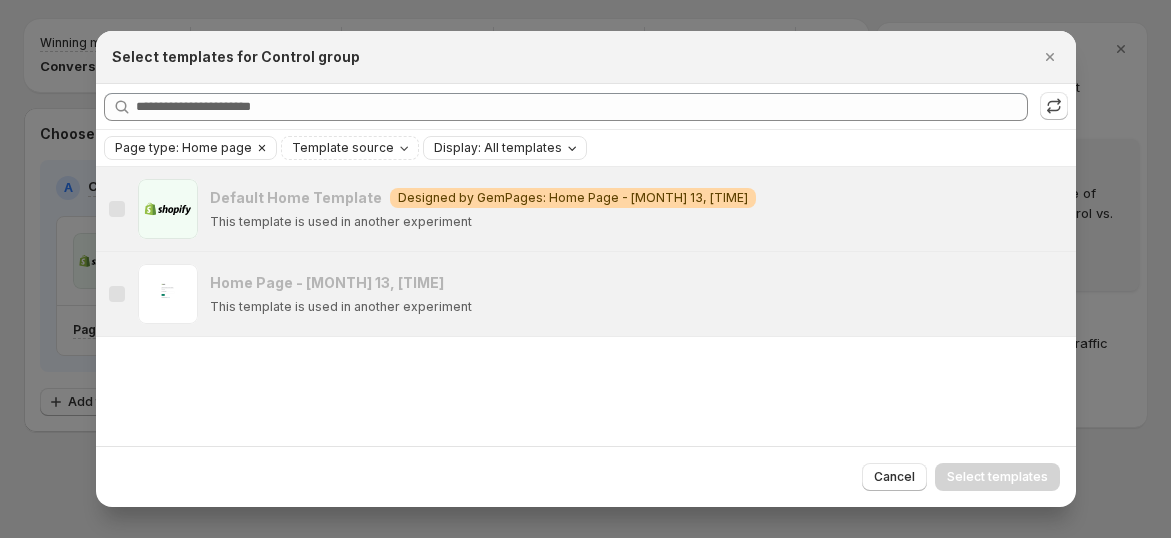 click on "Page type: Home page" at bounding box center [183, 148] 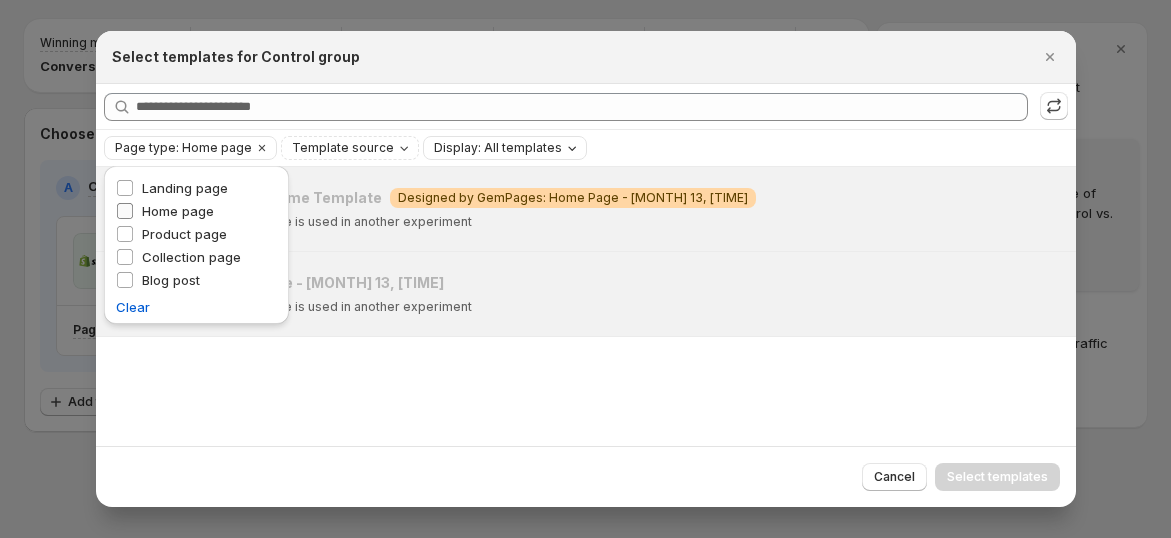 click on "Home page" at bounding box center (178, 211) 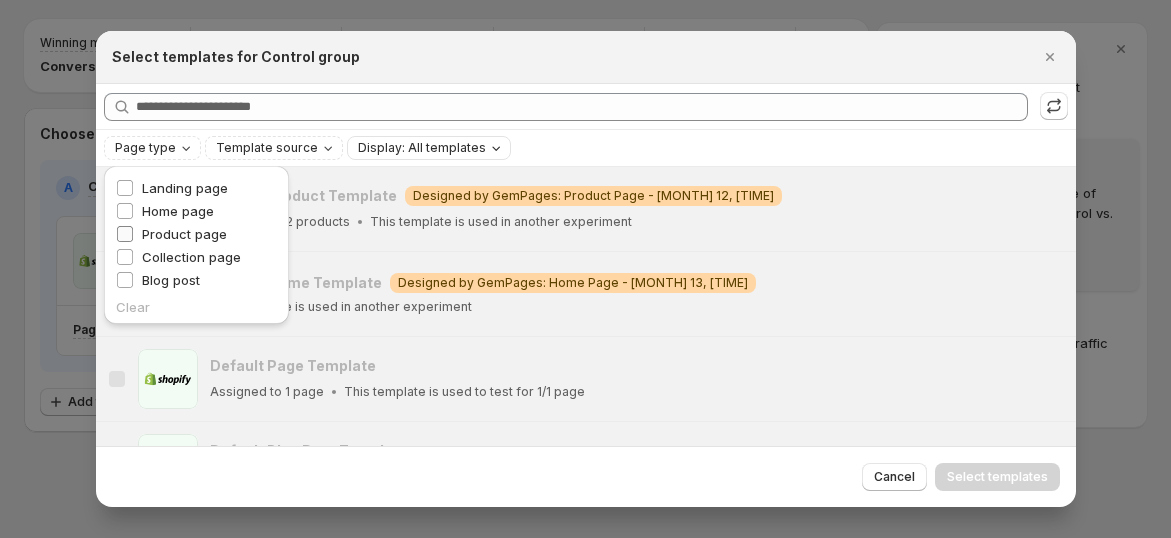 click on "Product page" at bounding box center [184, 234] 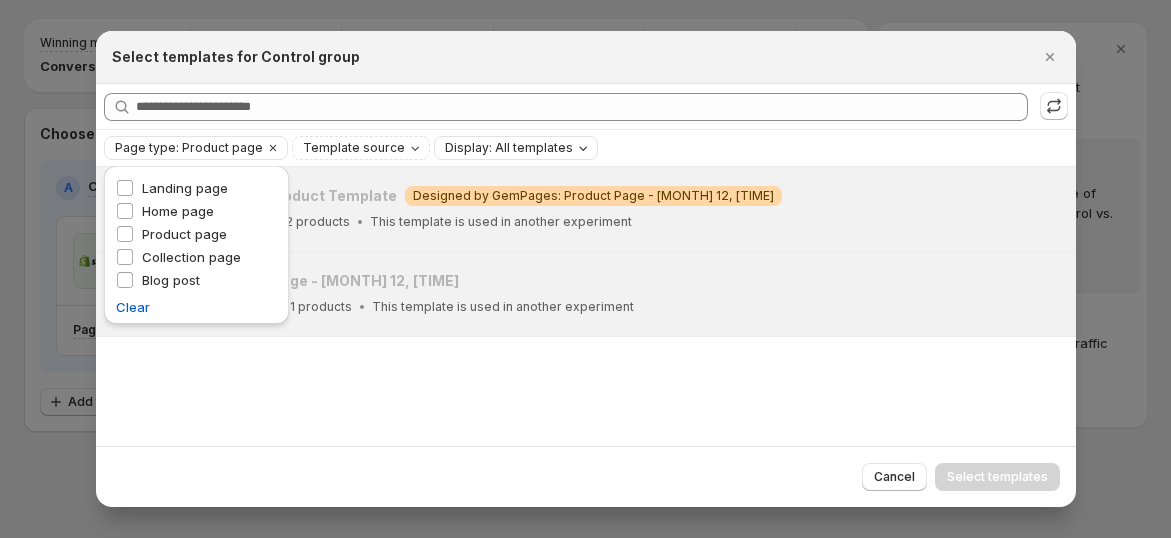 click on "Page type: Product page Template source Display: All templates Clear all" at bounding box center [586, 148] 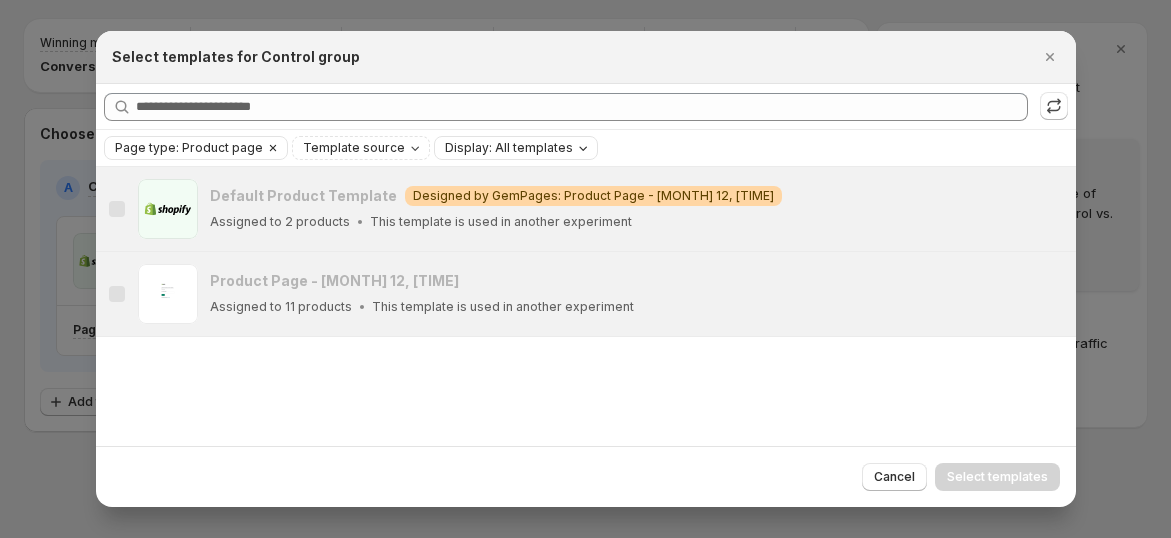 click on "Page type: Product page" at bounding box center (189, 148) 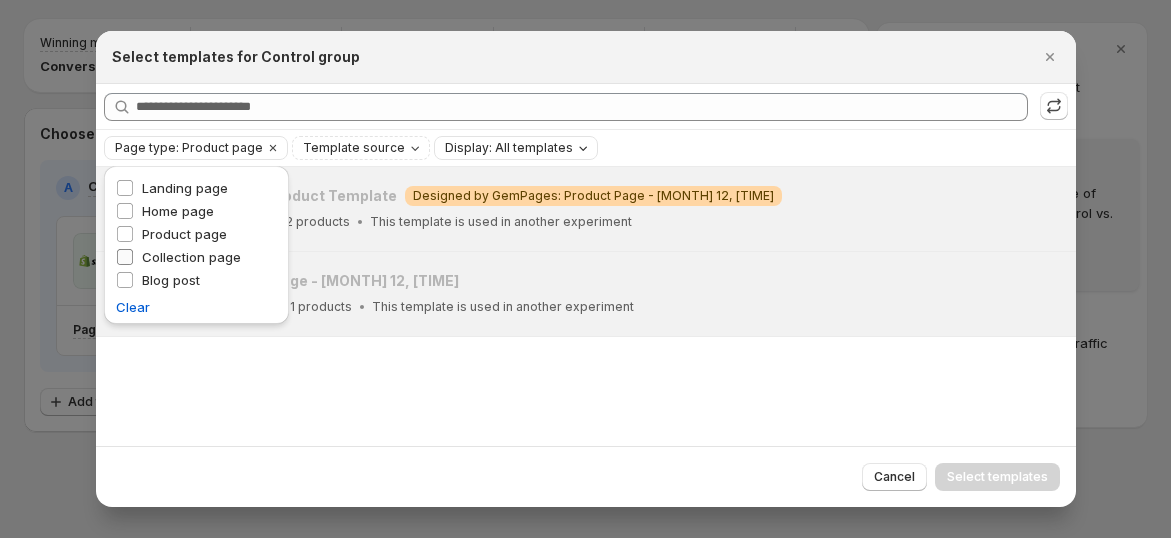click on "Collection page" at bounding box center [191, 257] 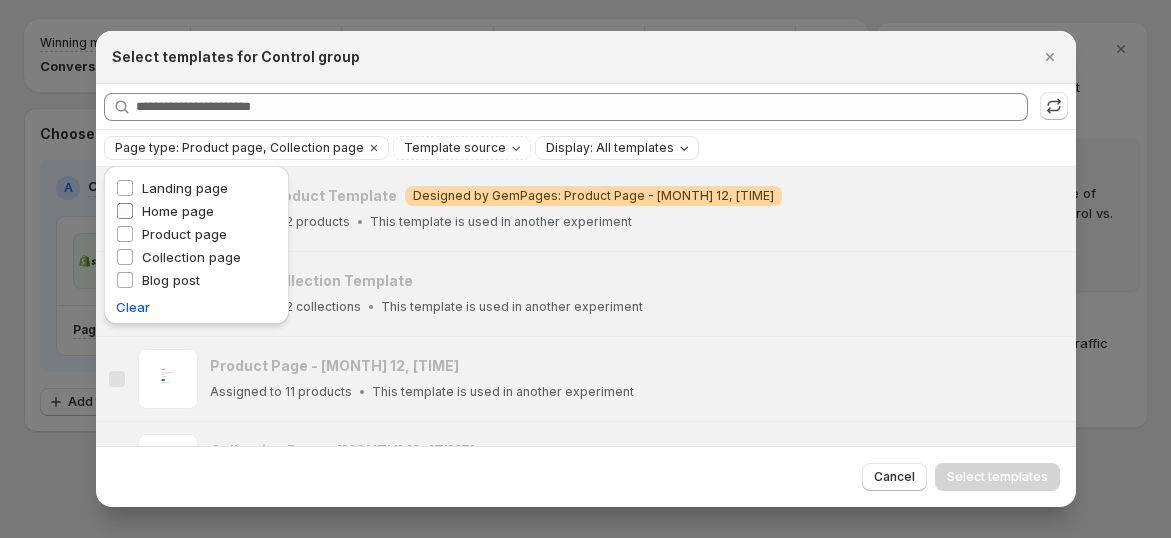 drag, startPoint x: 207, startPoint y: 229, endPoint x: 205, endPoint y: 218, distance: 11.18034 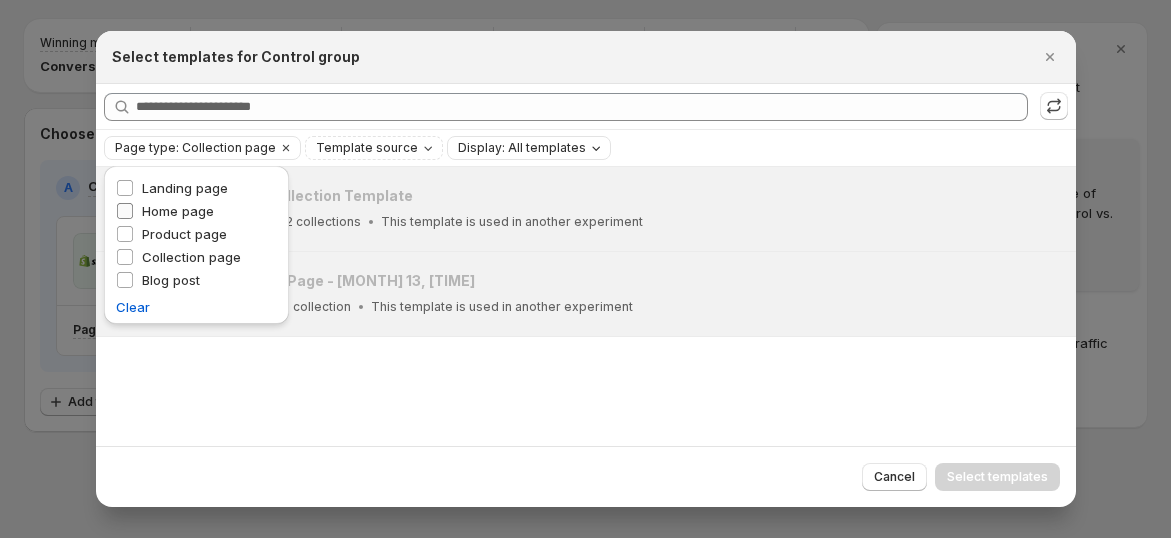 click on "Home page" at bounding box center (178, 211) 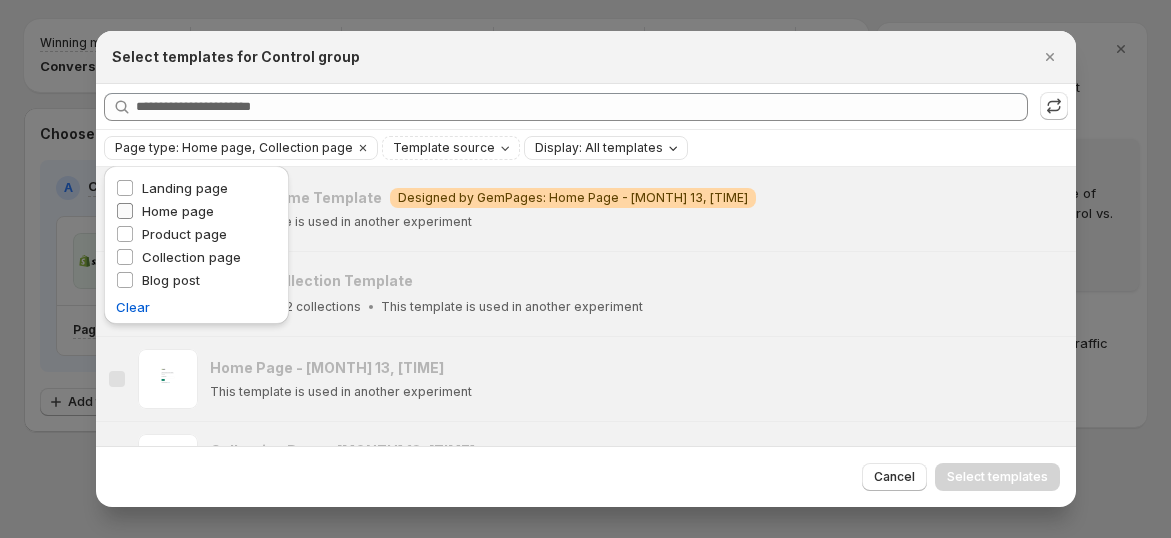click on "Home page" at bounding box center [178, 211] 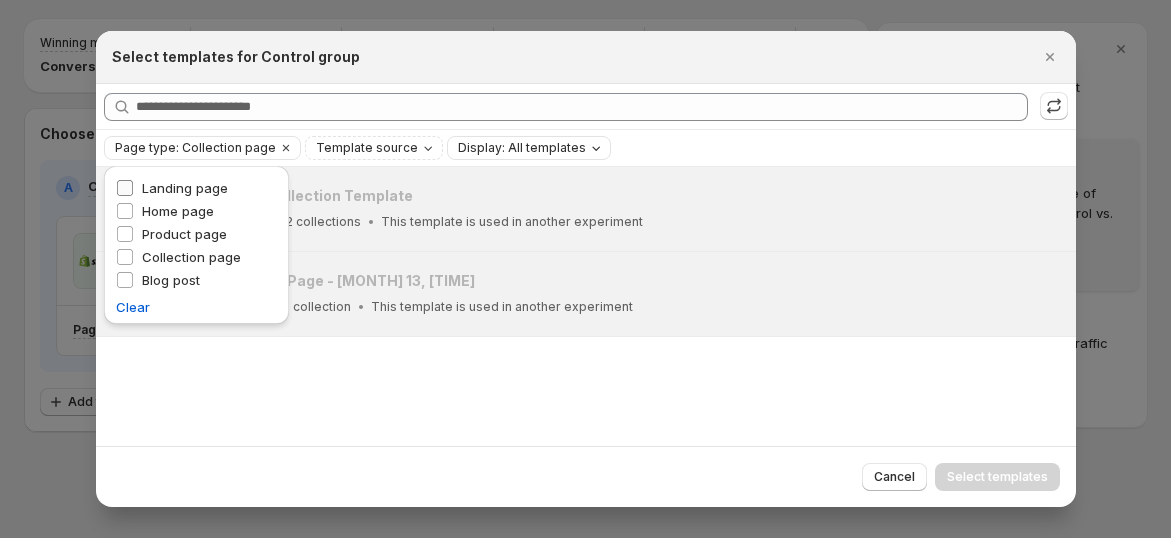 click on "Landing page" at bounding box center [185, 188] 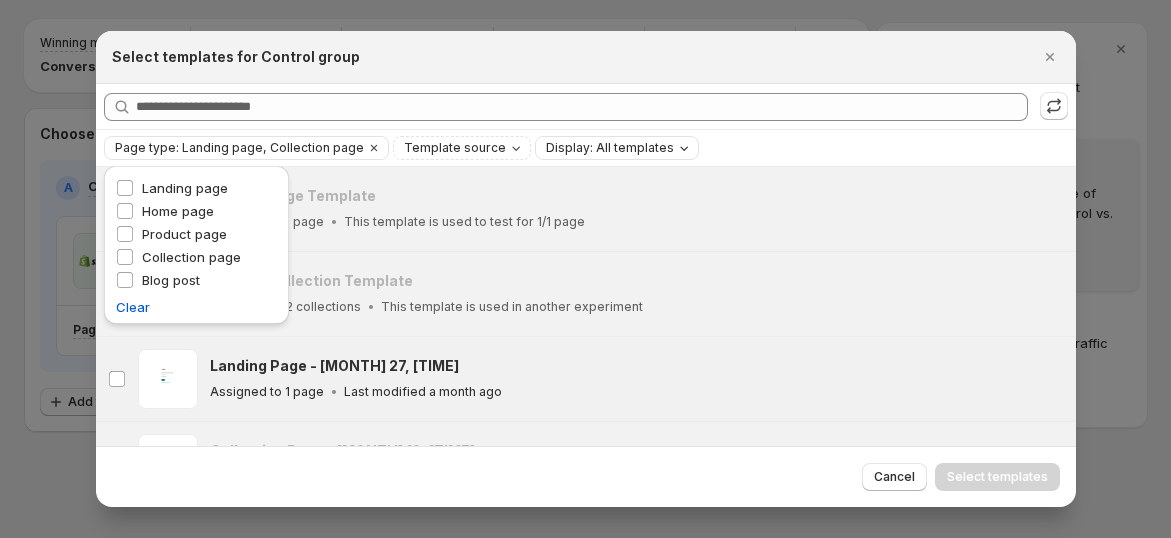scroll, scrollTop: 111, scrollLeft: 0, axis: vertical 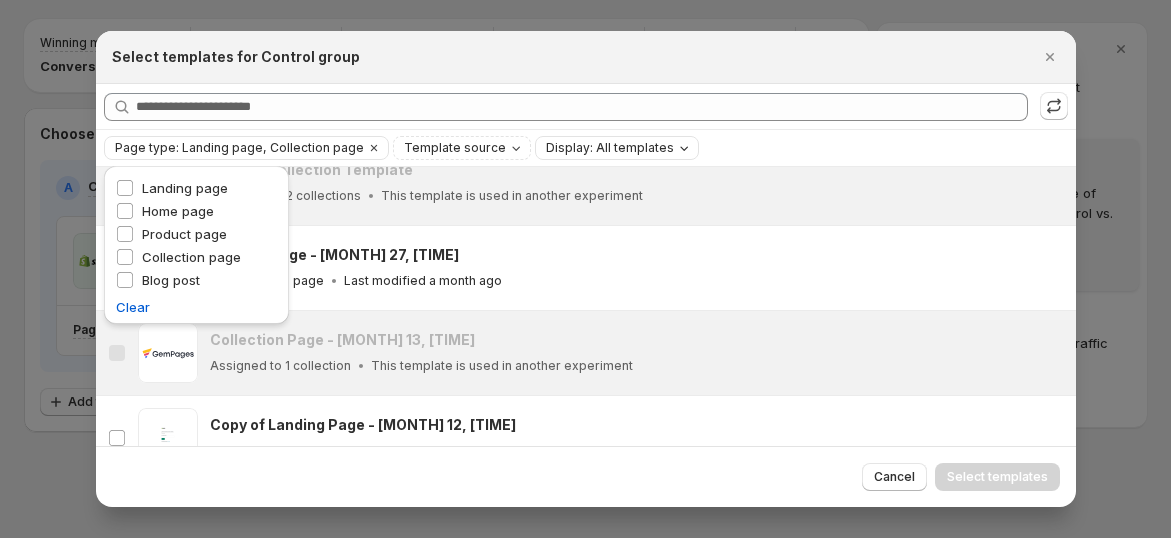 click on "Page type: Landing page, Collection page Template source Display: All templates Clear all" at bounding box center (586, 148) 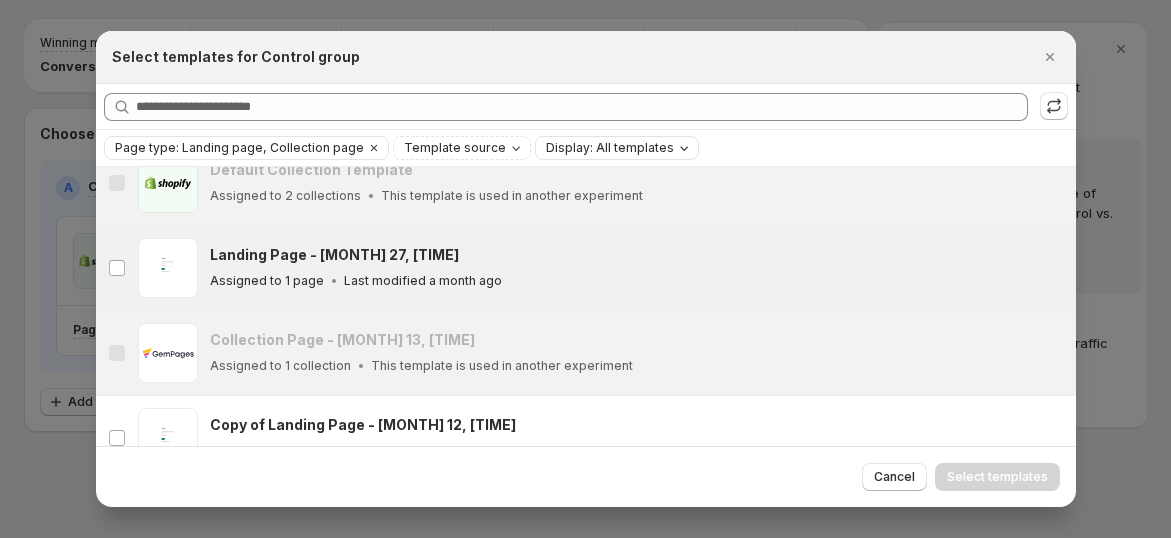 scroll, scrollTop: 333, scrollLeft: 0, axis: vertical 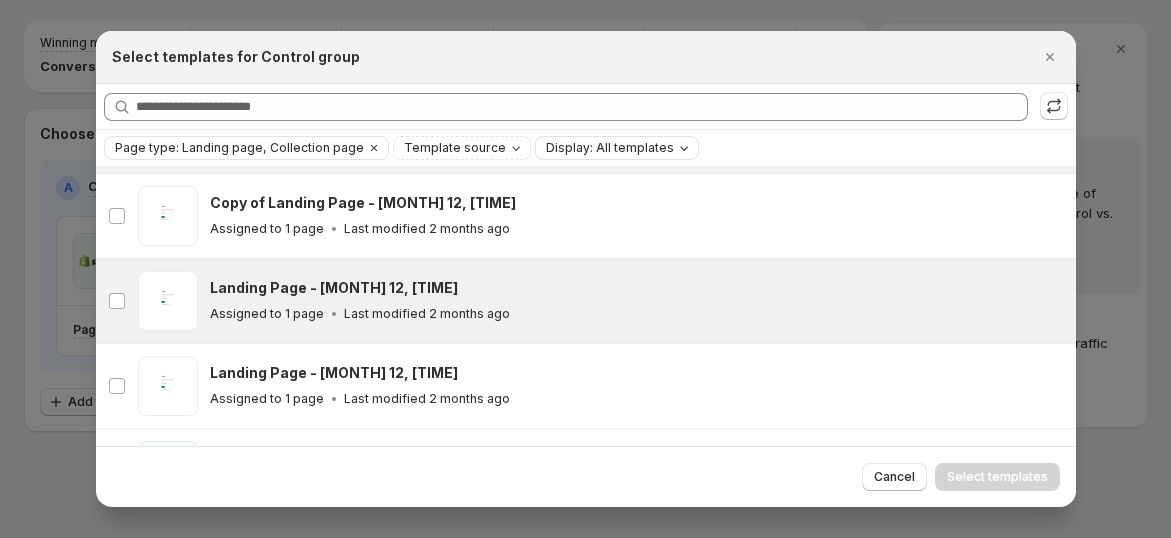 drag, startPoint x: 554, startPoint y: 303, endPoint x: 668, endPoint y: 327, distance: 116.498924 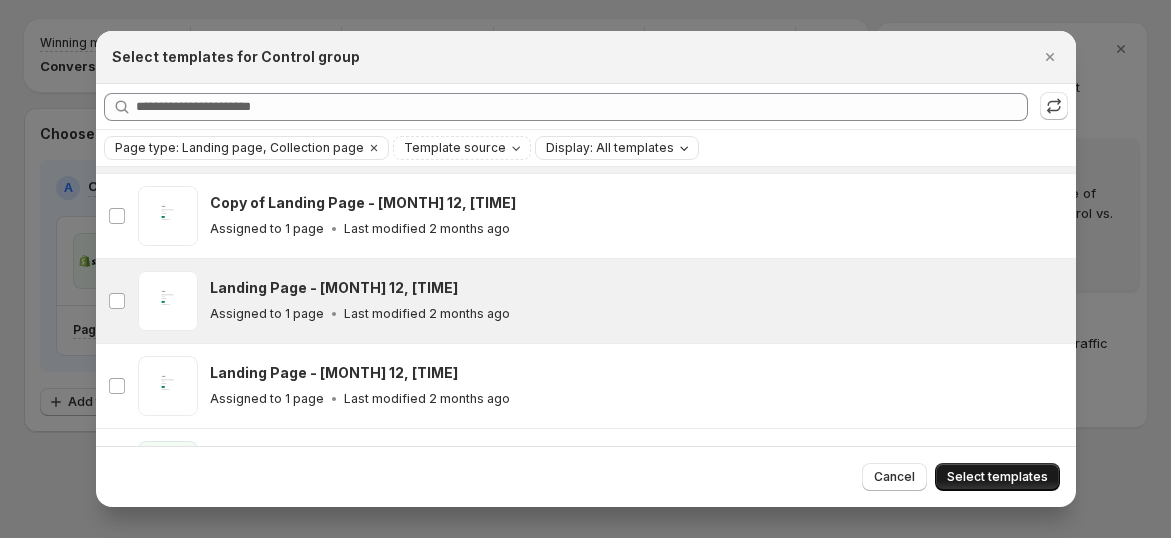 click on "Select templates" at bounding box center (997, 477) 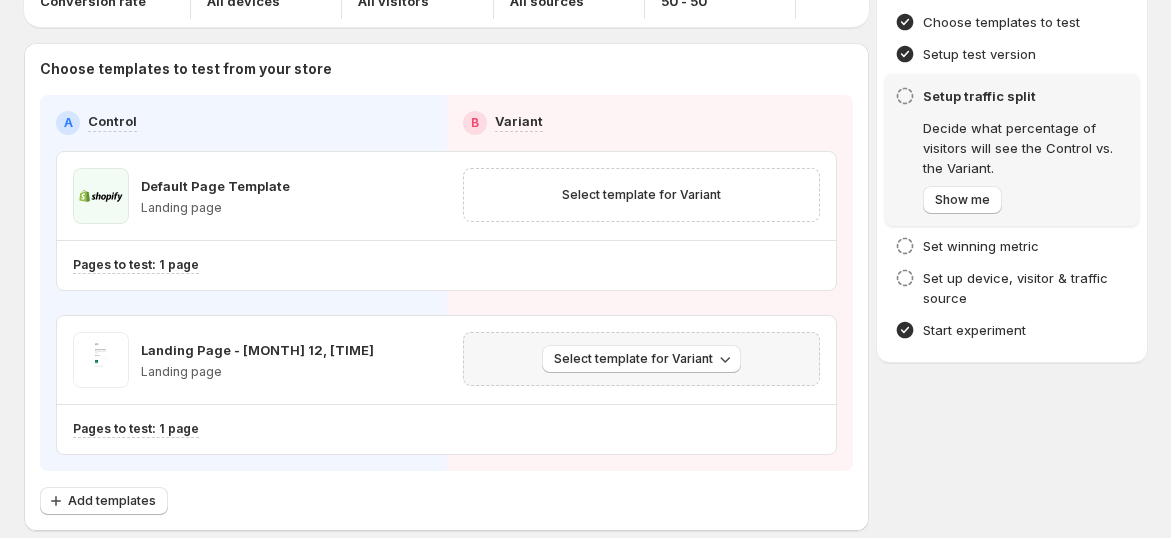 scroll, scrollTop: 168, scrollLeft: 0, axis: vertical 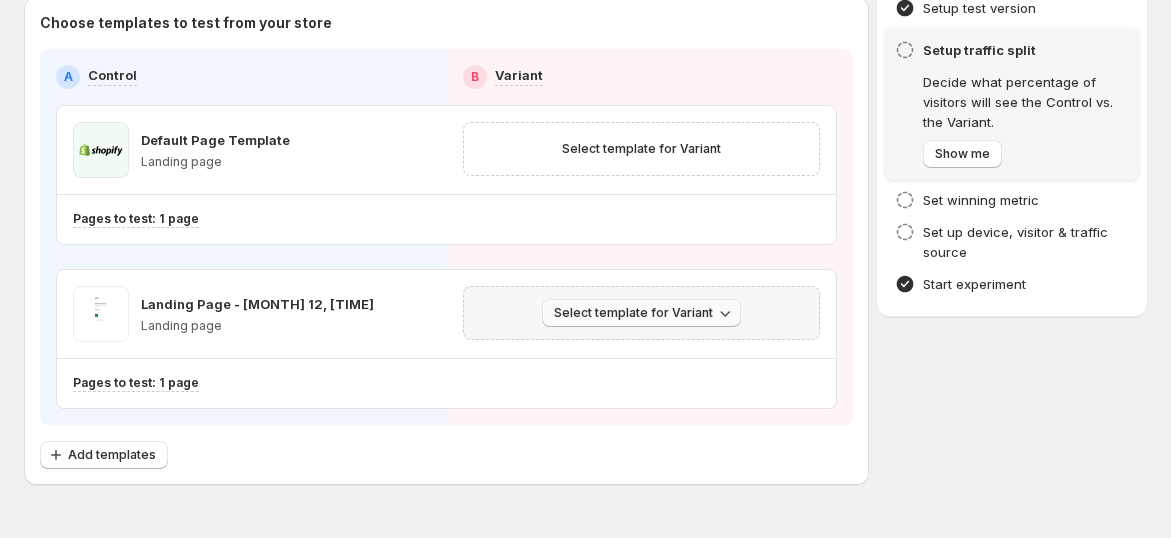 click on "Select template for Variant" at bounding box center [633, 313] 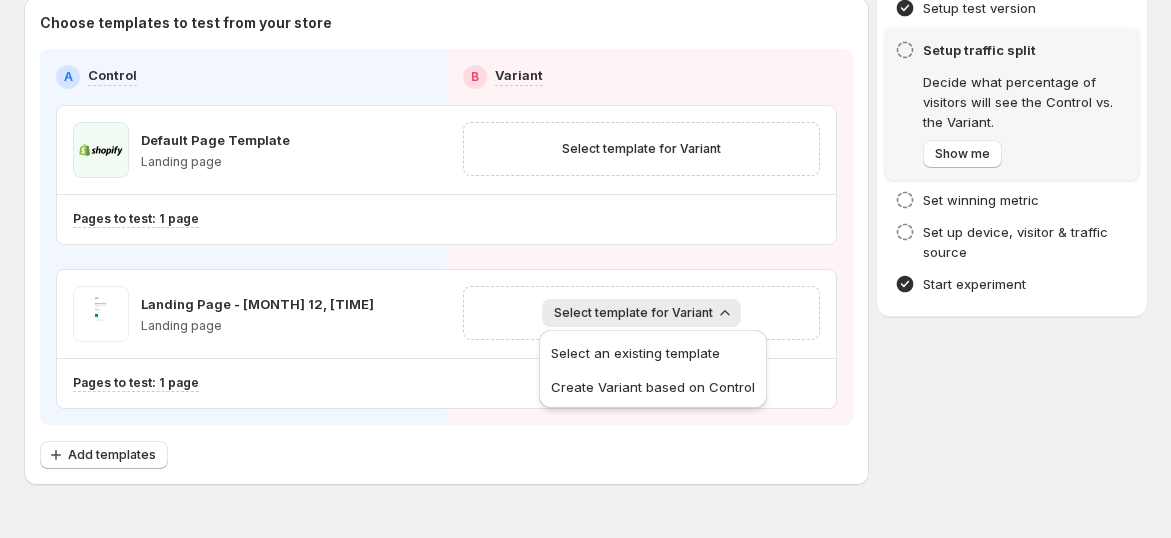 click on "Default Page Template Landing page Select template for Variant Pages to test: 1 page Landing Page - Jun 12, 14:05:15 Landing page Select template for Variant Pages to test: 1 page" at bounding box center [446, 257] 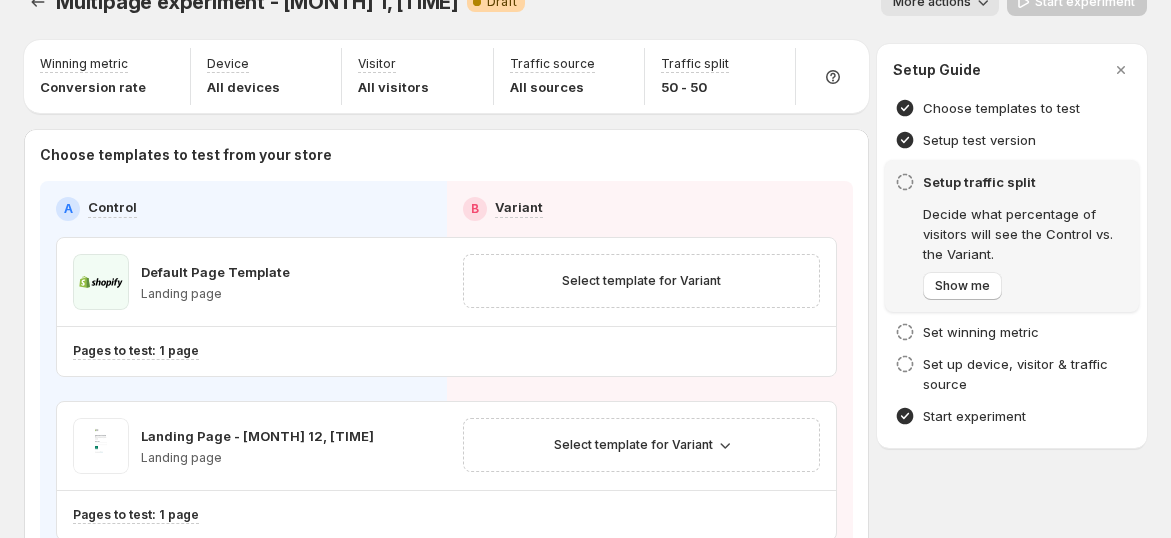 scroll, scrollTop: 0, scrollLeft: 0, axis: both 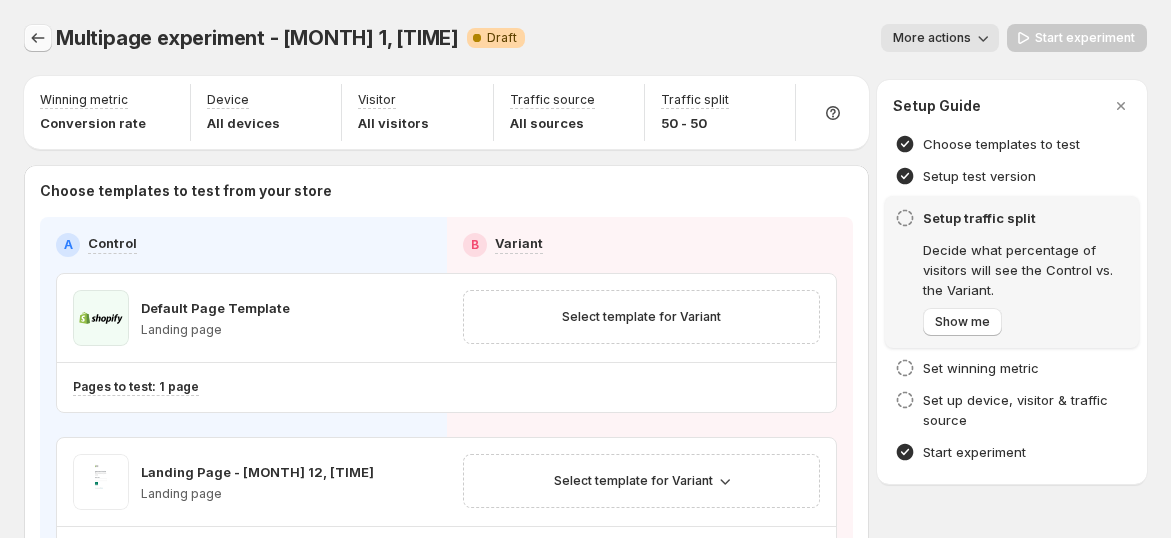 click 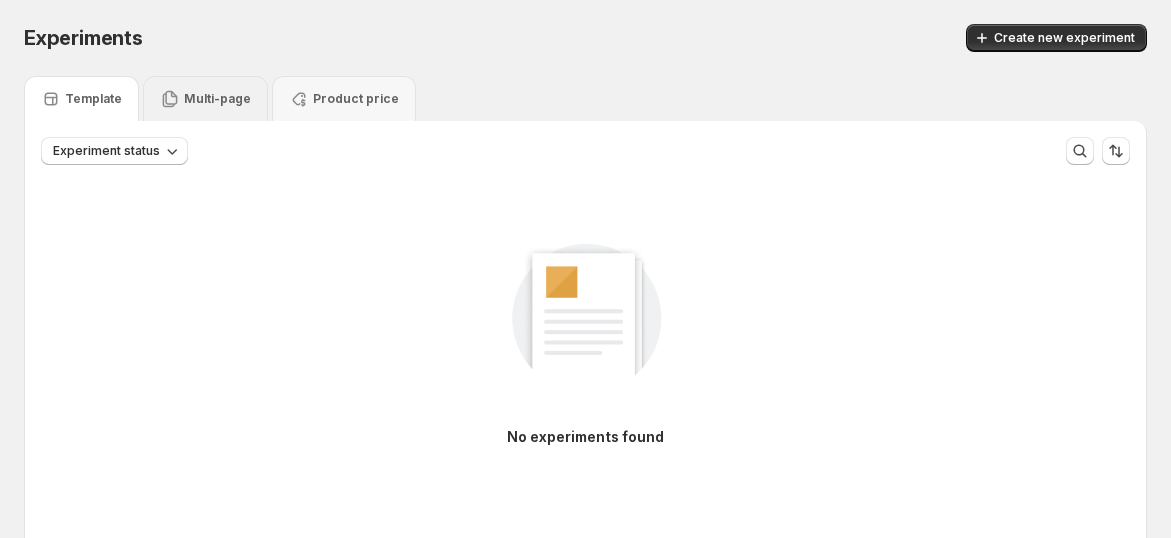 click on "Multi-page" at bounding box center [217, 99] 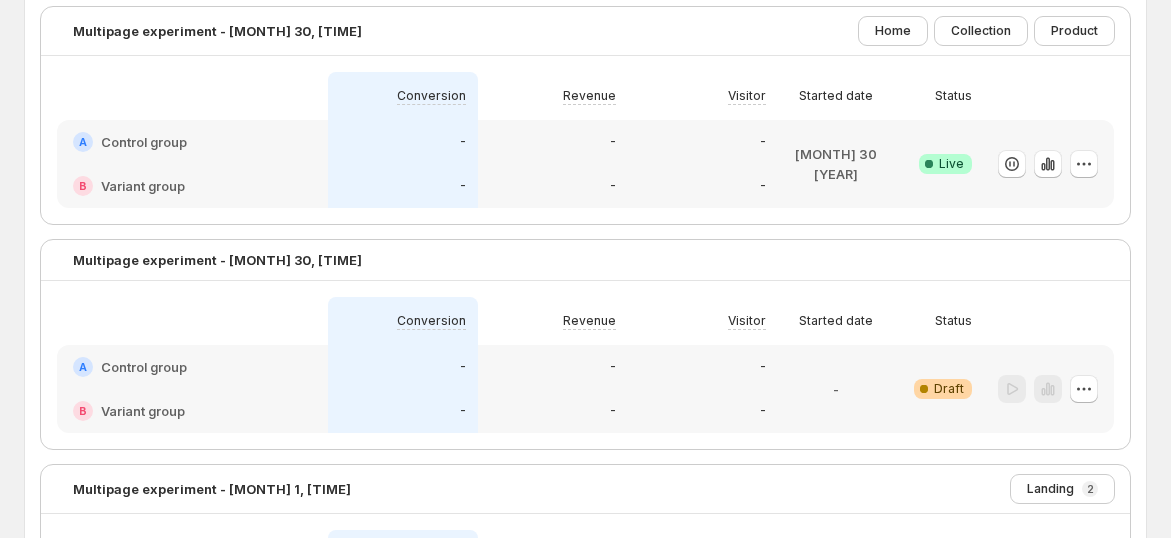 scroll, scrollTop: 111, scrollLeft: 0, axis: vertical 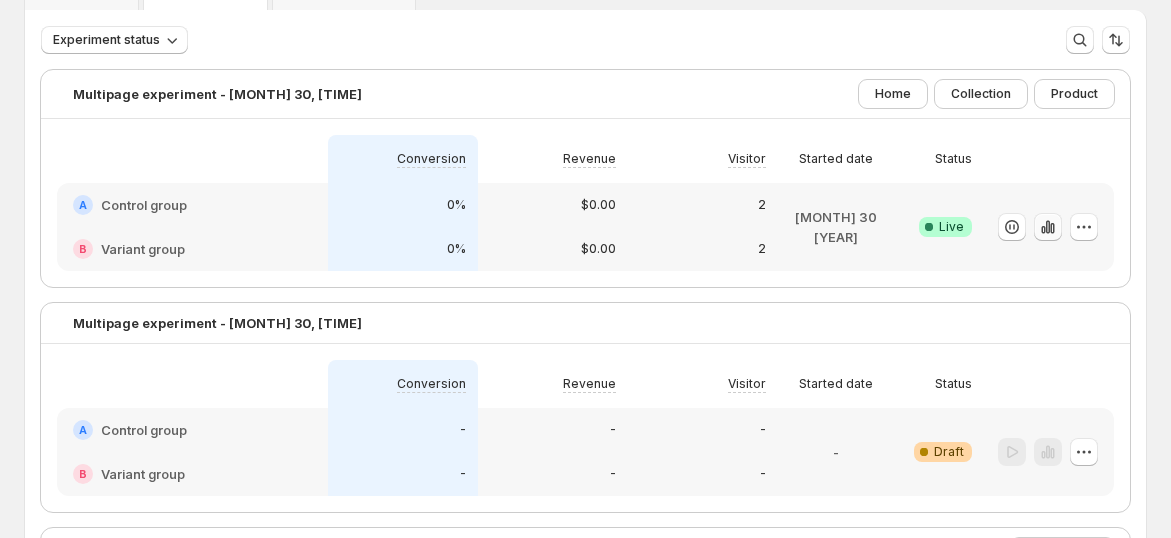 click 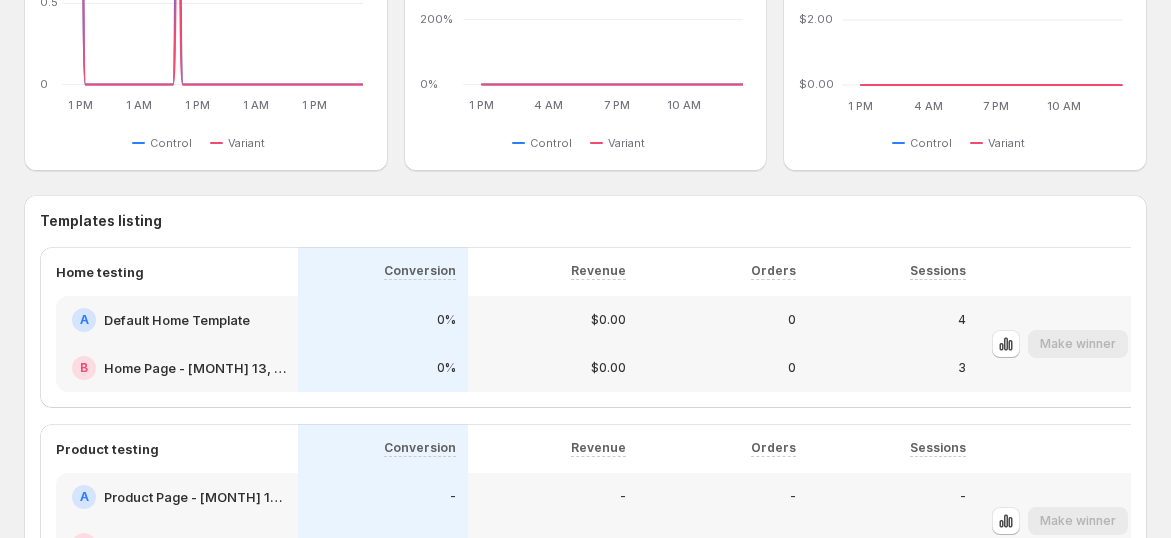 scroll, scrollTop: 897, scrollLeft: 0, axis: vertical 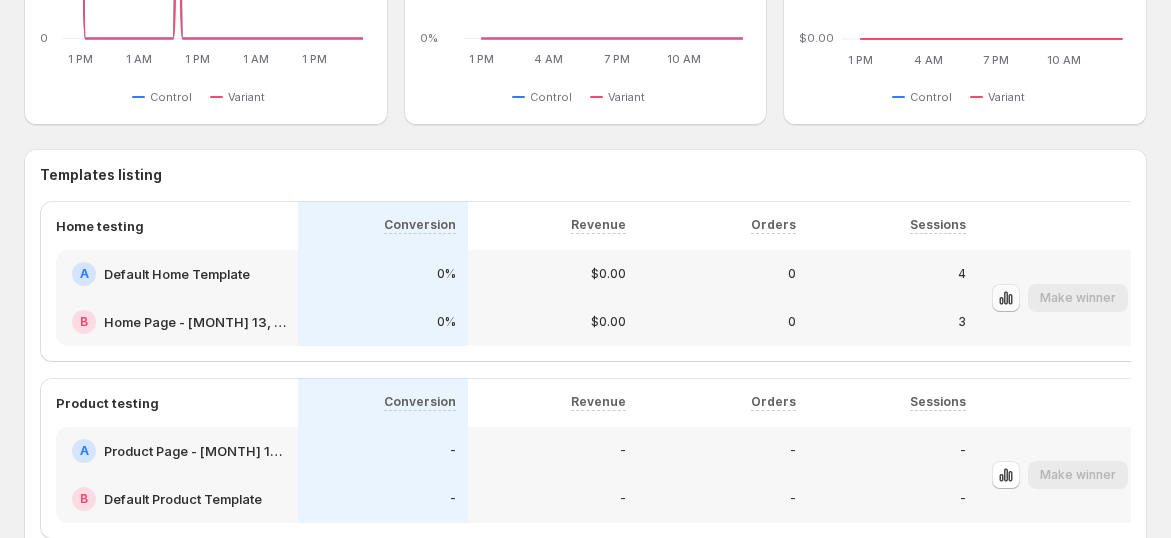 click at bounding box center (1006, 298) 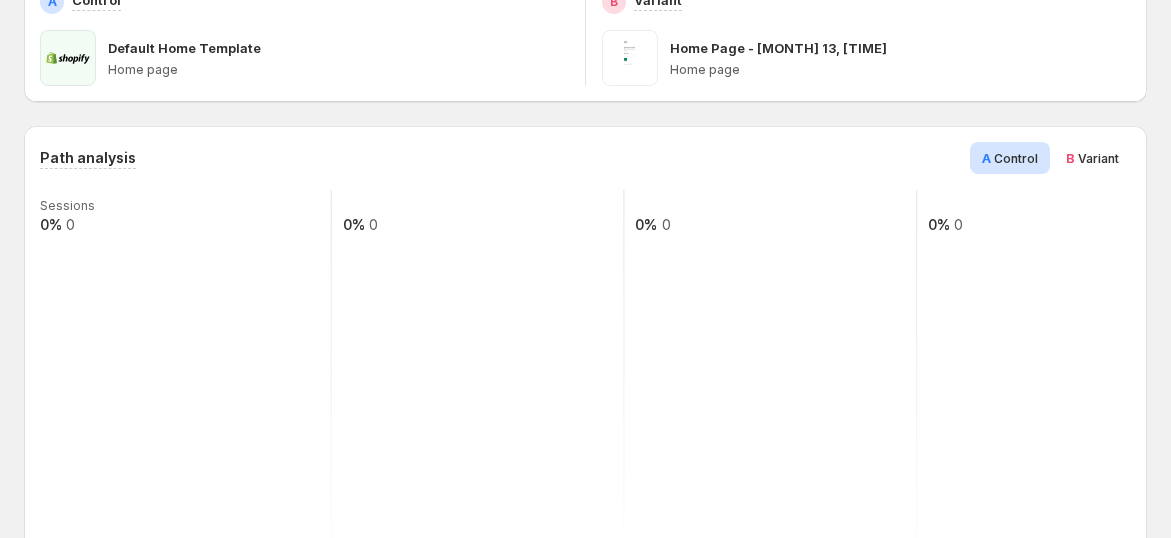 scroll, scrollTop: 174, scrollLeft: 0, axis: vertical 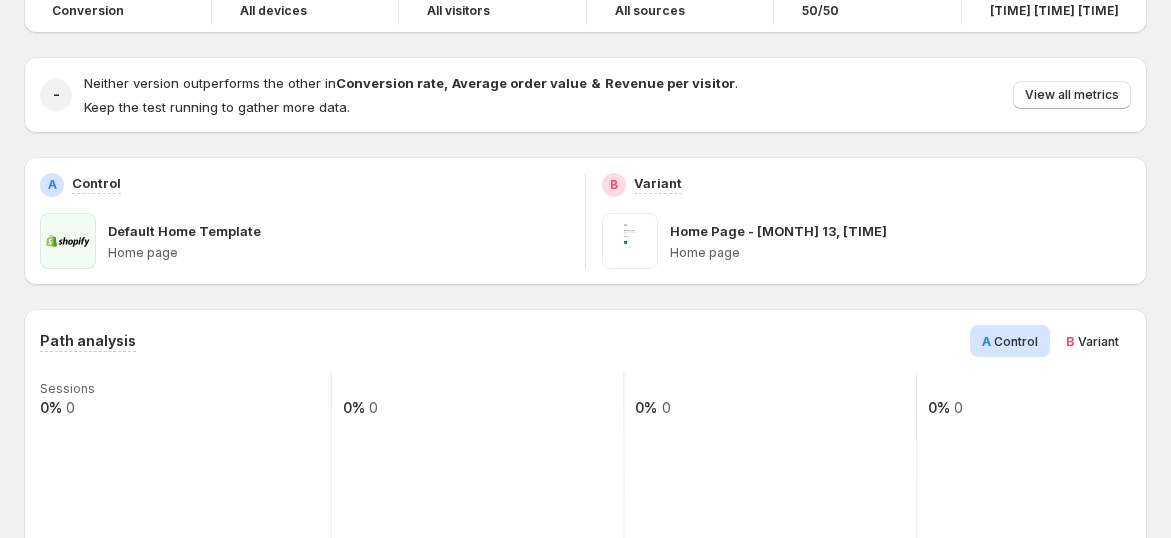 click on "Variant" at bounding box center (1098, 341) 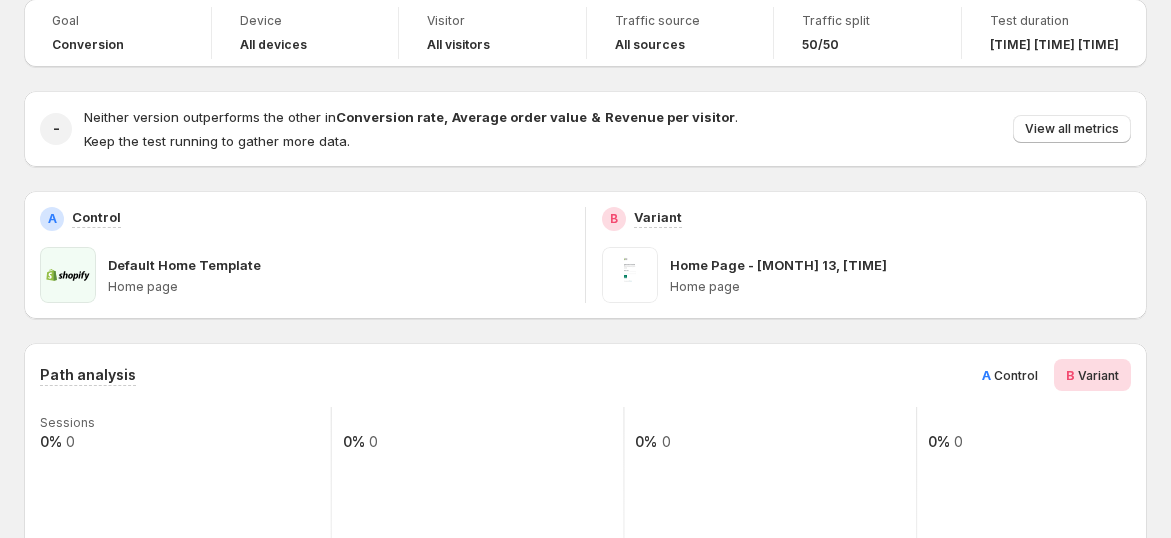 scroll, scrollTop: 0, scrollLeft: 0, axis: both 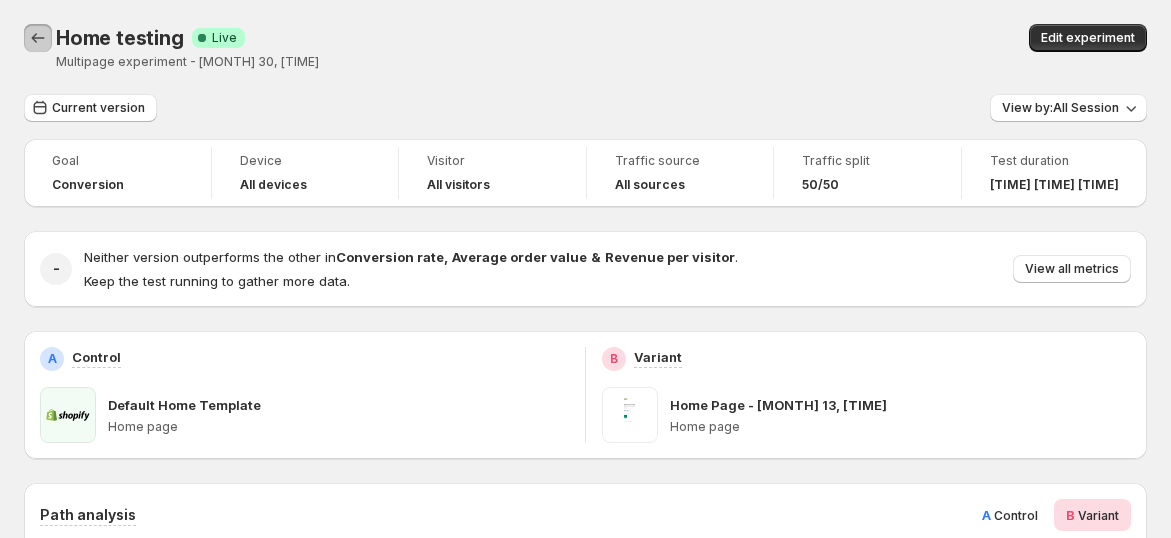 click 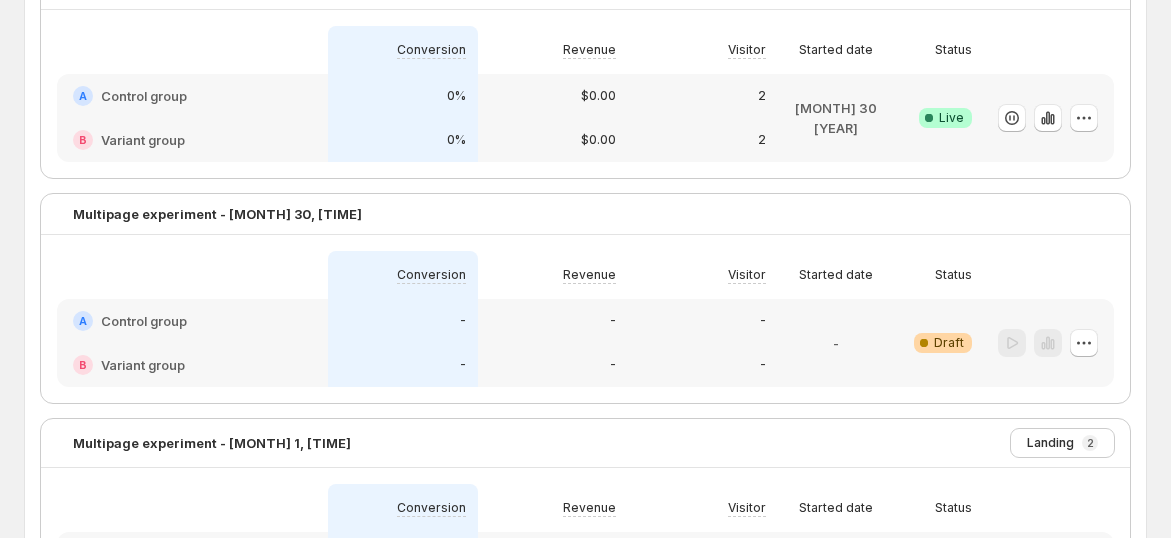 scroll, scrollTop: 219, scrollLeft: 0, axis: vertical 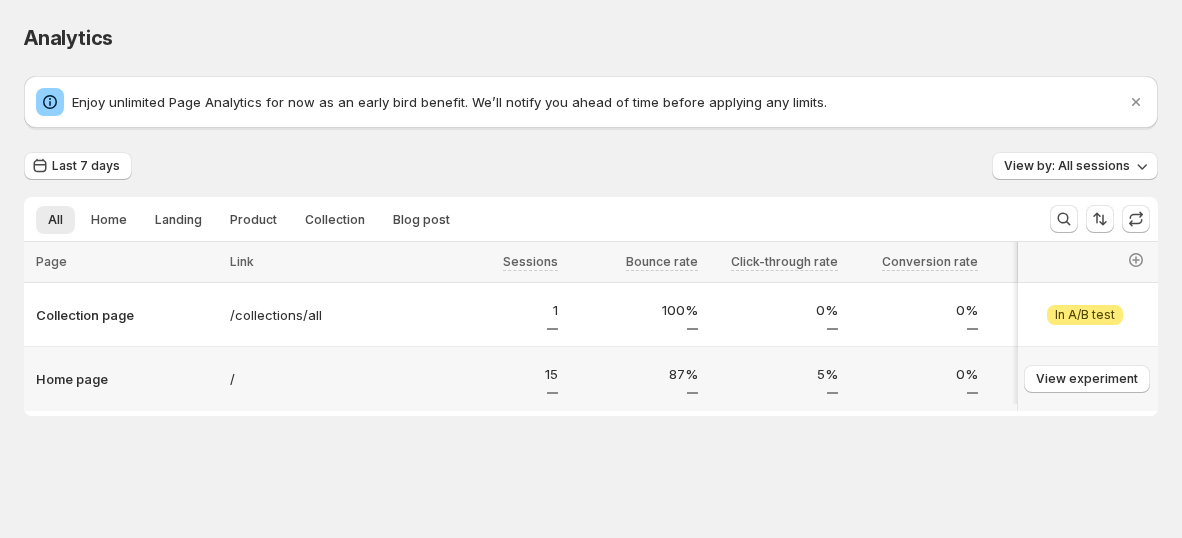 click on "15" at bounding box center (494, 379) 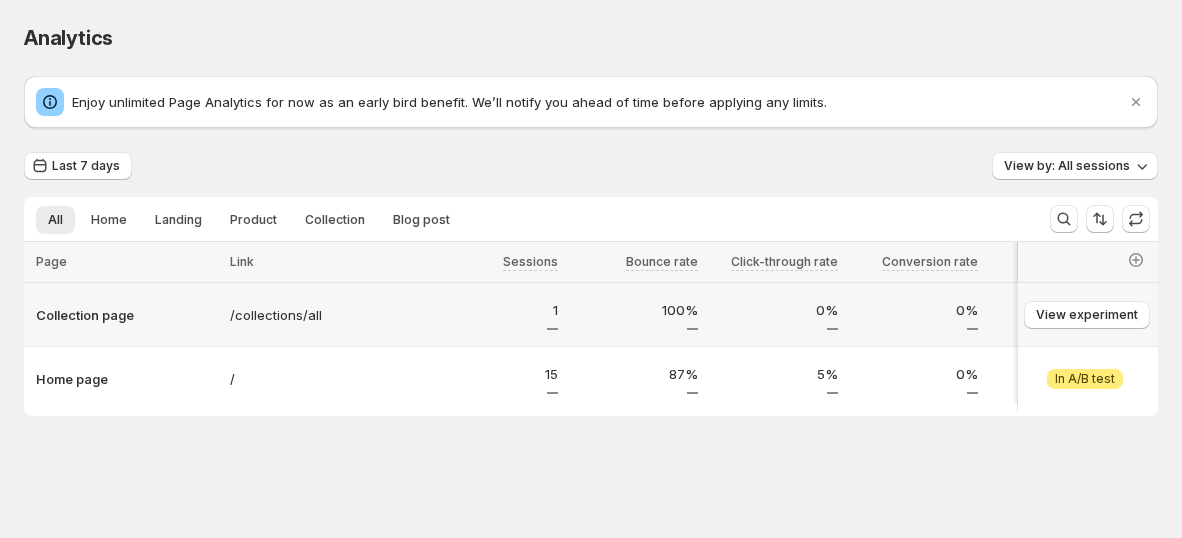 click on "Collection page" at bounding box center (124, 315) 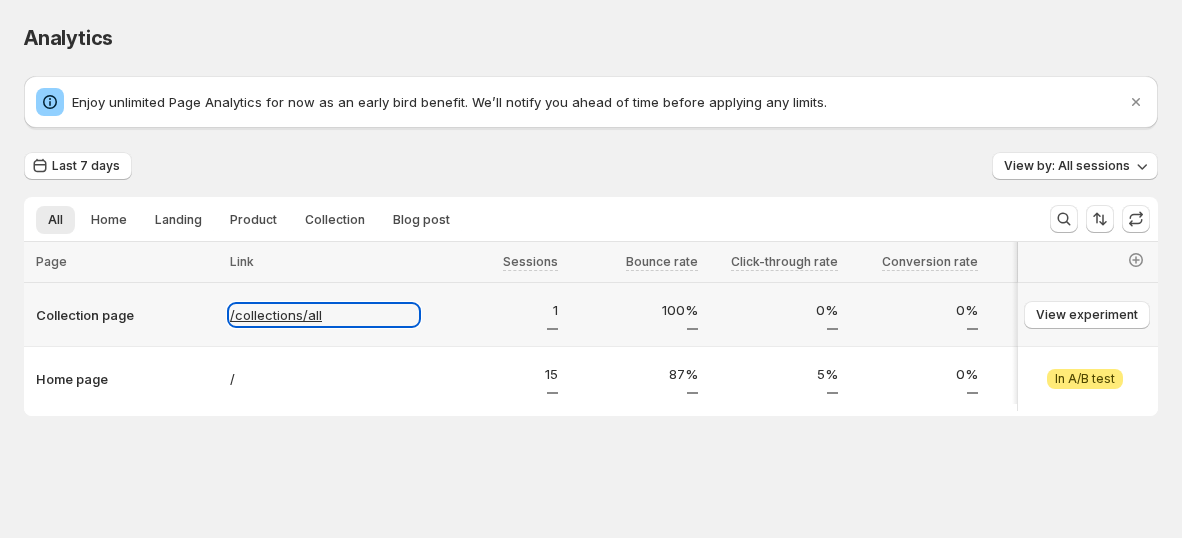 click on "/collections/all" at bounding box center (324, 315) 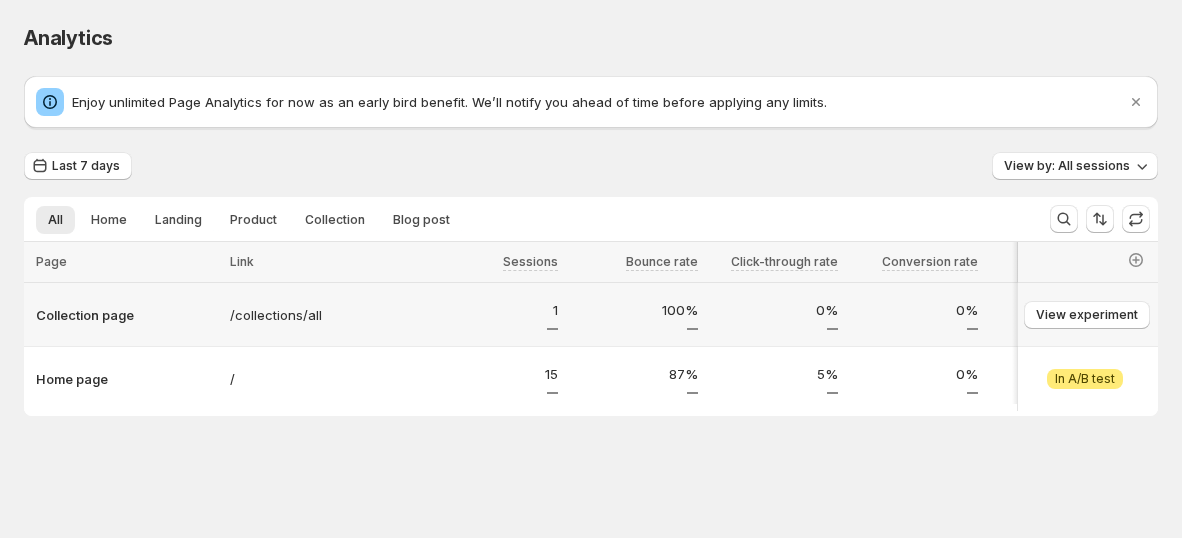 click on "1" at bounding box center (494, 310) 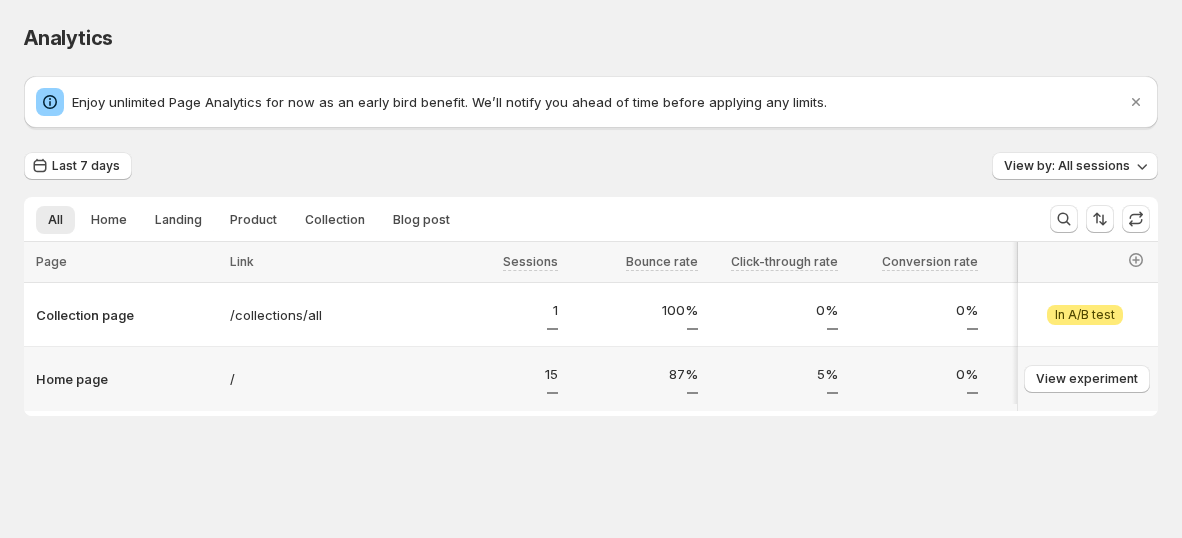 drag, startPoint x: 554, startPoint y: 357, endPoint x: 671, endPoint y: 350, distance: 117.20921 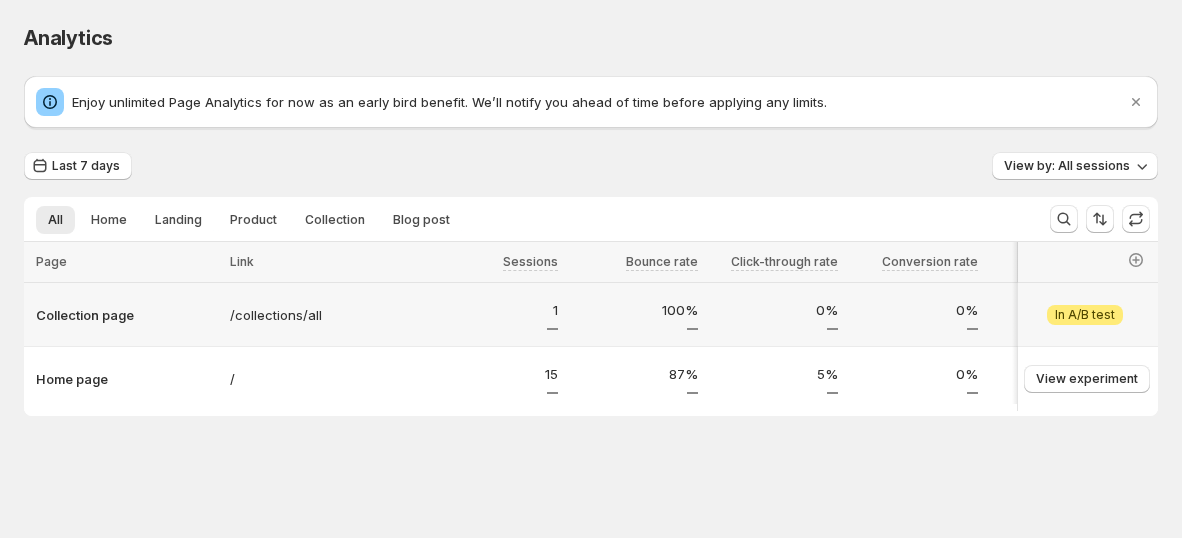 drag, startPoint x: 661, startPoint y: 318, endPoint x: 681, endPoint y: 351, distance: 38.587563 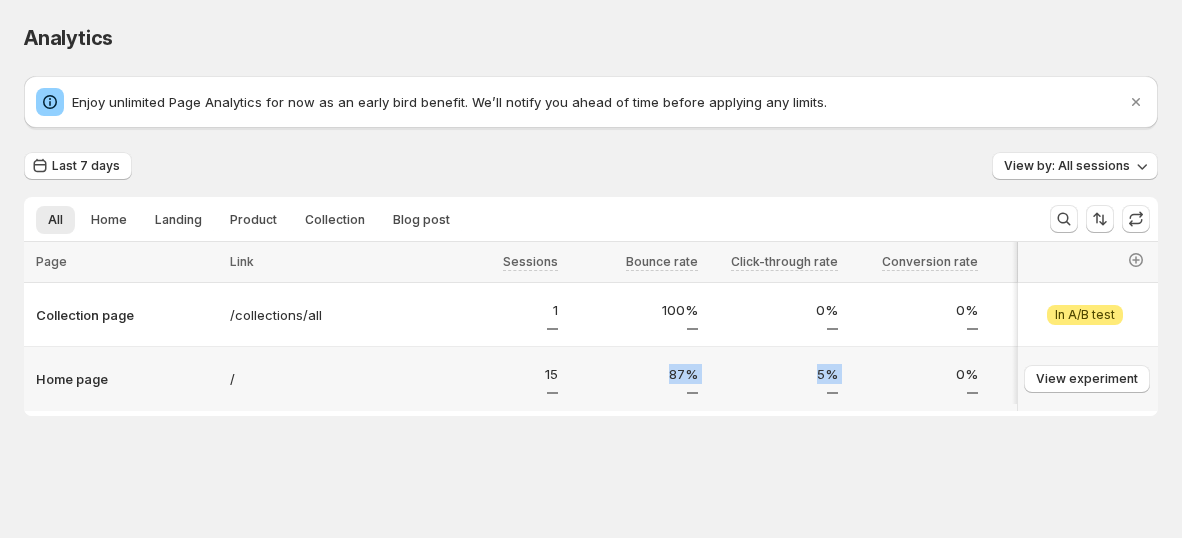drag, startPoint x: 908, startPoint y: 356, endPoint x: 625, endPoint y: 378, distance: 283.85382 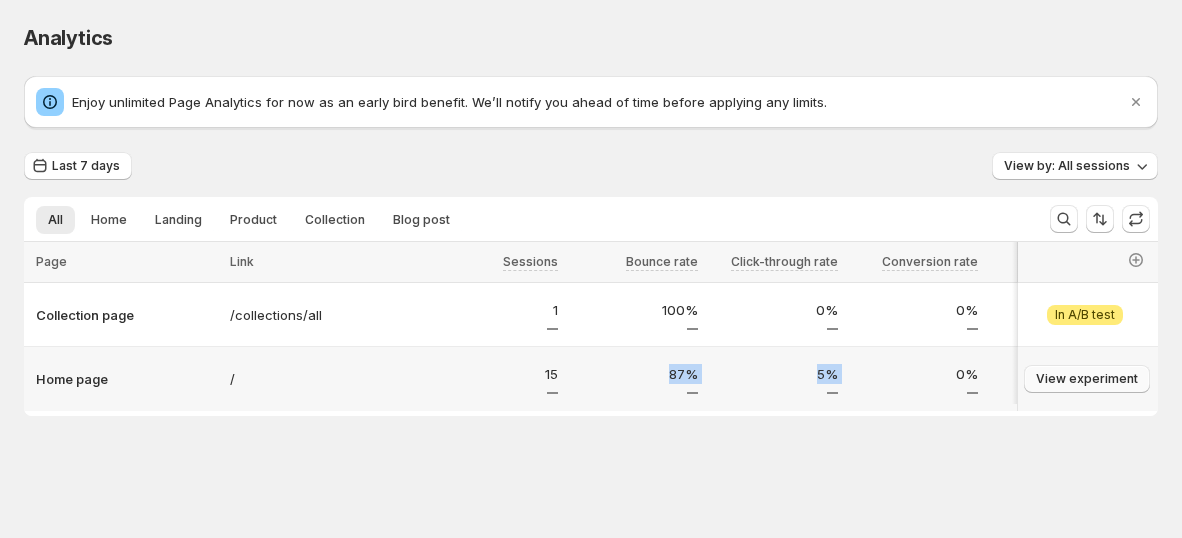 click on "View experiment" at bounding box center [1087, 379] 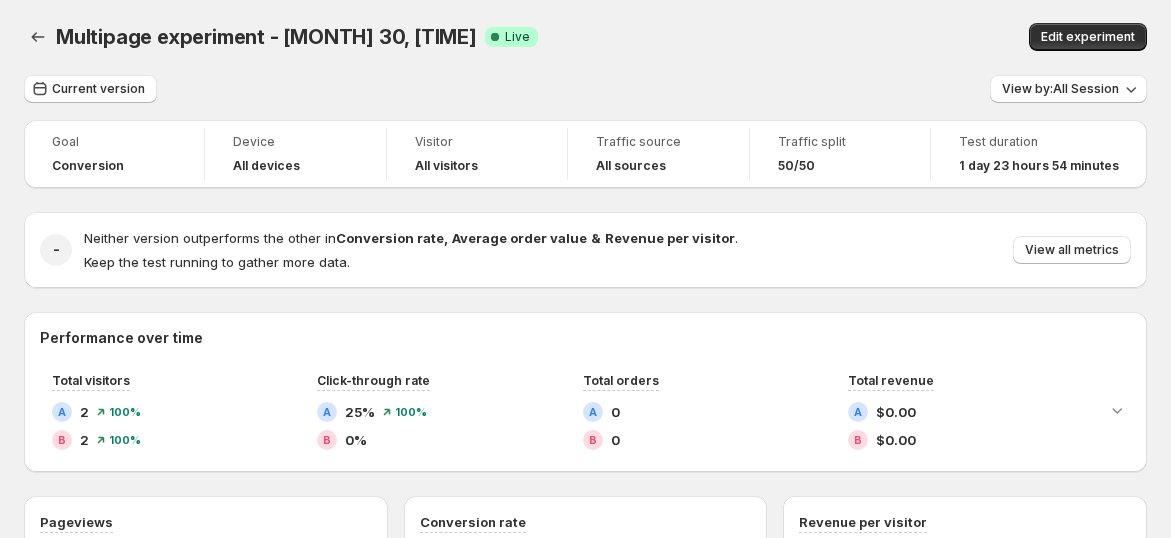 scroll, scrollTop: 0, scrollLeft: 0, axis: both 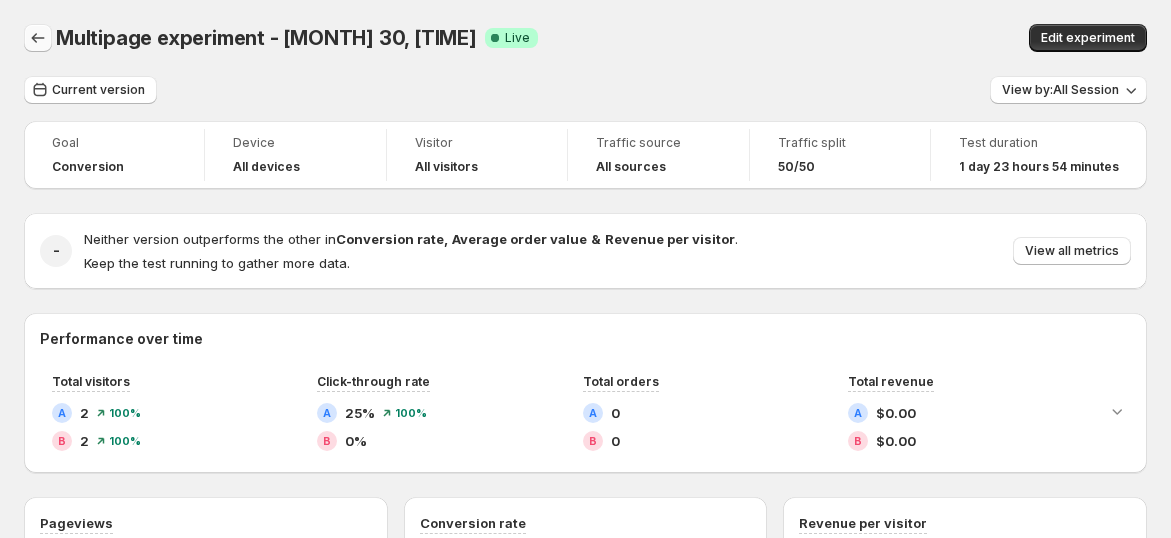 click 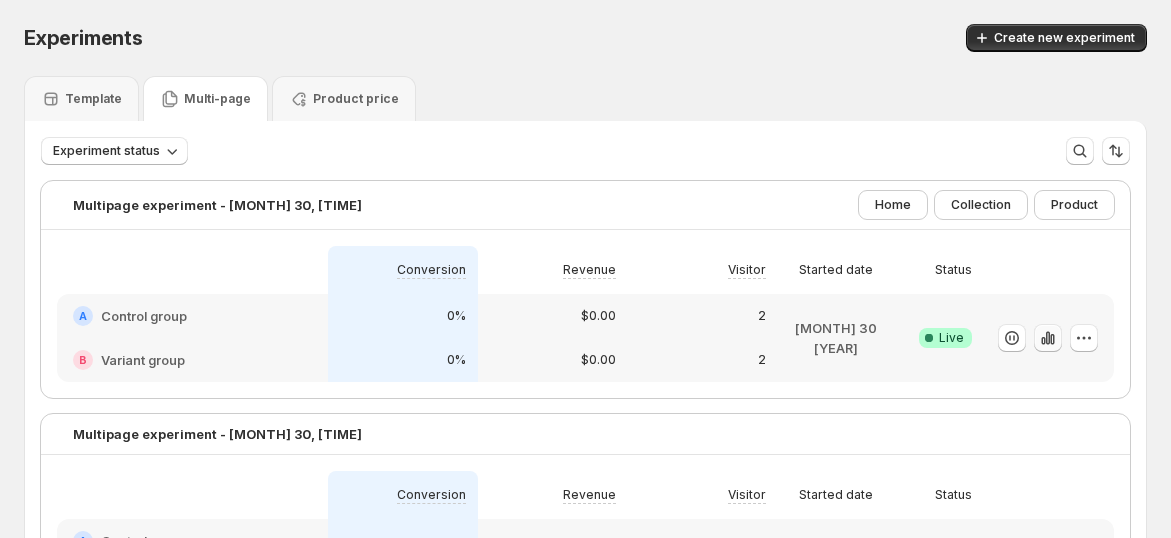 click at bounding box center [1048, 338] 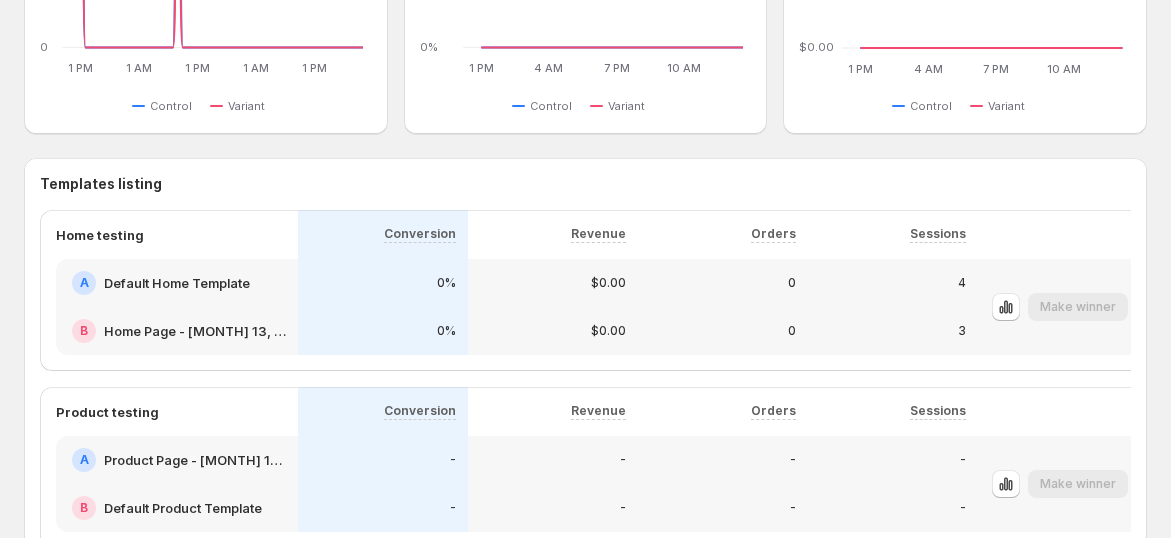 scroll, scrollTop: 1000, scrollLeft: 0, axis: vertical 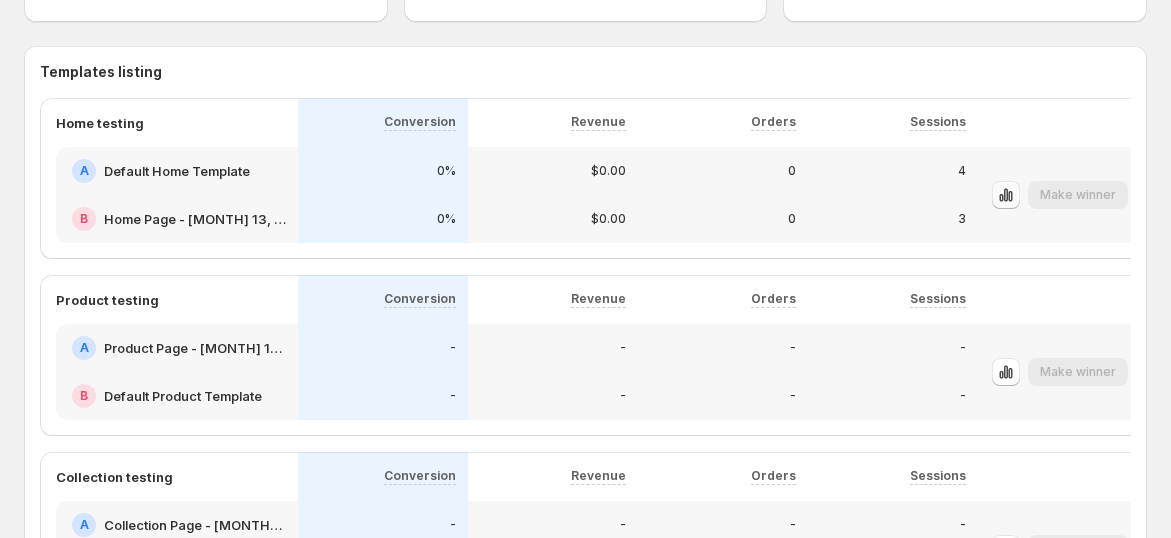 click 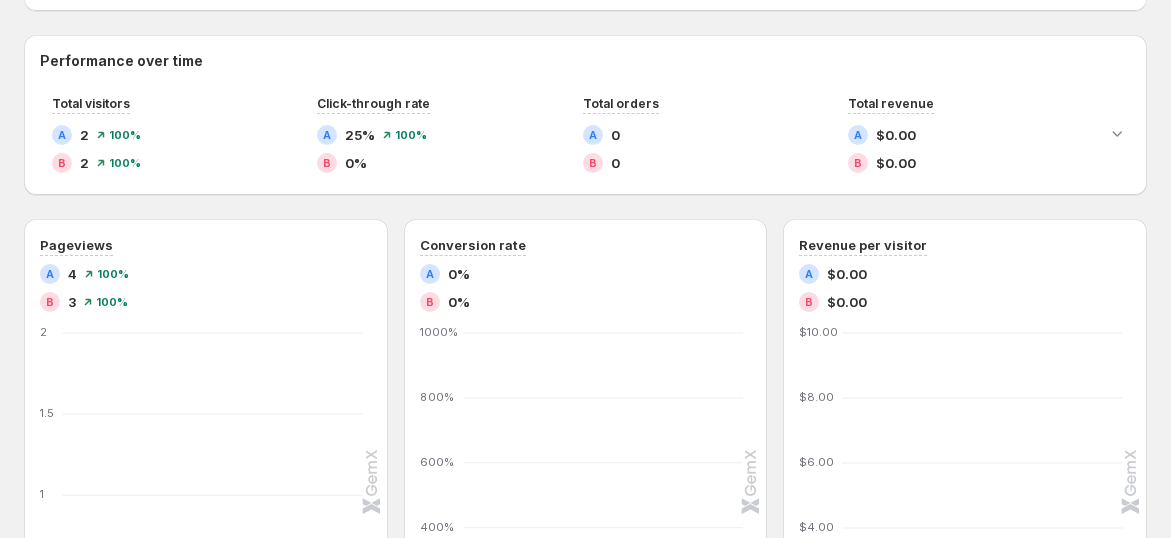 scroll, scrollTop: 0, scrollLeft: 0, axis: both 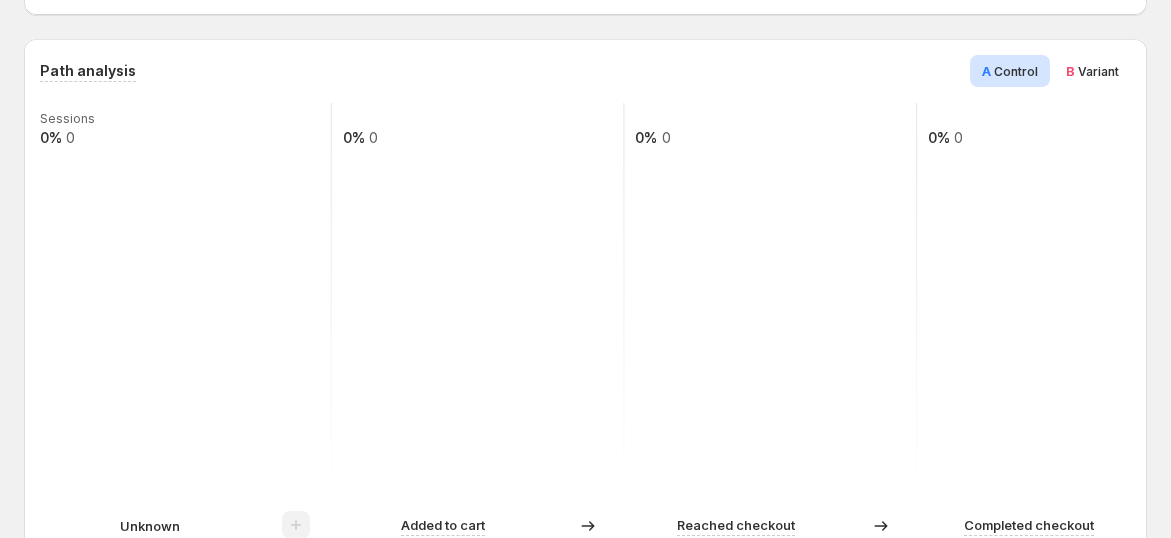 click on "Variant" at bounding box center [1098, 71] 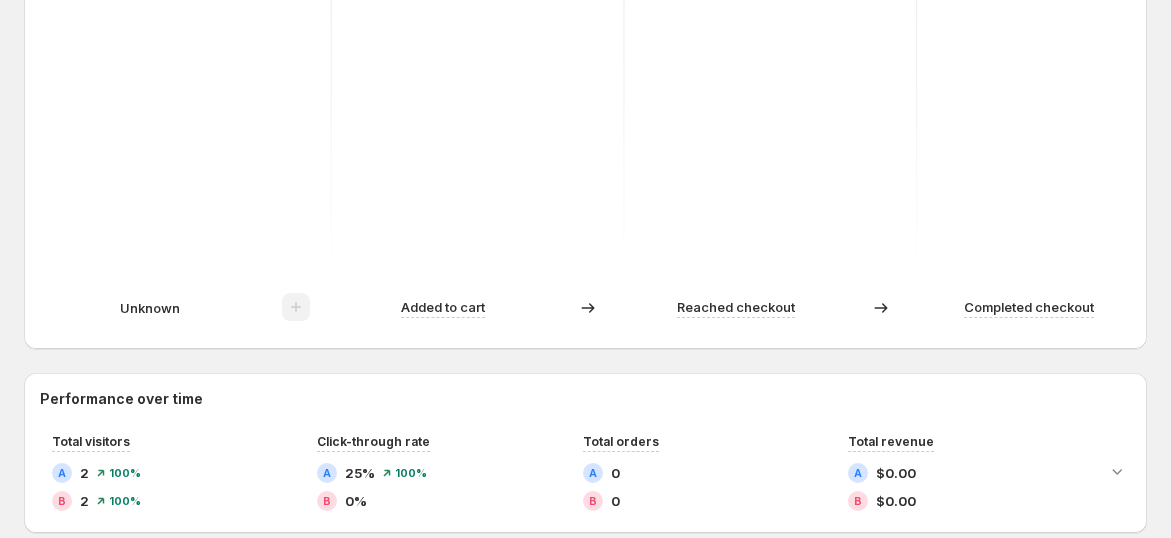scroll, scrollTop: 555, scrollLeft: 0, axis: vertical 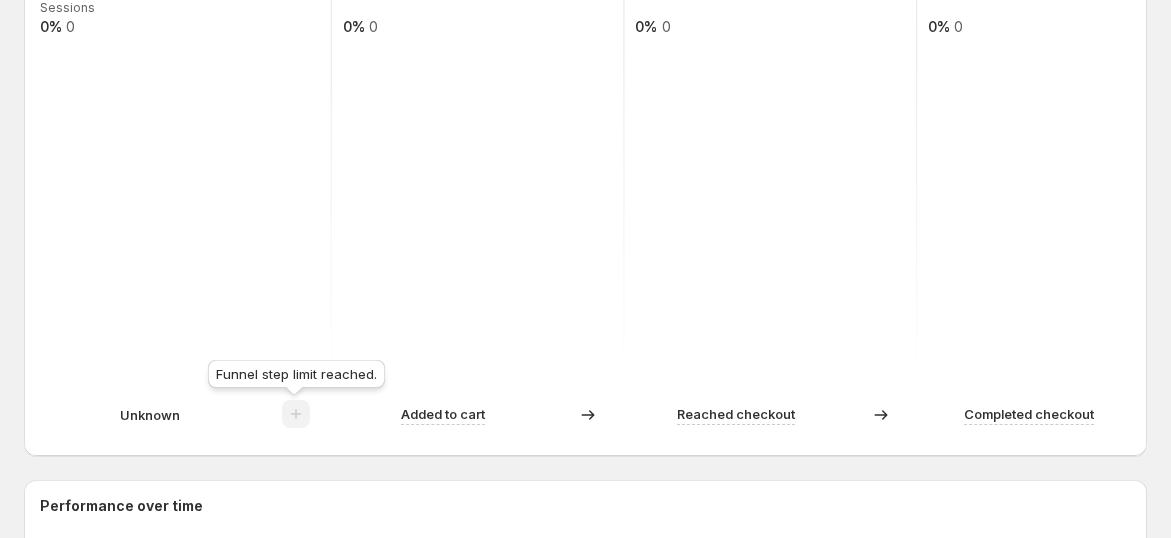click at bounding box center (296, 419) 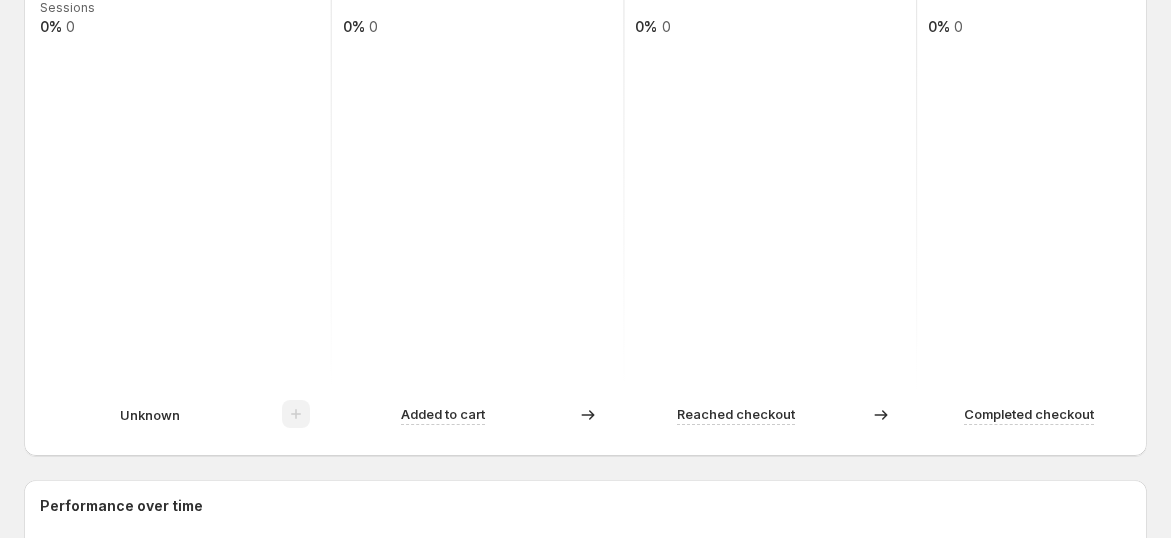 click on "Unknown" at bounding box center (150, 415) 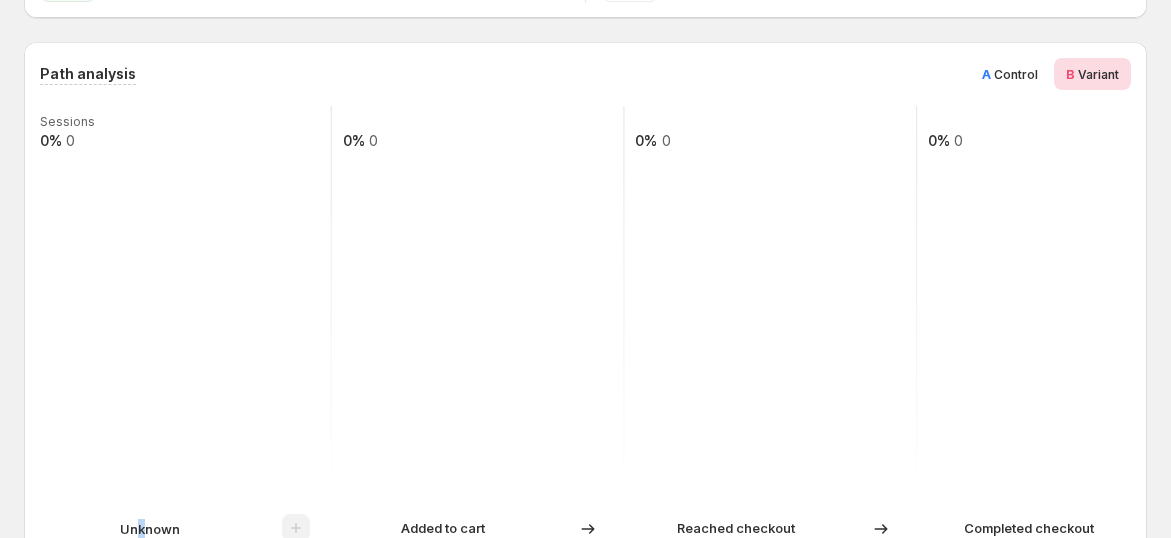 scroll, scrollTop: 333, scrollLeft: 0, axis: vertical 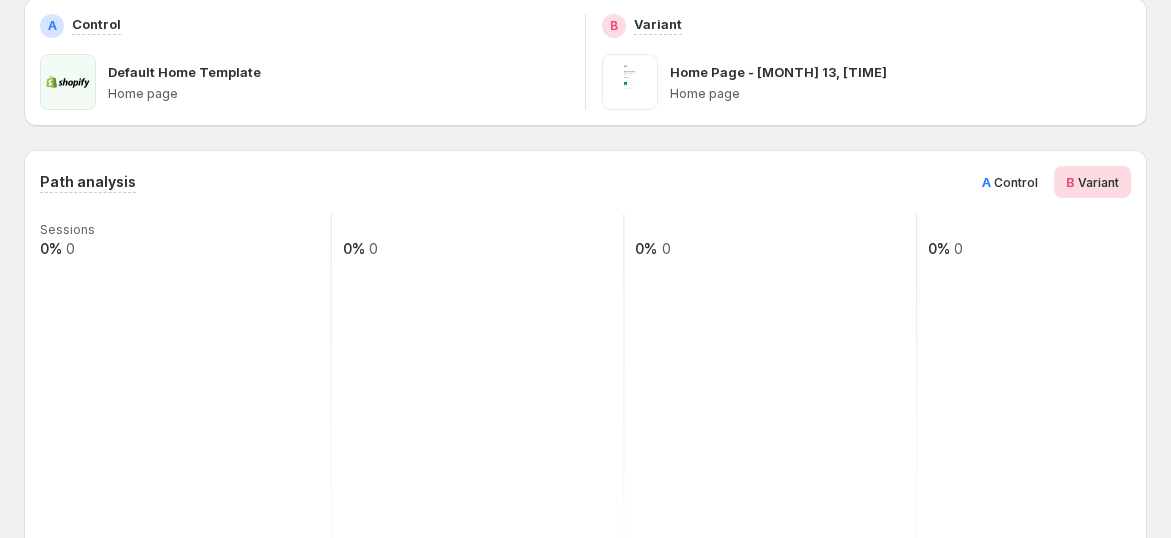 click on "Path analysis A   Control B   Variant" at bounding box center [585, 182] 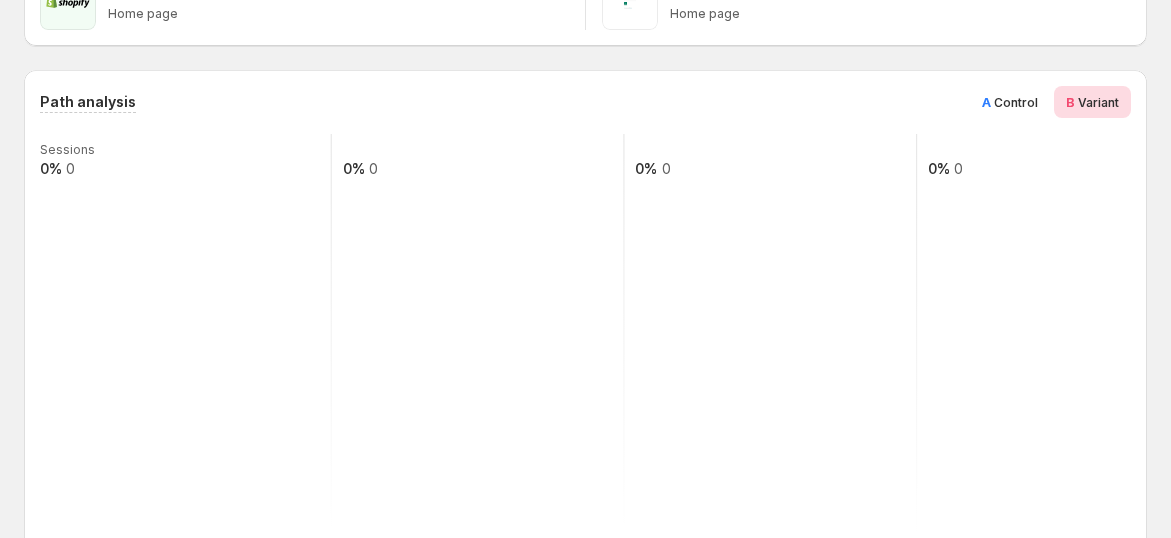 scroll, scrollTop: 444, scrollLeft: 0, axis: vertical 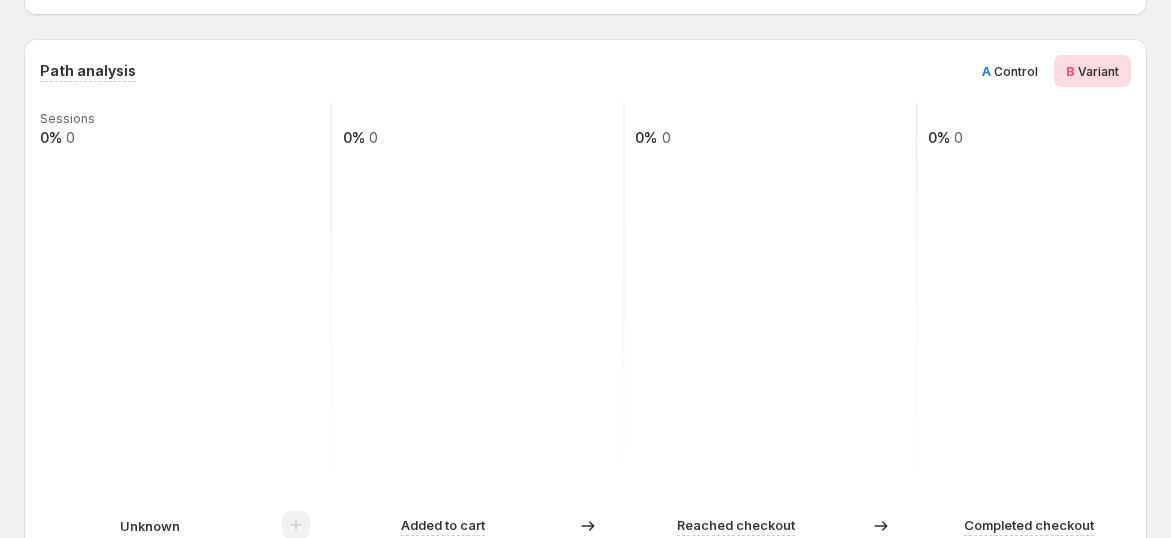 click on "Control" at bounding box center [1016, 71] 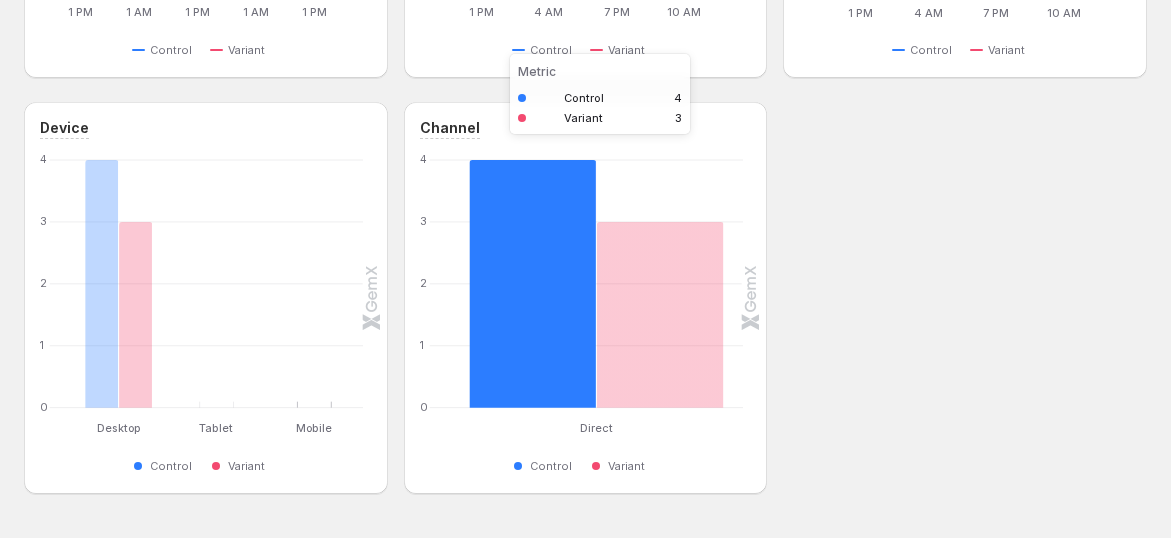 scroll, scrollTop: 1111, scrollLeft: 0, axis: vertical 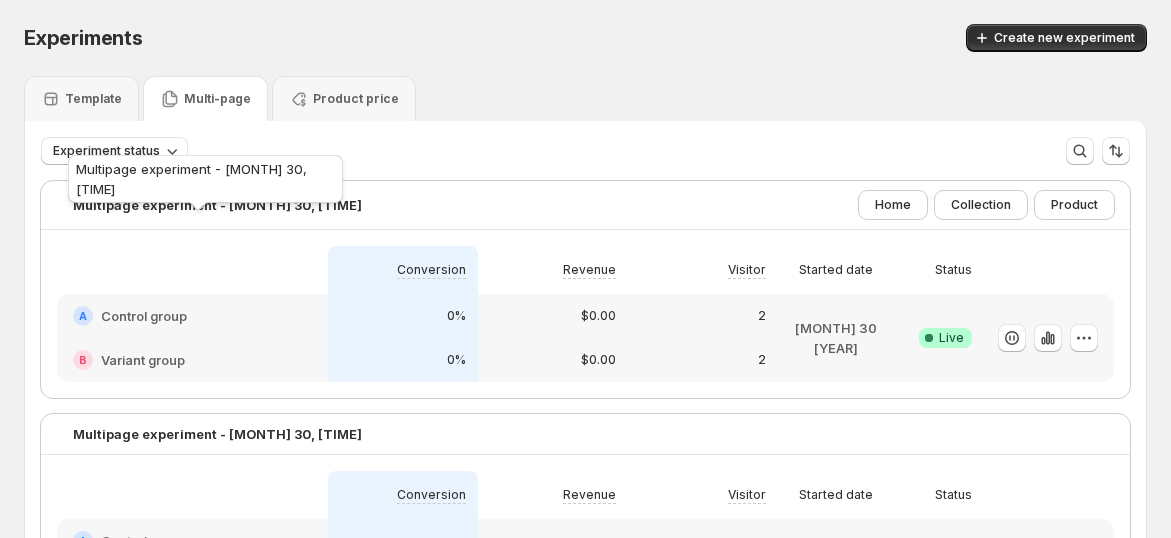 click on "Multipage experiment - [MONTH] [DAY], [HOUR]:[MINUTE]:[SECOND]" at bounding box center [217, 205] 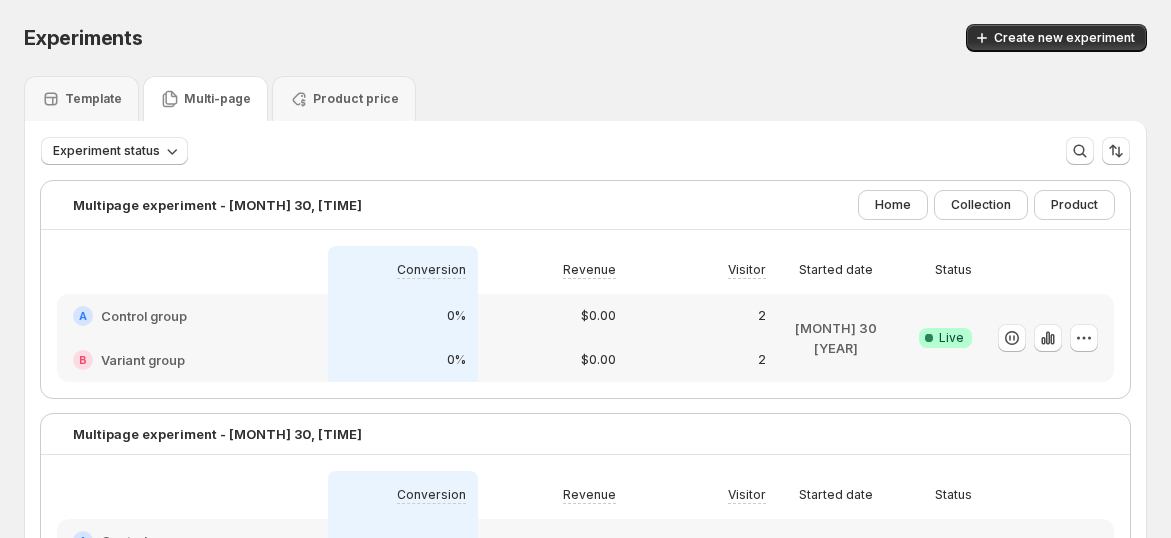 click at bounding box center [192, 270] 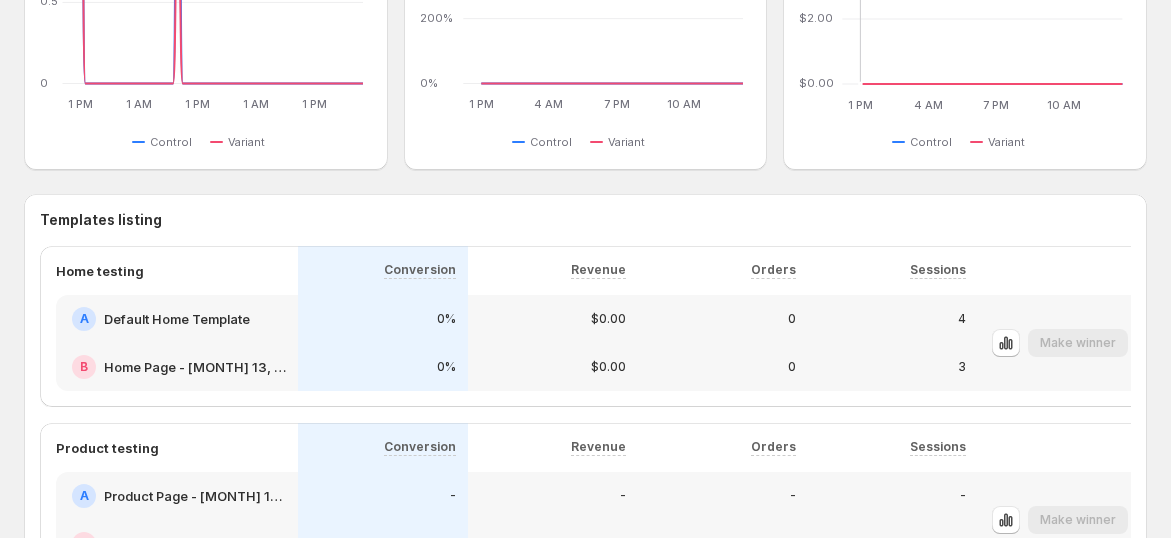 scroll, scrollTop: 342, scrollLeft: 0, axis: vertical 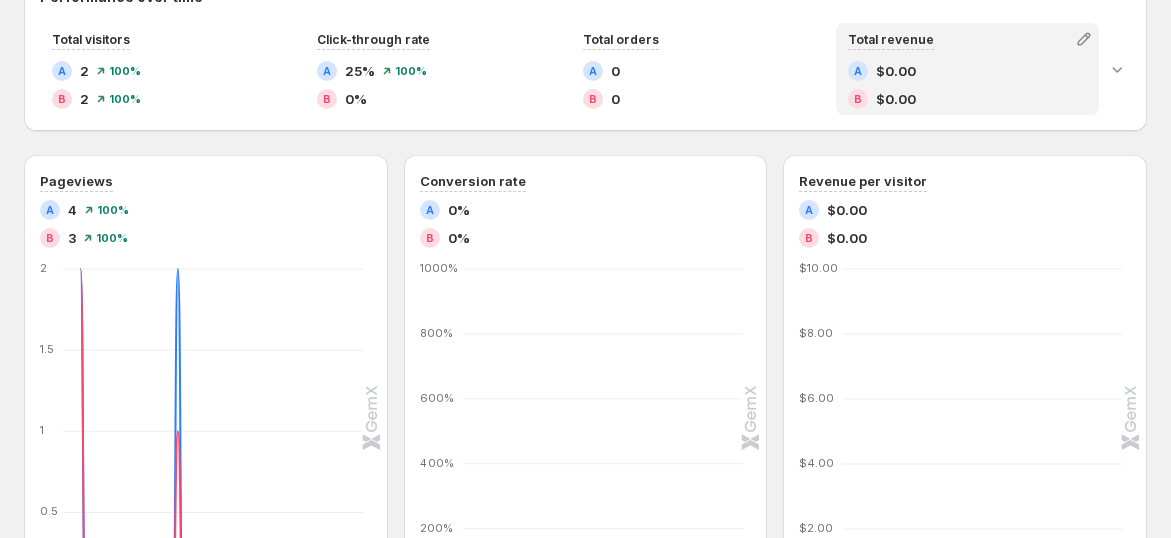 click on "Total orders" at bounding box center [702, 39] 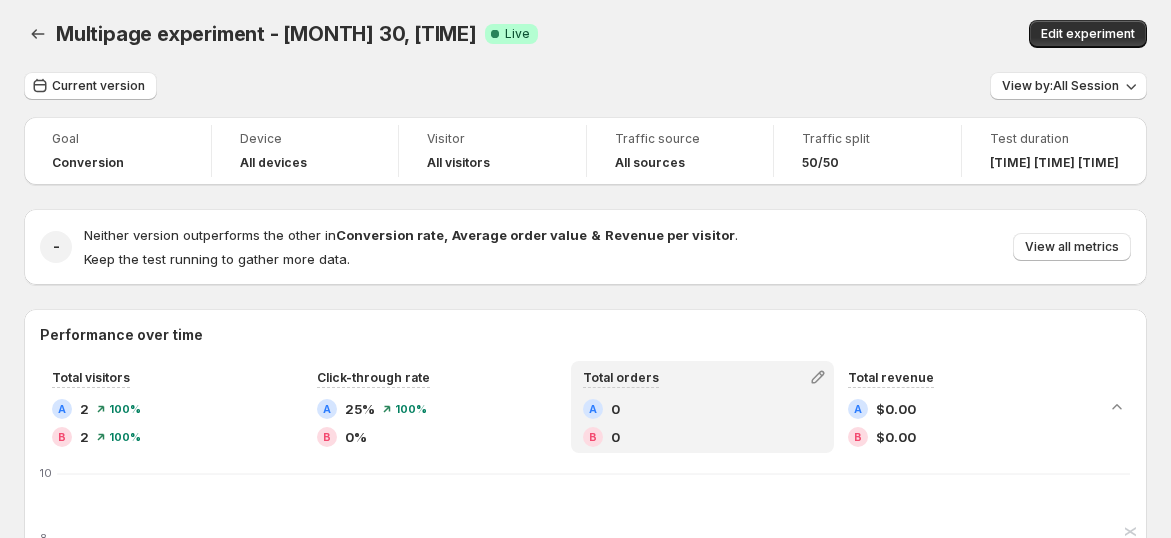 scroll, scrollTop: 0, scrollLeft: 0, axis: both 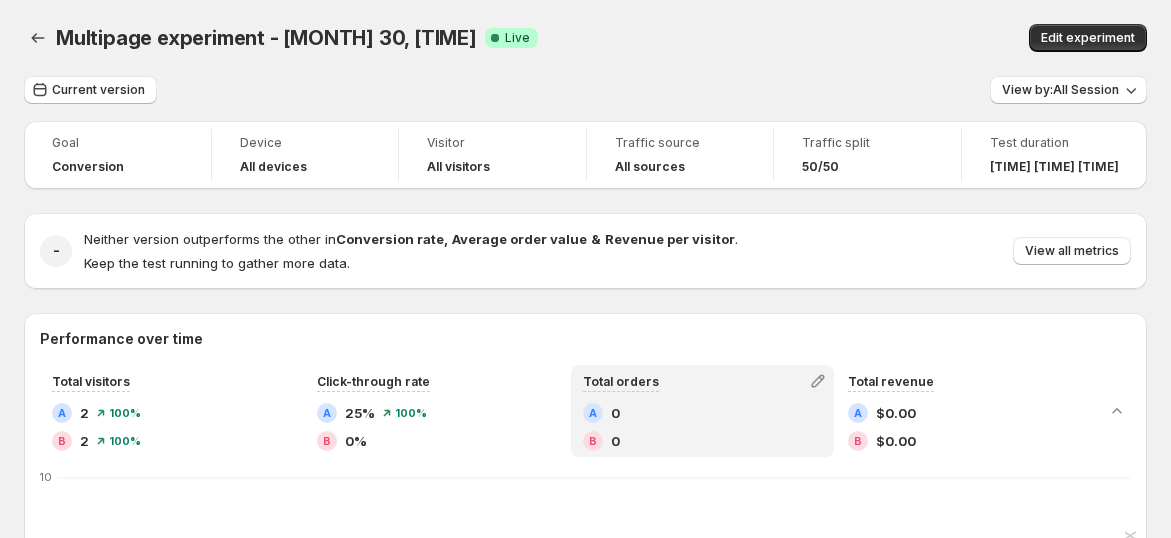 click on "Neither version outperforms the other in  Conversion rate ,   Average order value   &   Revenue per visitor . Keep the test running to gather more data. View all metrics" at bounding box center [607, 251] 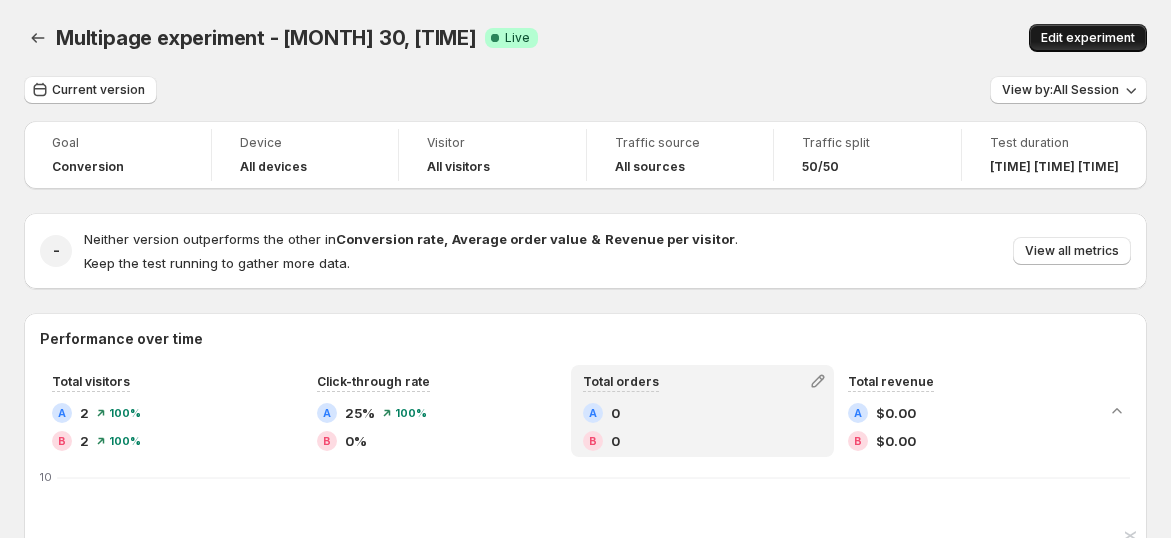 click on "Edit experiment" at bounding box center [1088, 38] 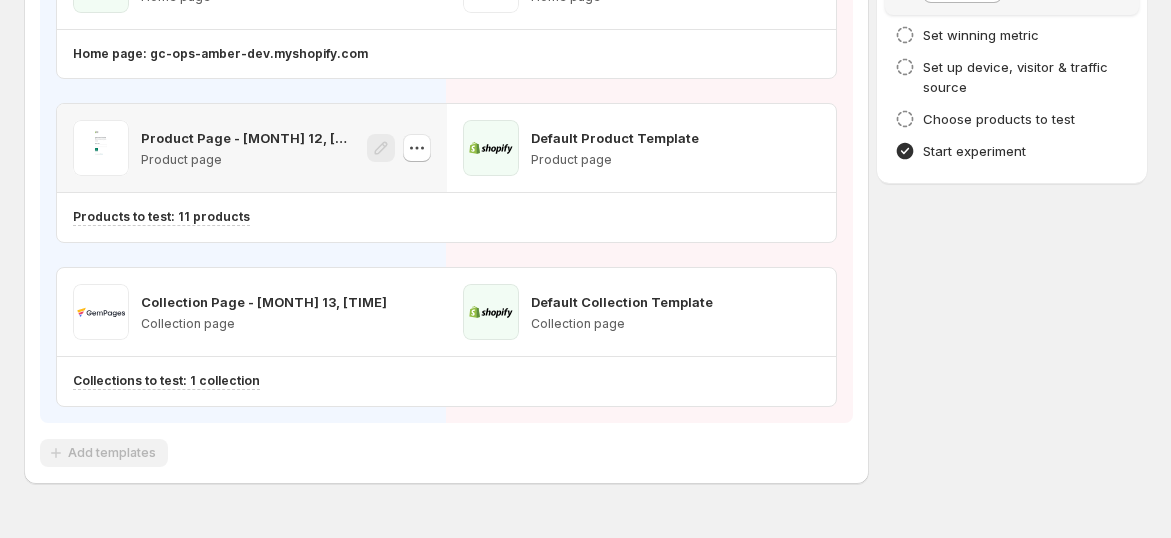 scroll, scrollTop: 0, scrollLeft: 0, axis: both 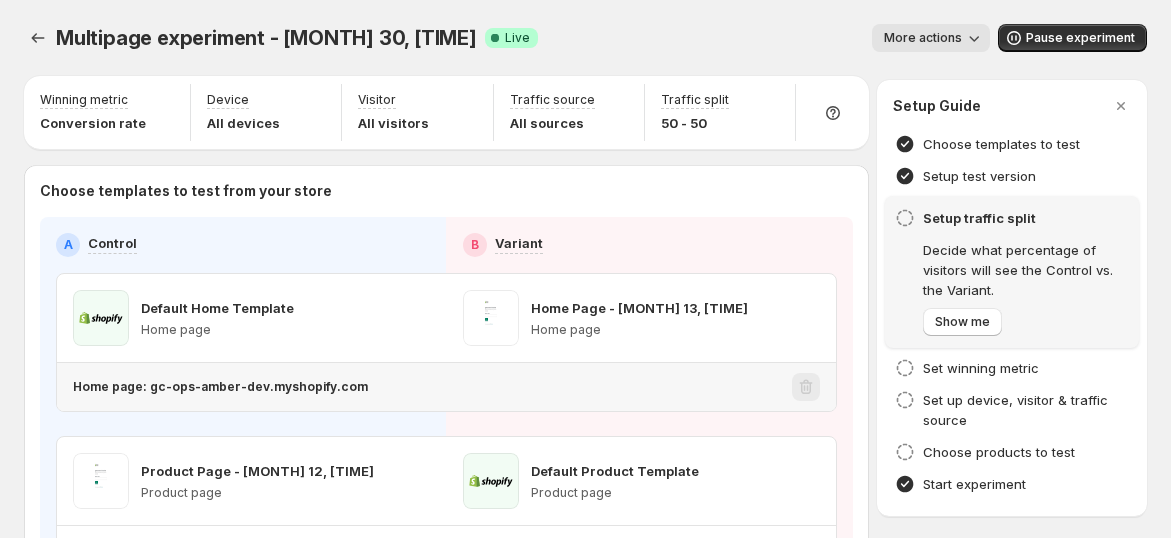 click on "Home page: gc-ops-amber-dev.myshopify.com" at bounding box center [428, 387] 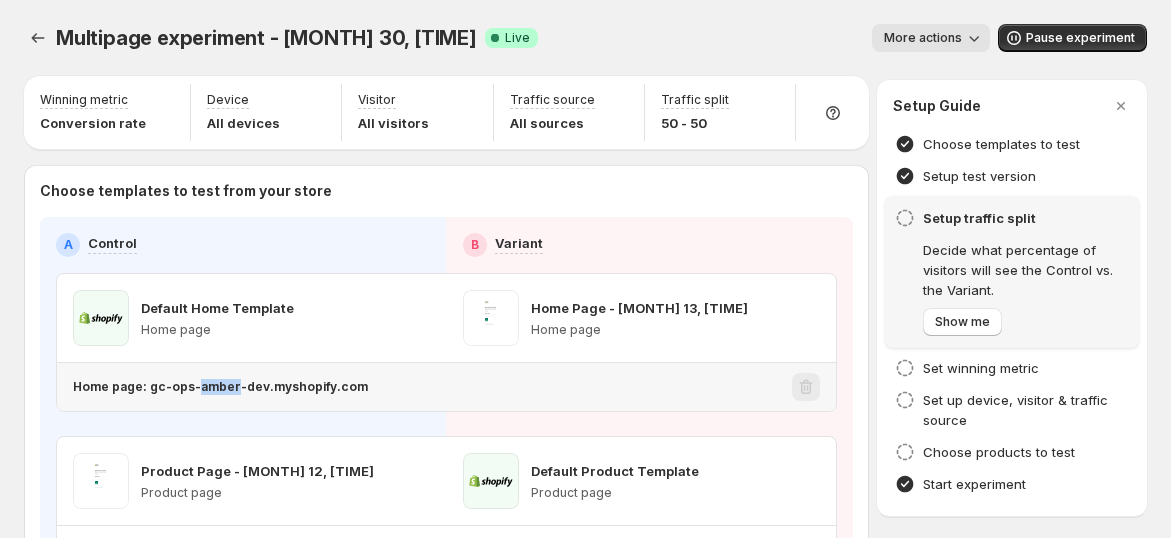 click on "Home page: gc-ops-amber-dev.myshopify.com" at bounding box center [428, 387] 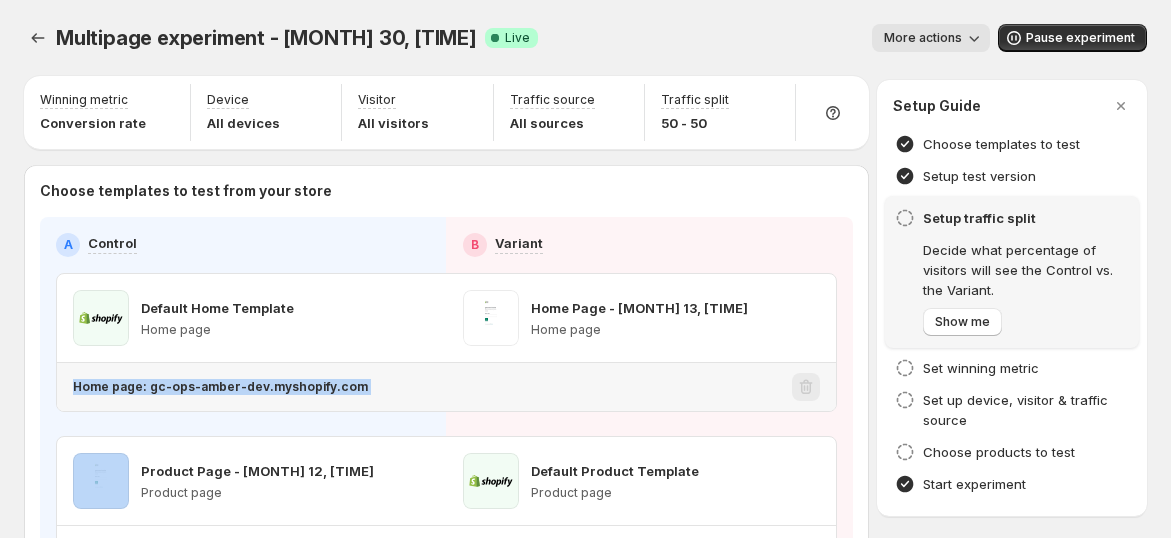 click on "Home page: gc-ops-amber-dev.myshopify.com" at bounding box center [428, 387] 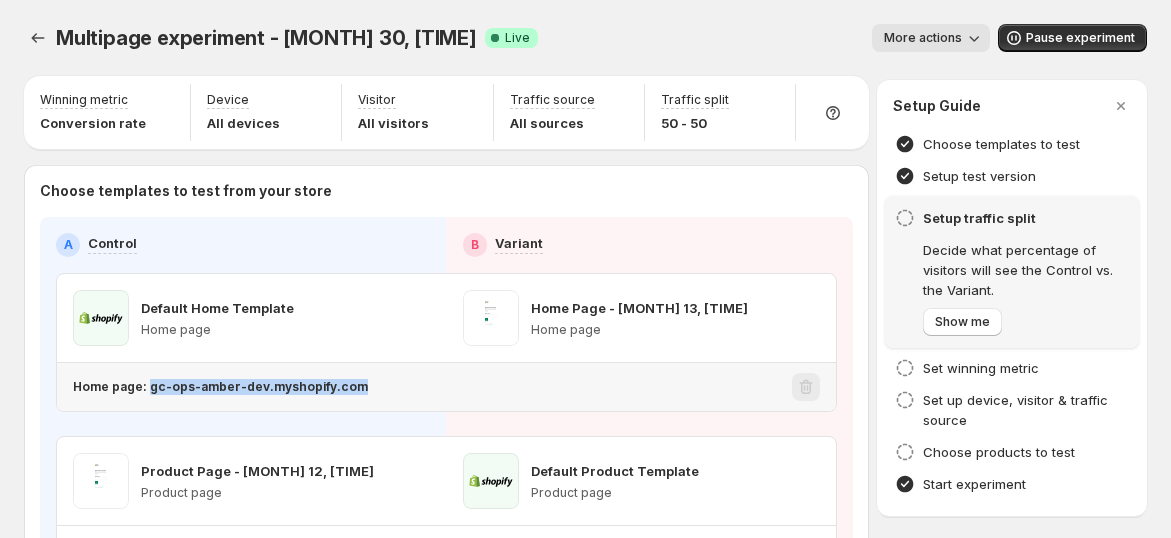 drag, startPoint x: 357, startPoint y: 387, endPoint x: 149, endPoint y: 404, distance: 208.69356 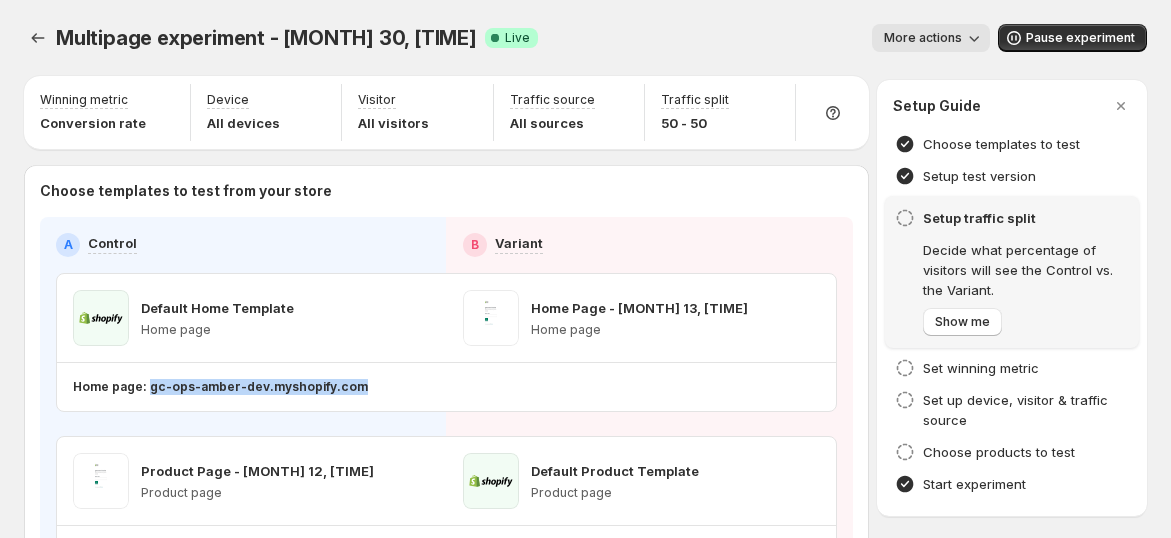 copy on "gc-ops-amber-dev.myshopify.com" 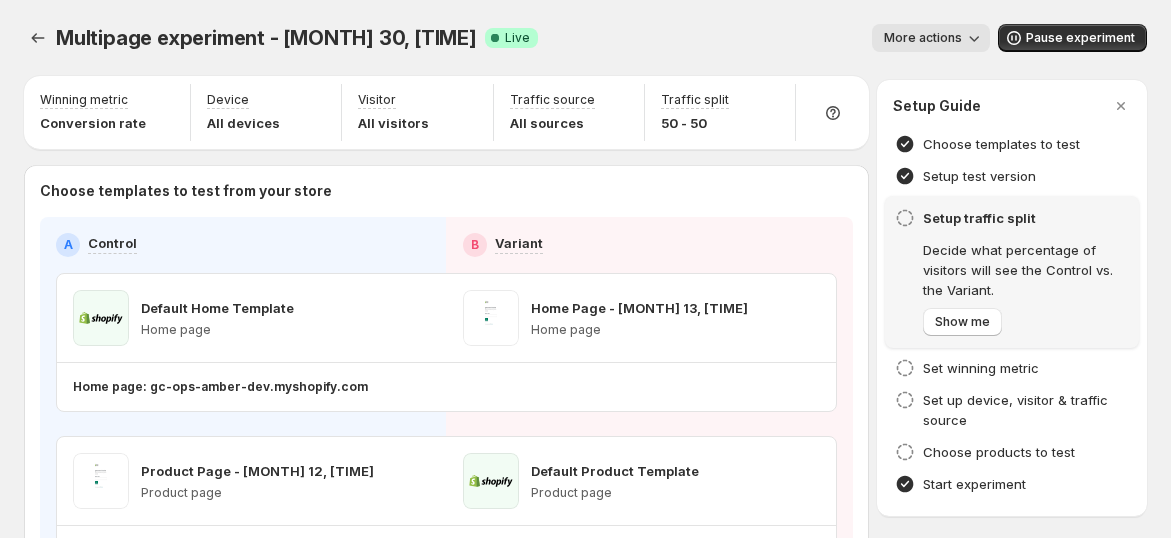 click on "Multipage experiment - Jul 30, 13:25:02. This page is ready Multipage experiment - Jul 30, 13:25:02 Success Complete Live More actions More actions More actions Pause experiment" at bounding box center (585, 38) 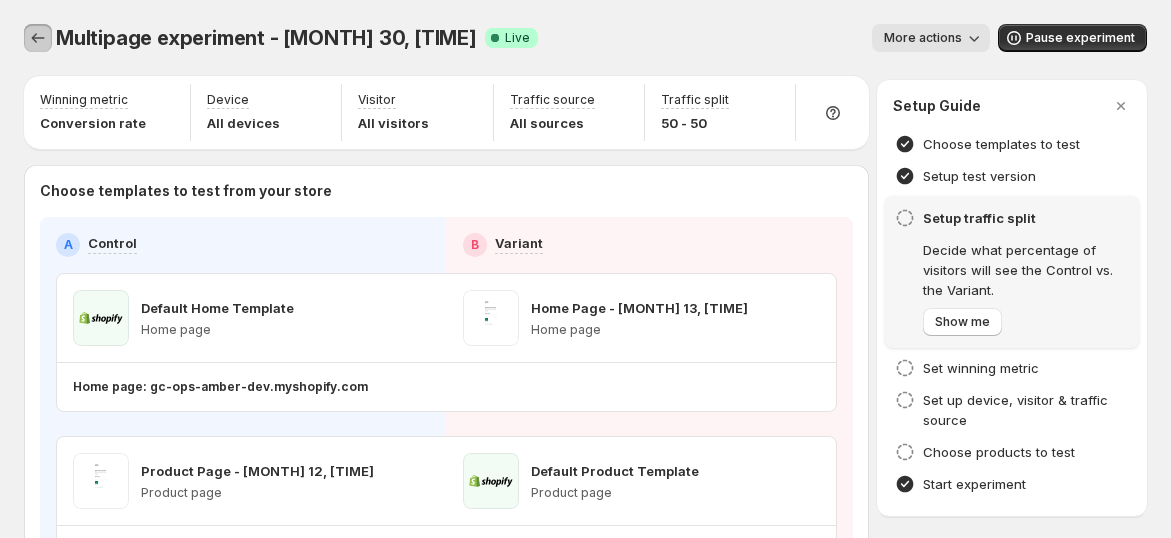 click 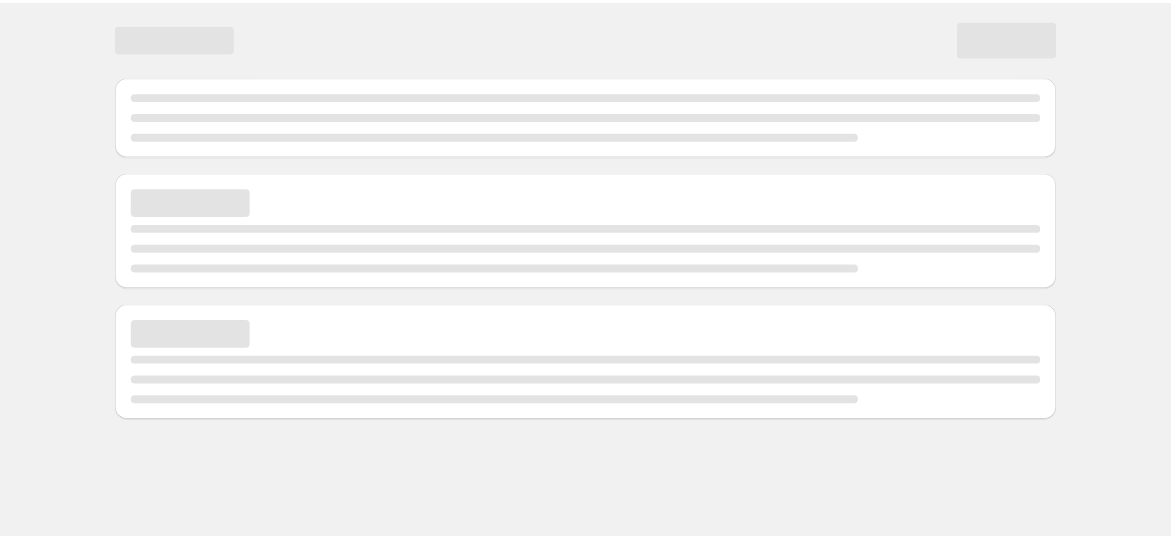 scroll, scrollTop: 0, scrollLeft: 0, axis: both 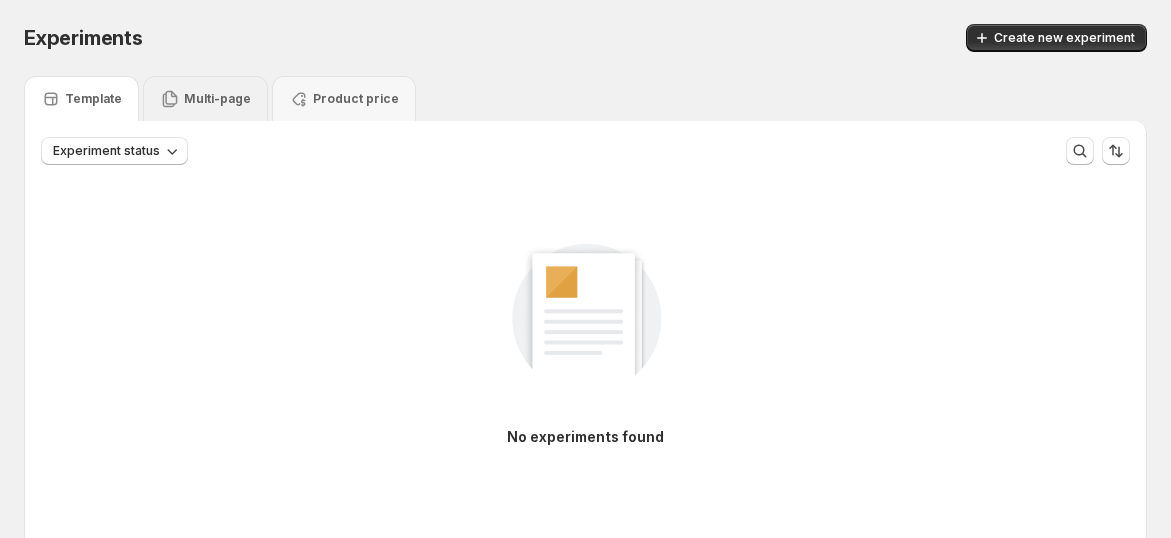 click on "Multi-page" at bounding box center (205, 98) 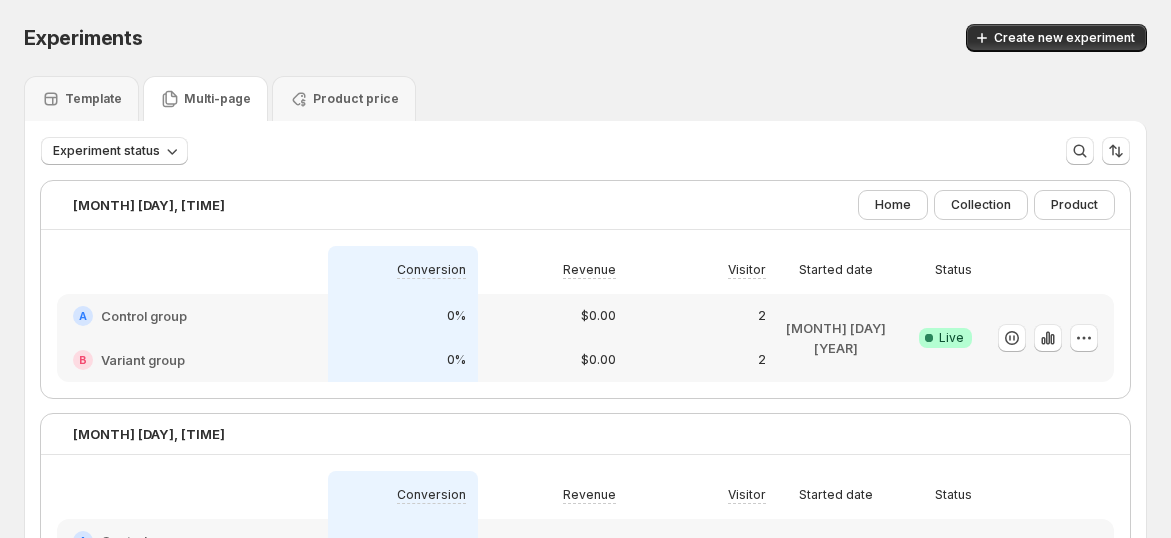 click on "Control group" at bounding box center [144, 316] 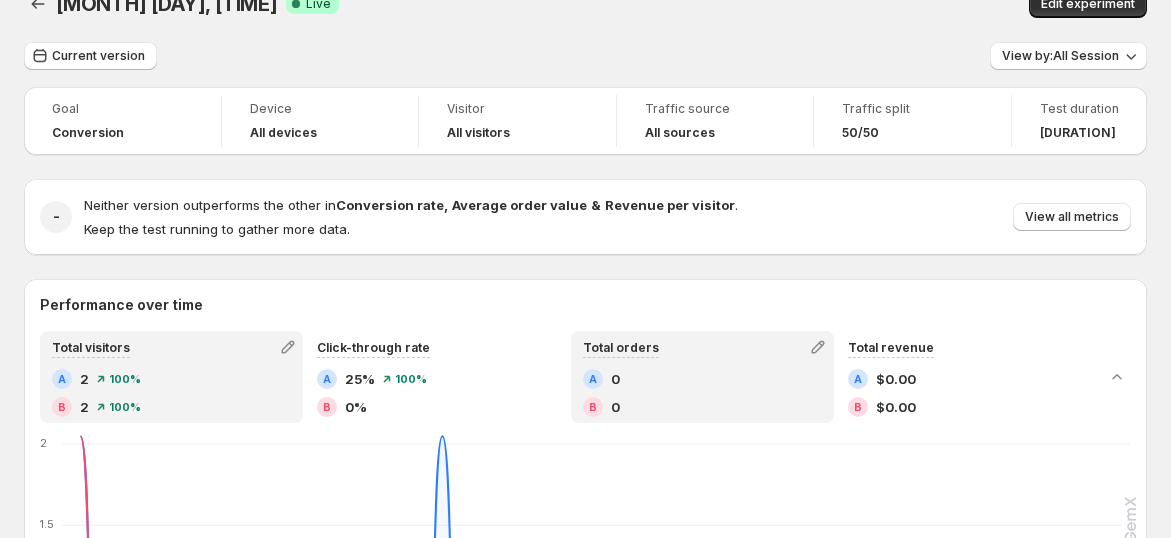 scroll, scrollTop: 0, scrollLeft: 0, axis: both 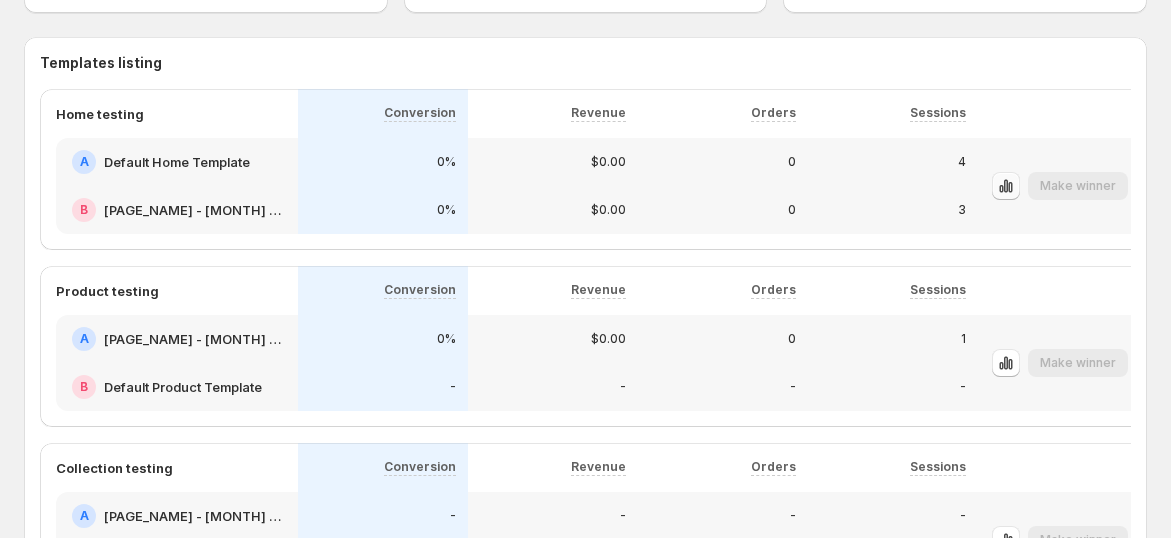 click 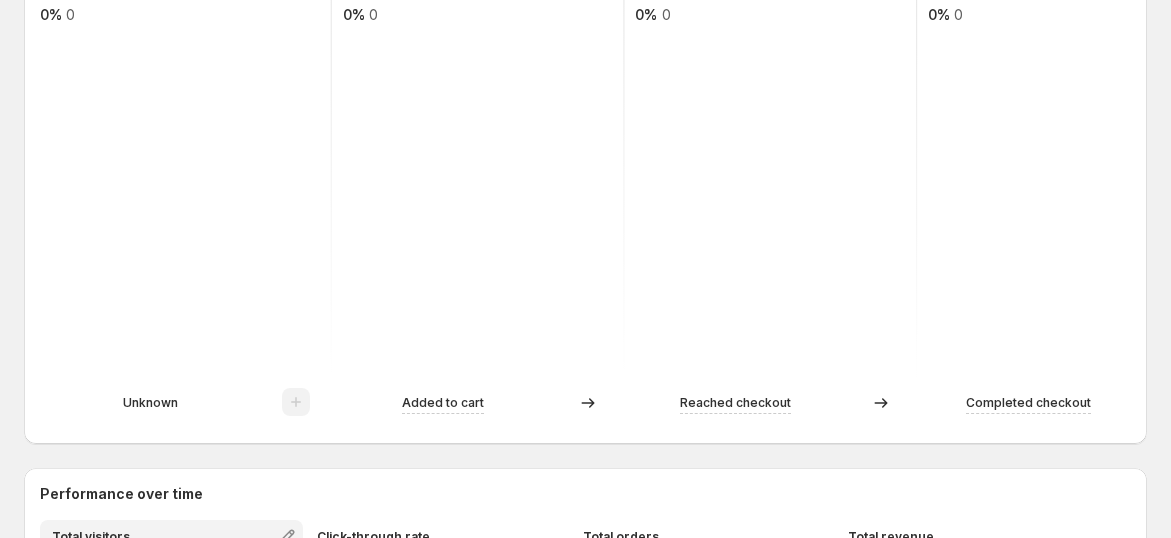scroll, scrollTop: 333, scrollLeft: 0, axis: vertical 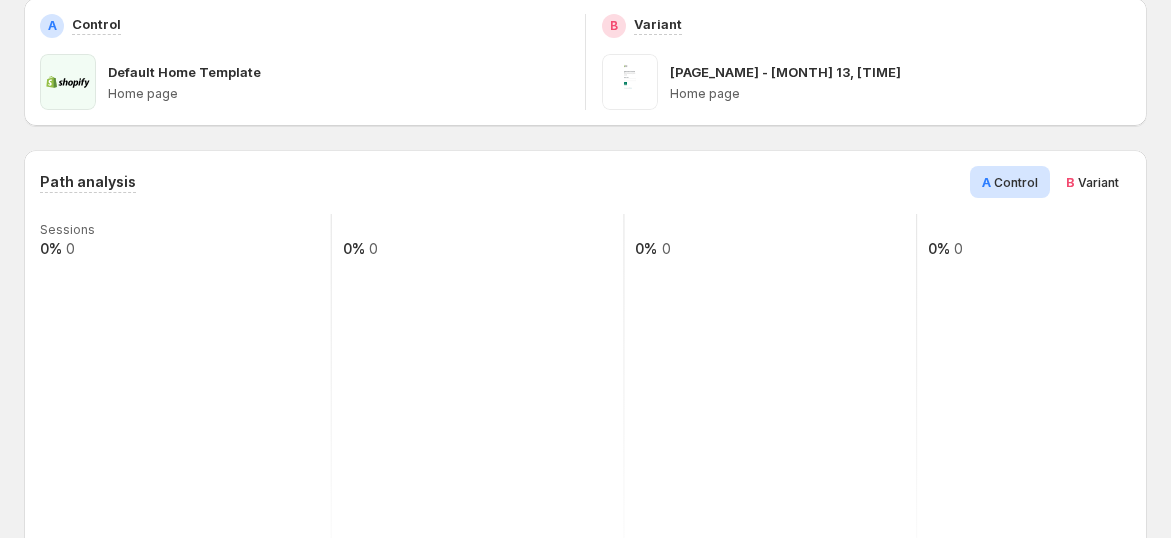 click on "B   Variant" at bounding box center (1092, 182) 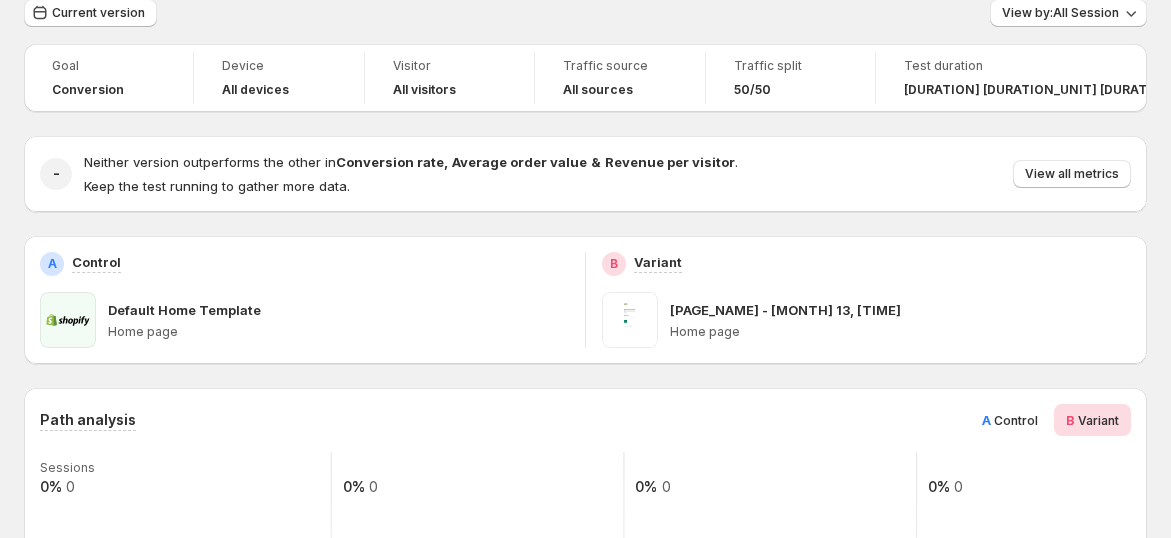 scroll, scrollTop: 0, scrollLeft: 0, axis: both 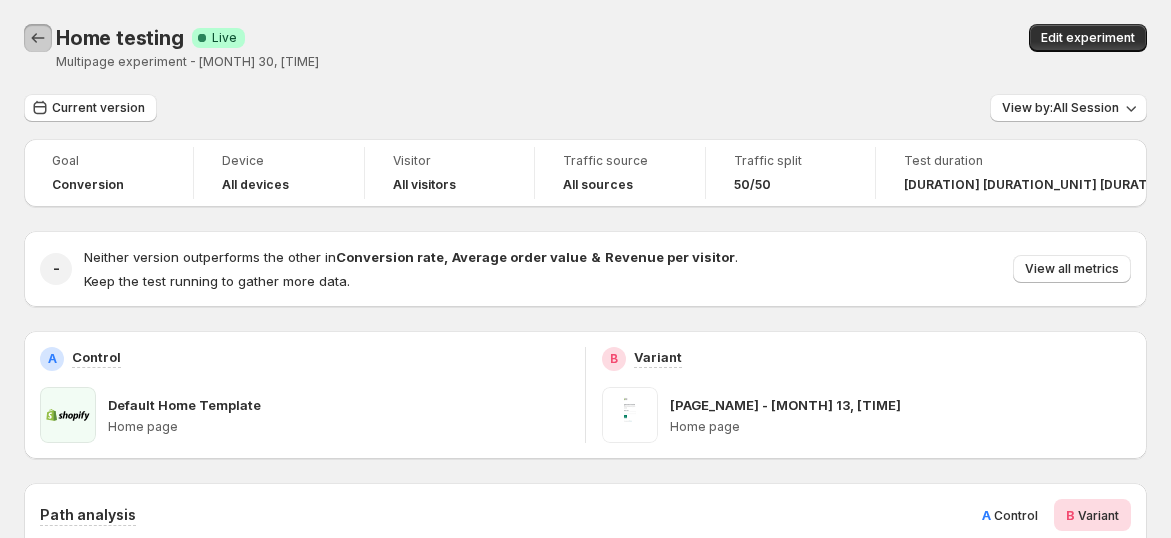 click 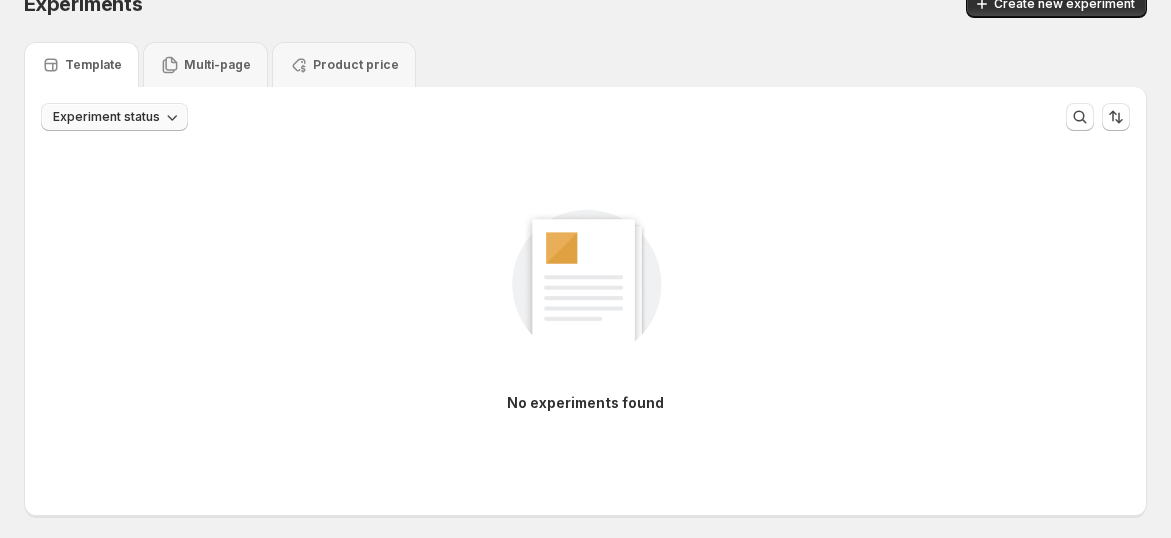 scroll, scrollTop: 0, scrollLeft: 0, axis: both 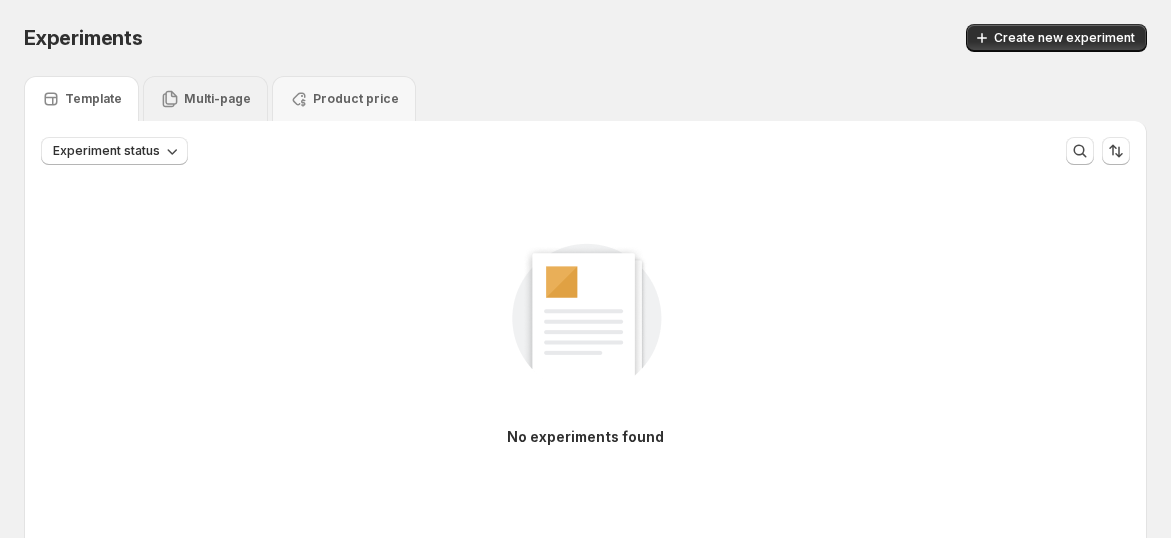 click on "Multi-page" at bounding box center [205, 98] 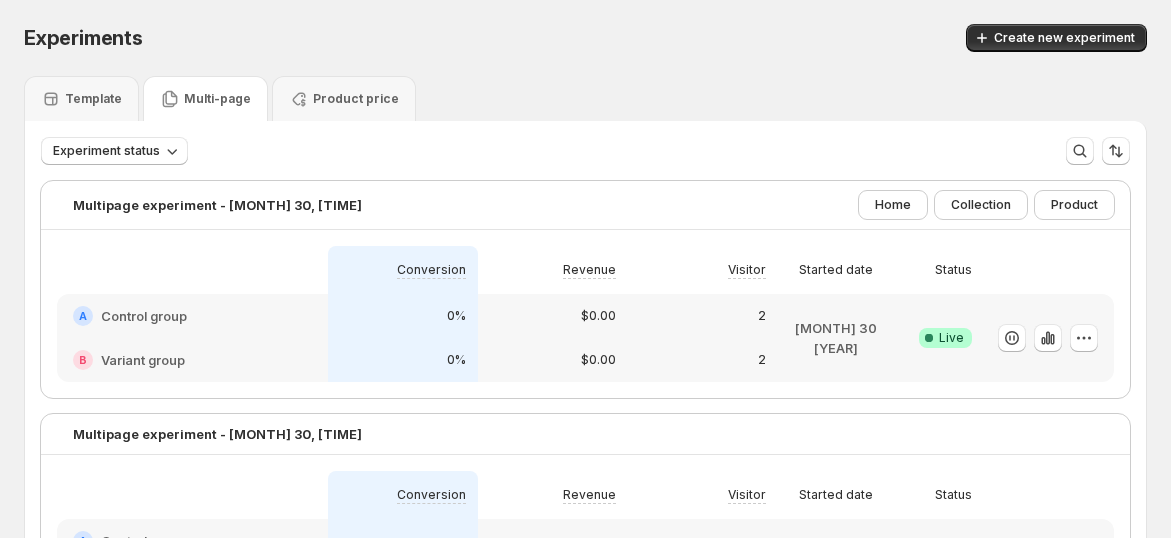 click on "Control group" at bounding box center (144, 316) 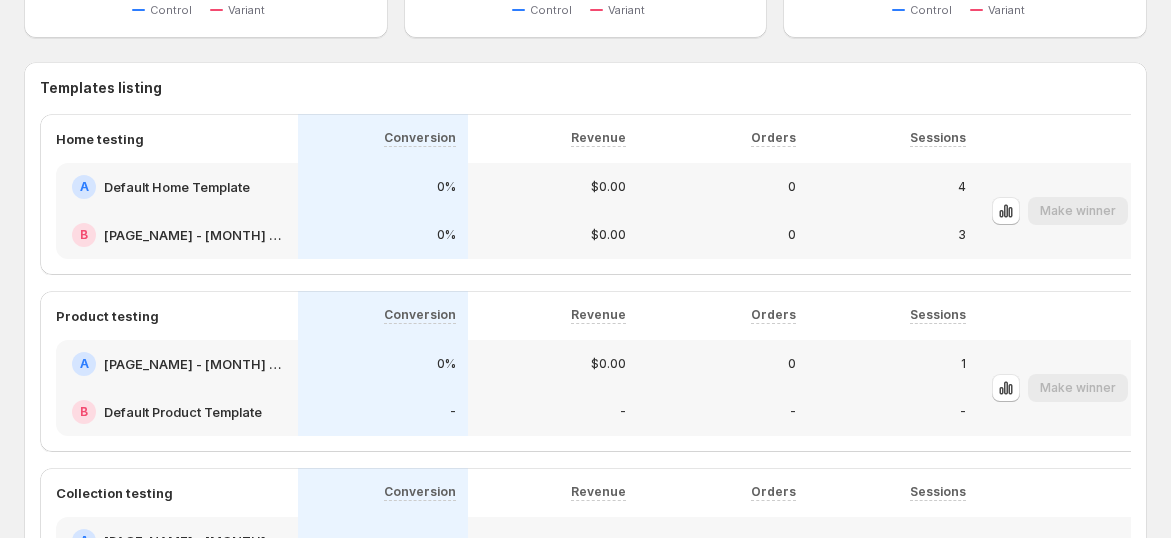 scroll, scrollTop: 1555, scrollLeft: 0, axis: vertical 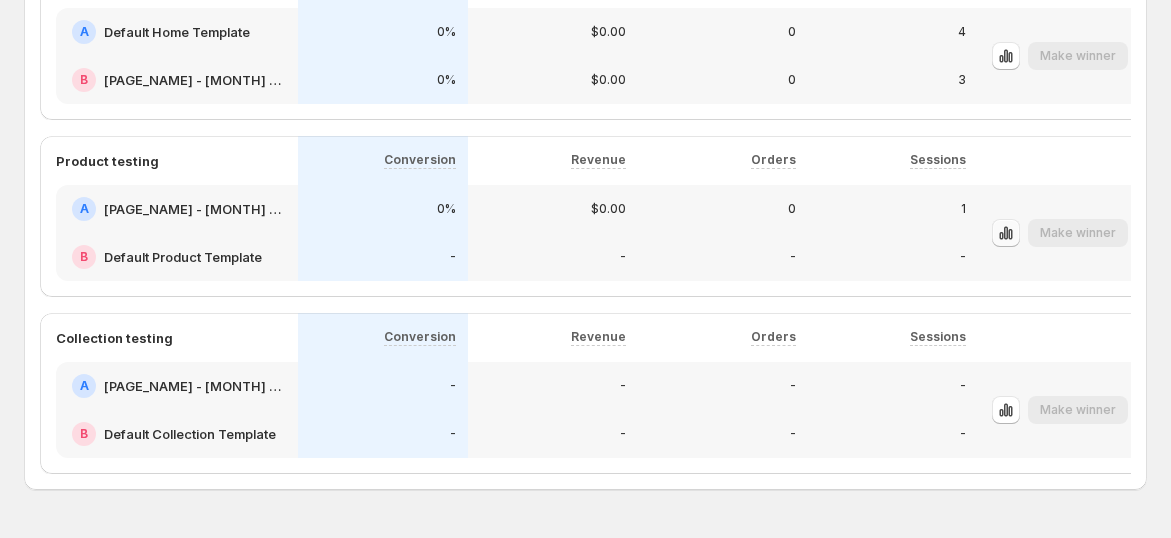 click 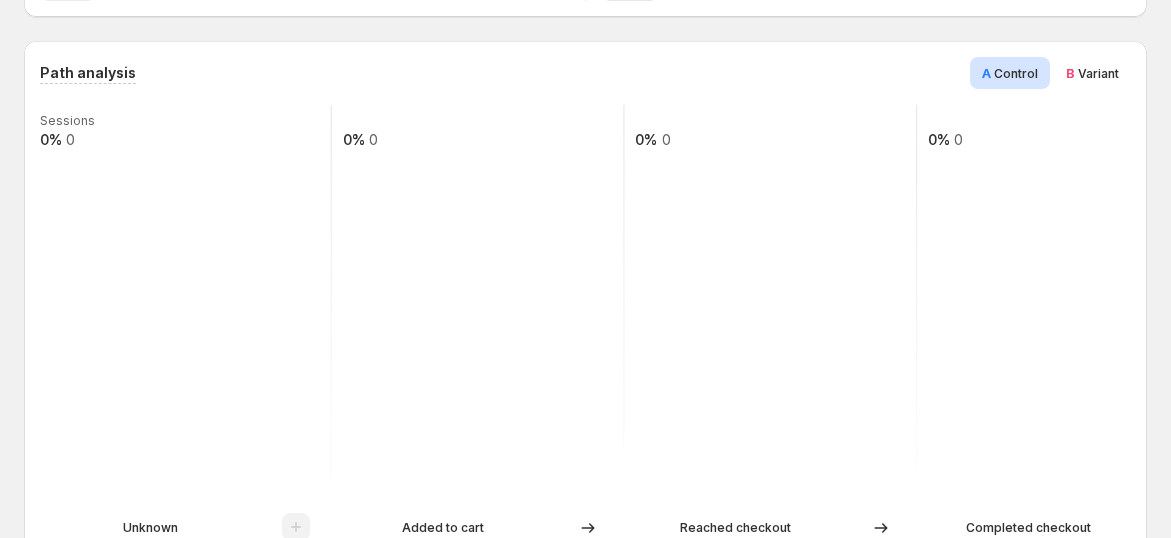 scroll, scrollTop: 444, scrollLeft: 0, axis: vertical 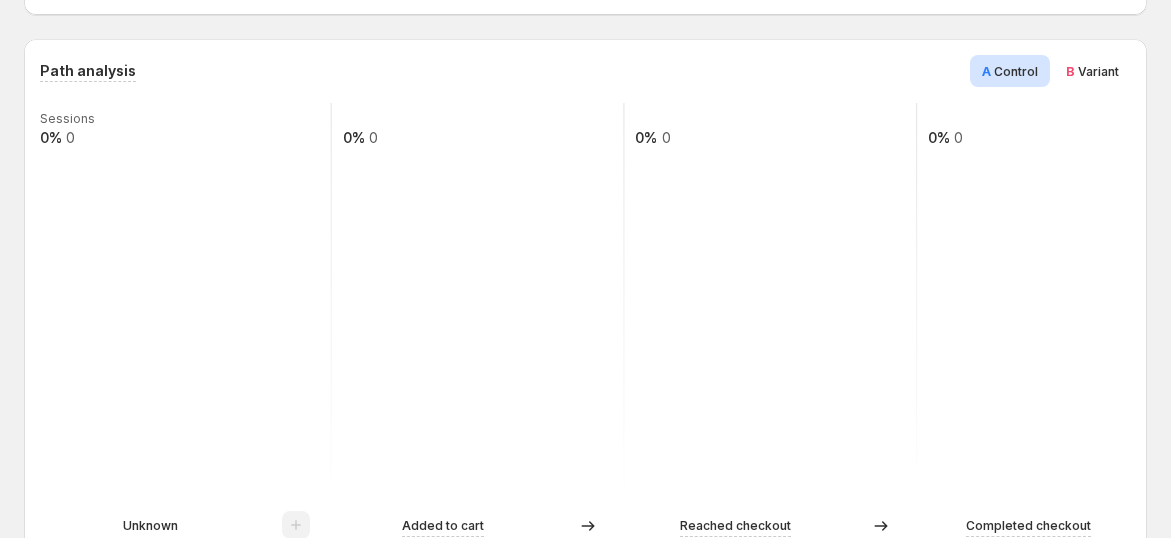 click on "B   Variant" at bounding box center [1092, 71] 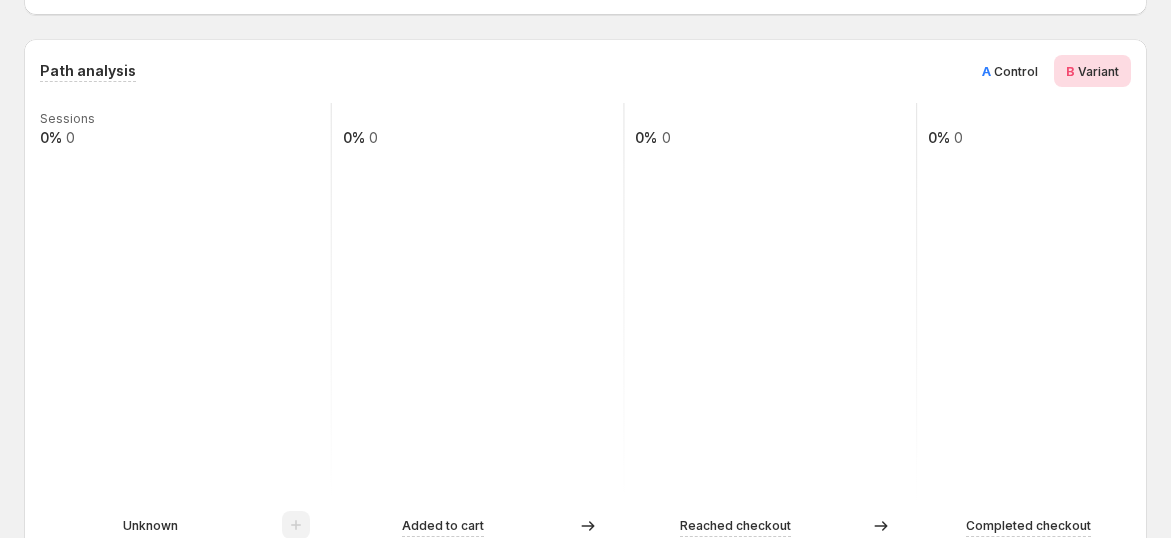 click on "Control" at bounding box center [1016, 71] 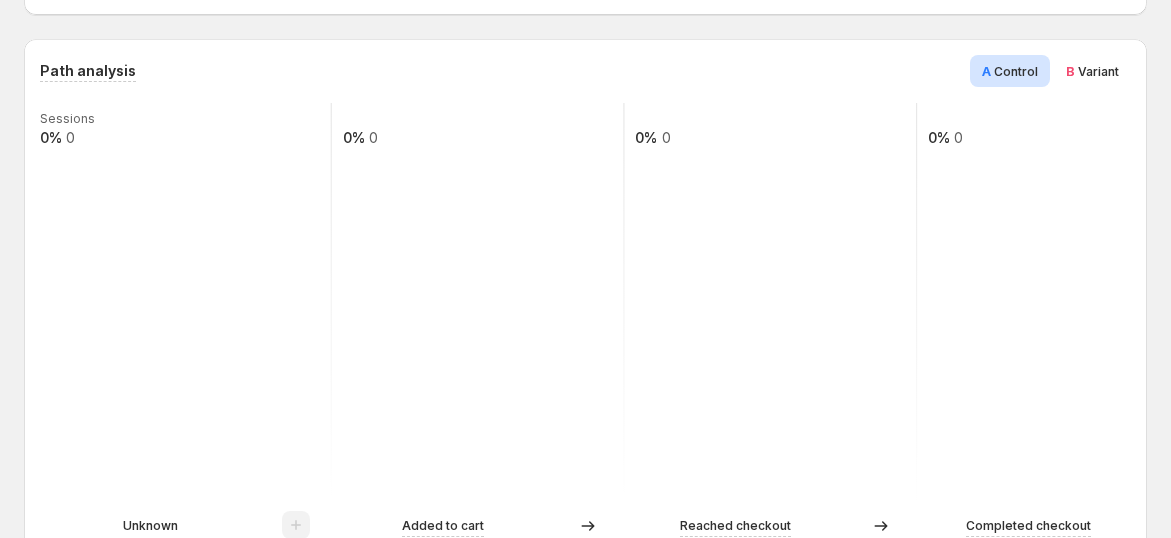click on "Variant" at bounding box center [1098, 71] 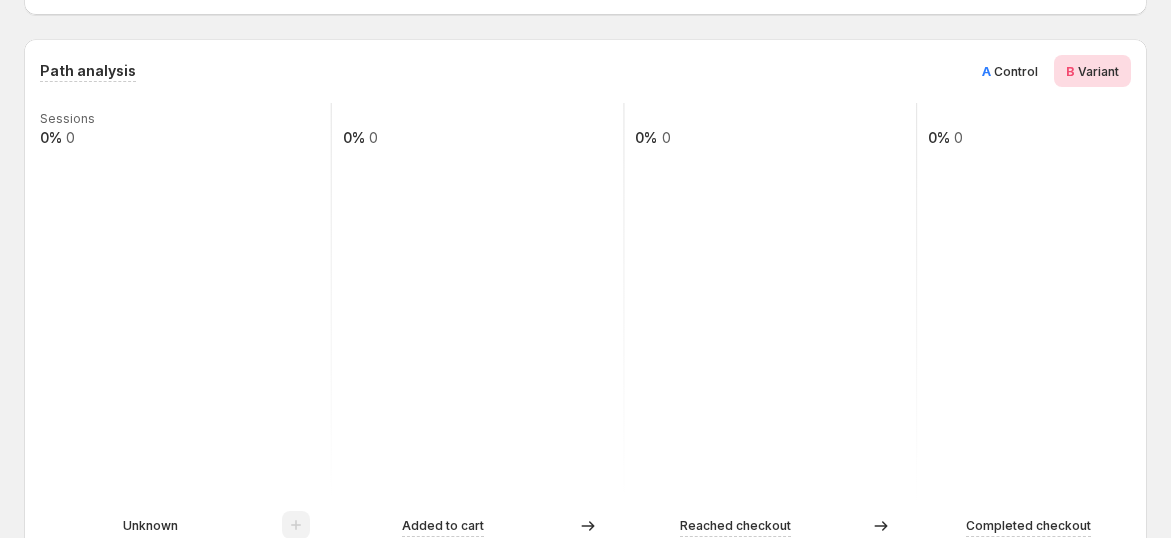 click on "A   Control" at bounding box center [1010, 71] 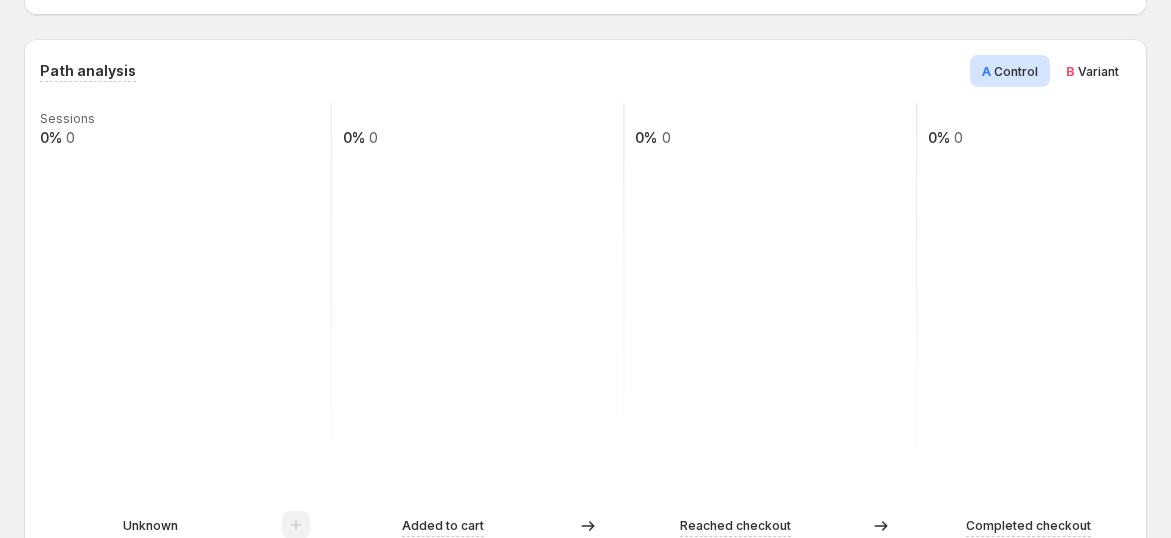 click on "B   Variant" at bounding box center (1092, 71) 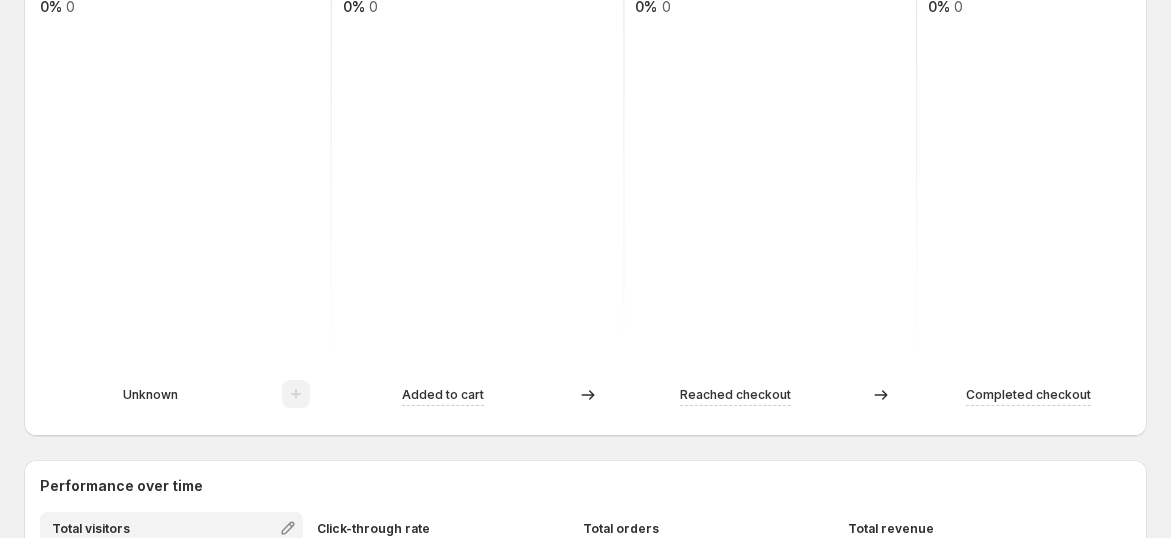 scroll, scrollTop: 666, scrollLeft: 0, axis: vertical 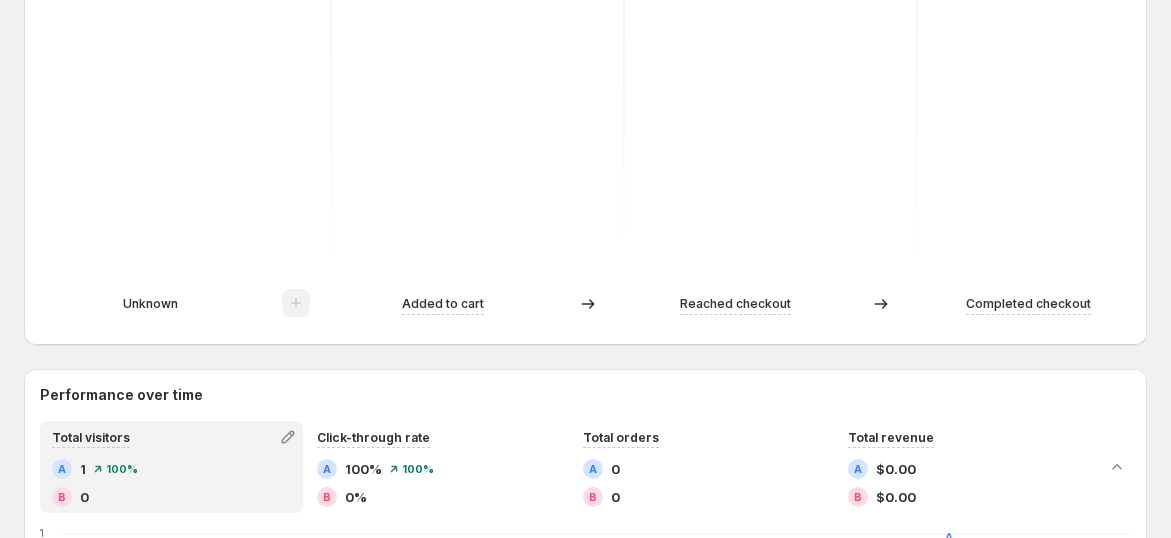 click on "Sessions 0% 0   0% 0   0% 0   0% 0   Unknown Added to cart Reached checkout Completed checkout" at bounding box center [585, 105] 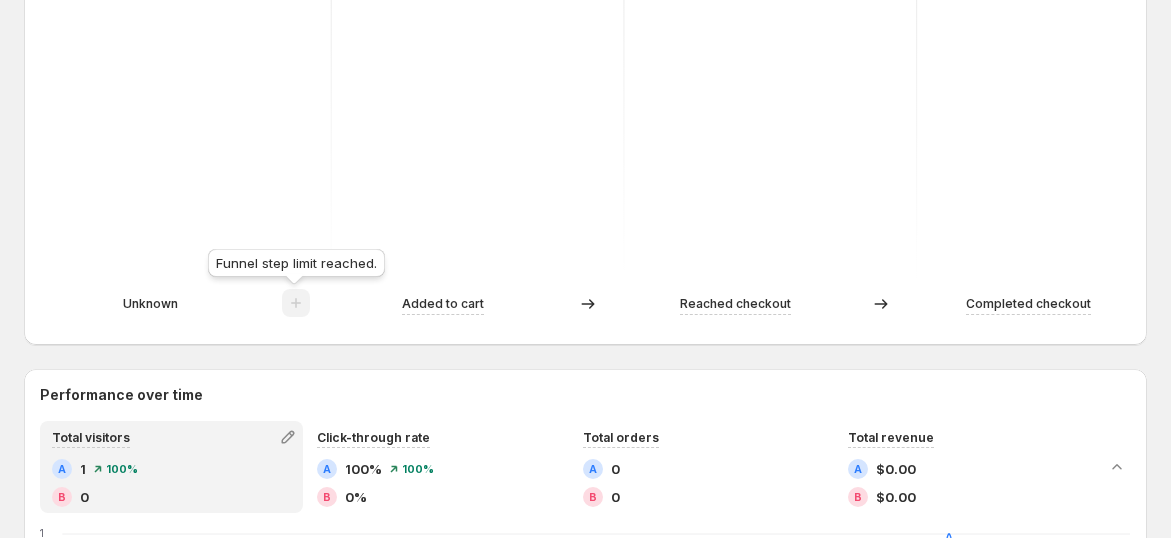 click at bounding box center [296, 308] 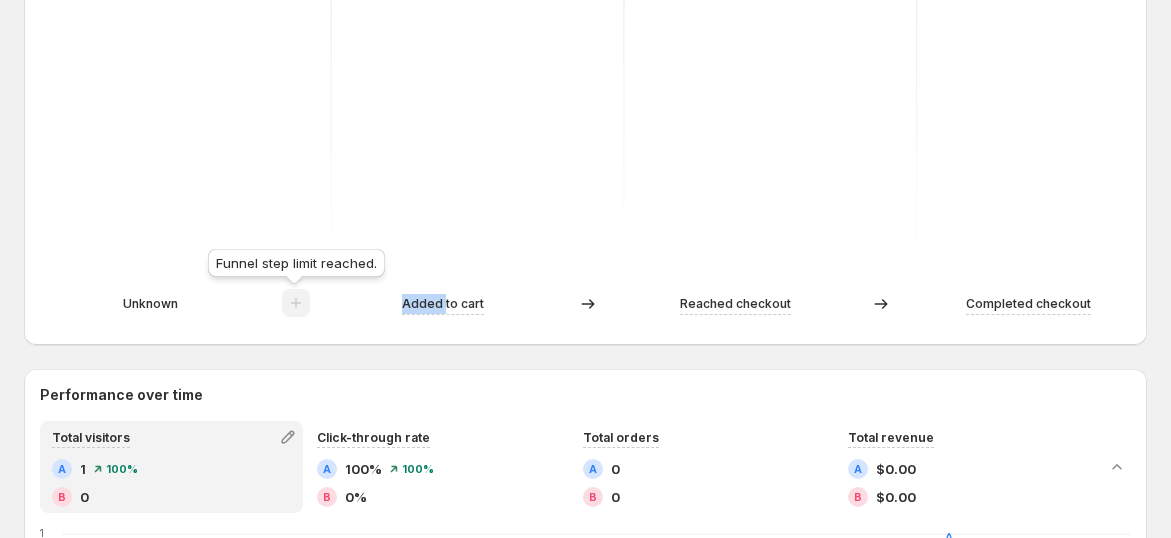 click at bounding box center (296, 308) 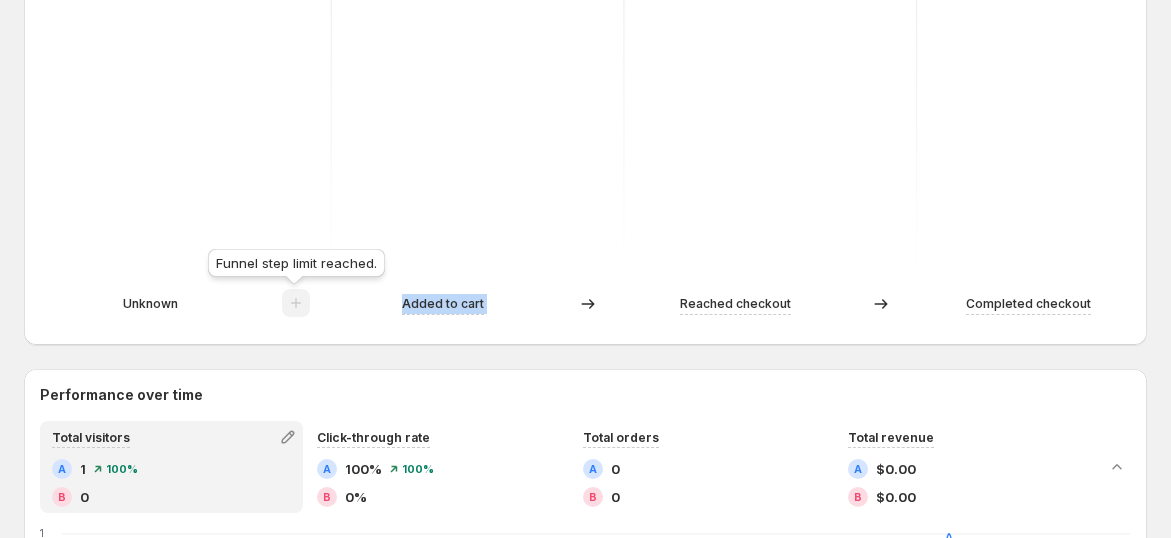 click at bounding box center (296, 308) 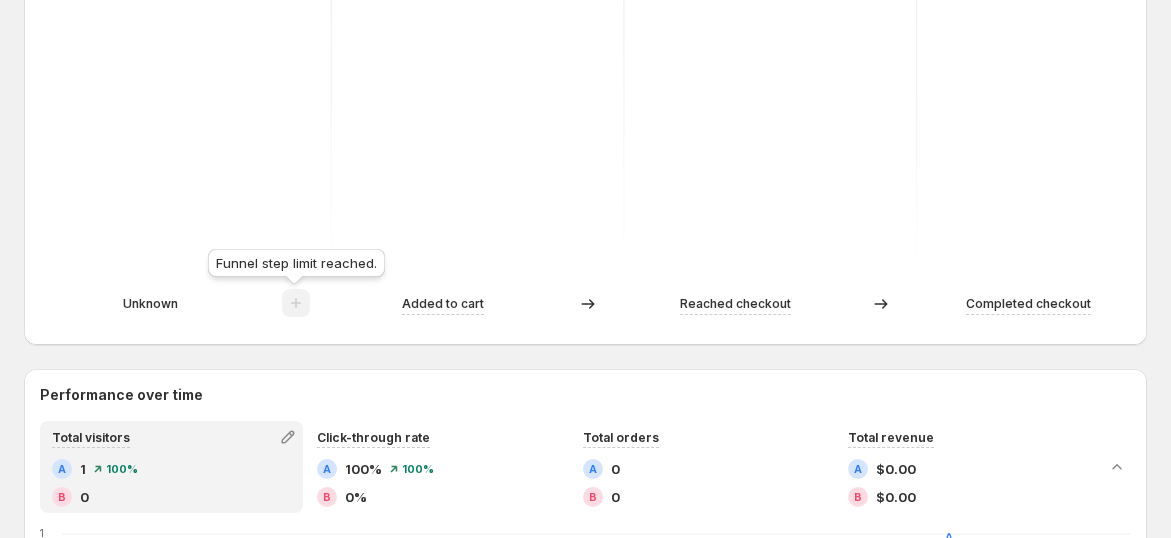 click at bounding box center [296, 308] 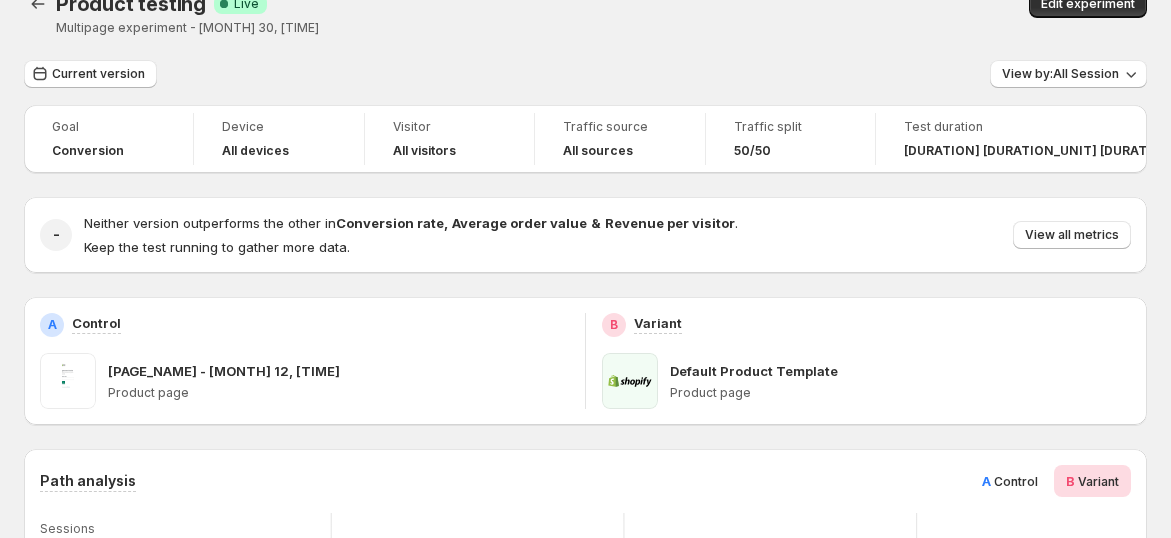 scroll, scrollTop: 0, scrollLeft: 0, axis: both 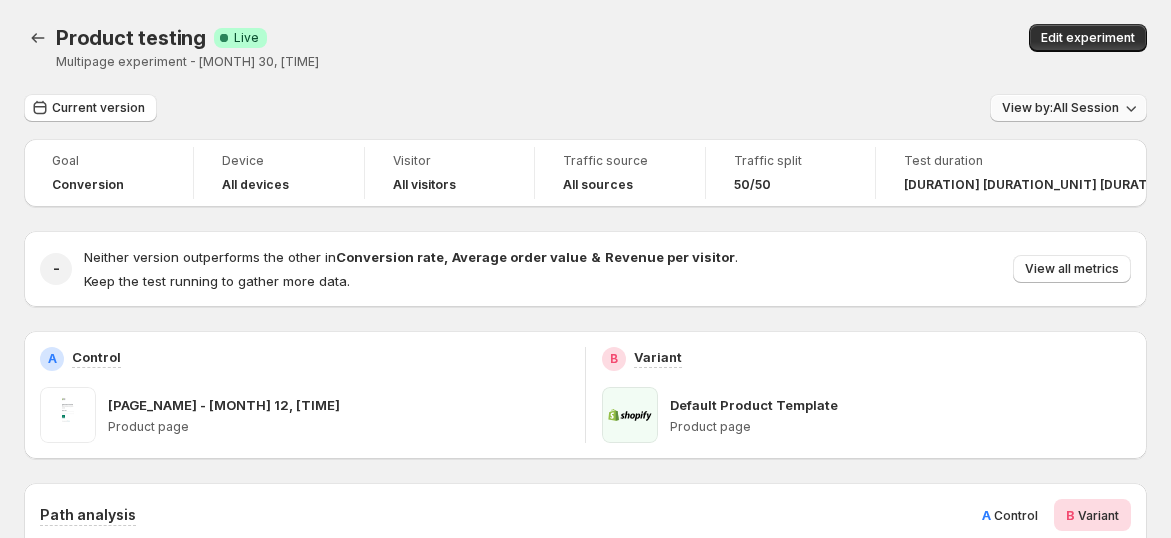 click on "View by:  All Session" at bounding box center (1060, 108) 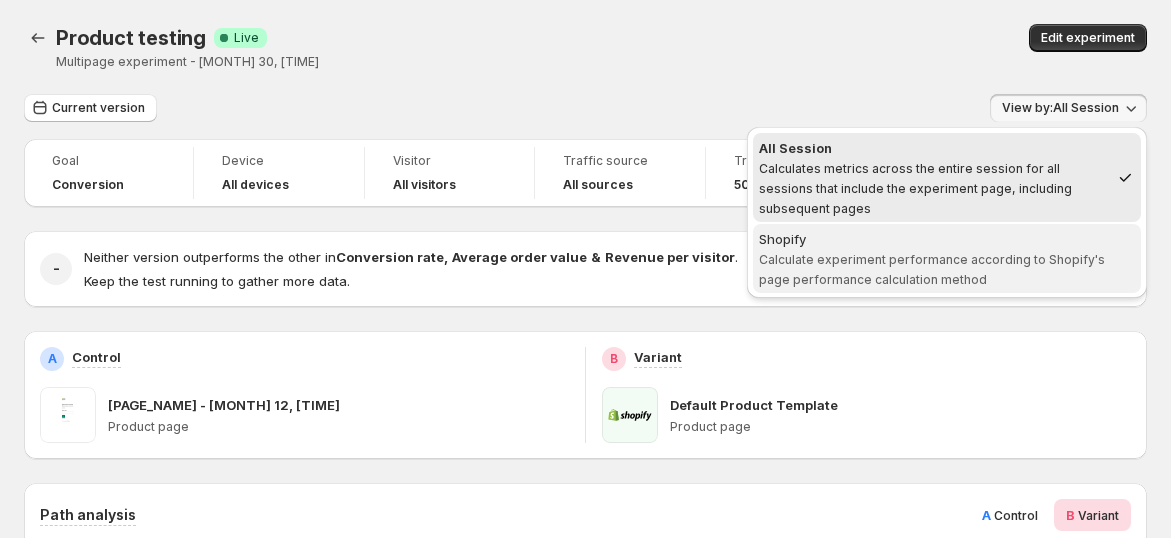 click on "Shopify" at bounding box center [947, 239] 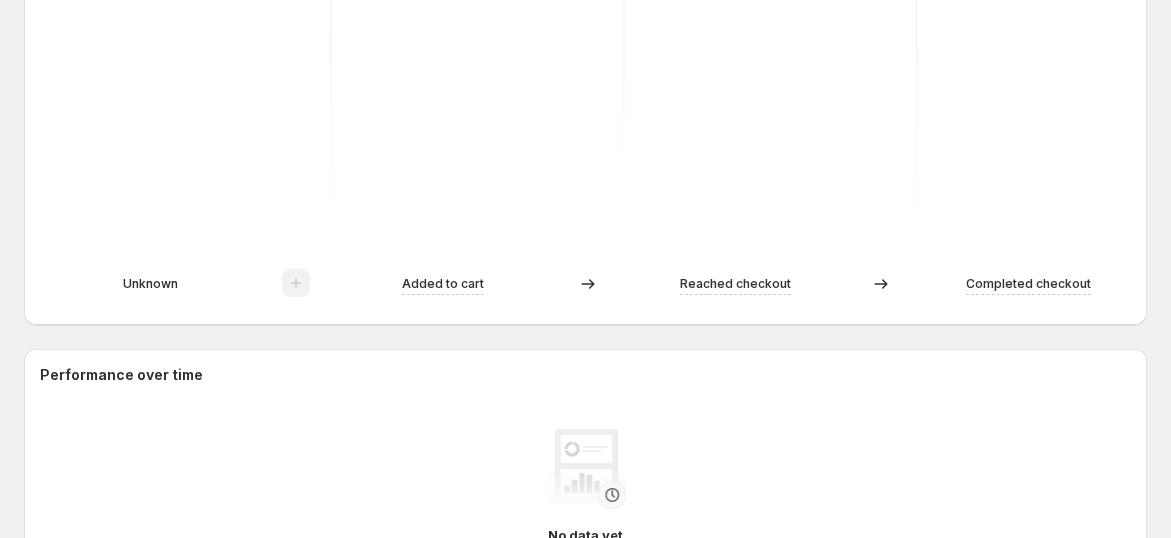 scroll, scrollTop: 444, scrollLeft: 0, axis: vertical 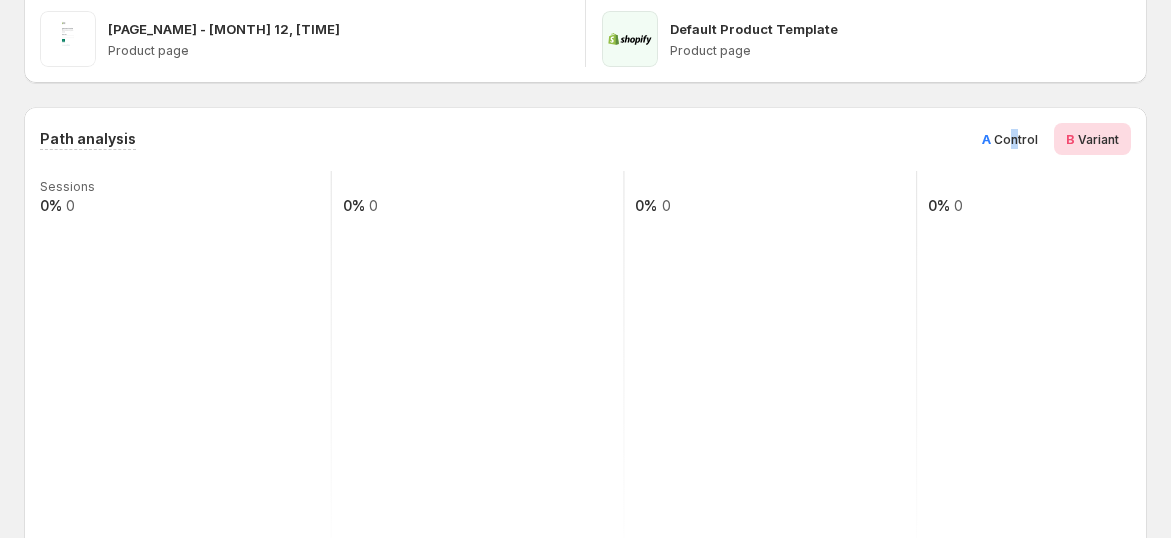 click on "Control" at bounding box center [1016, 139] 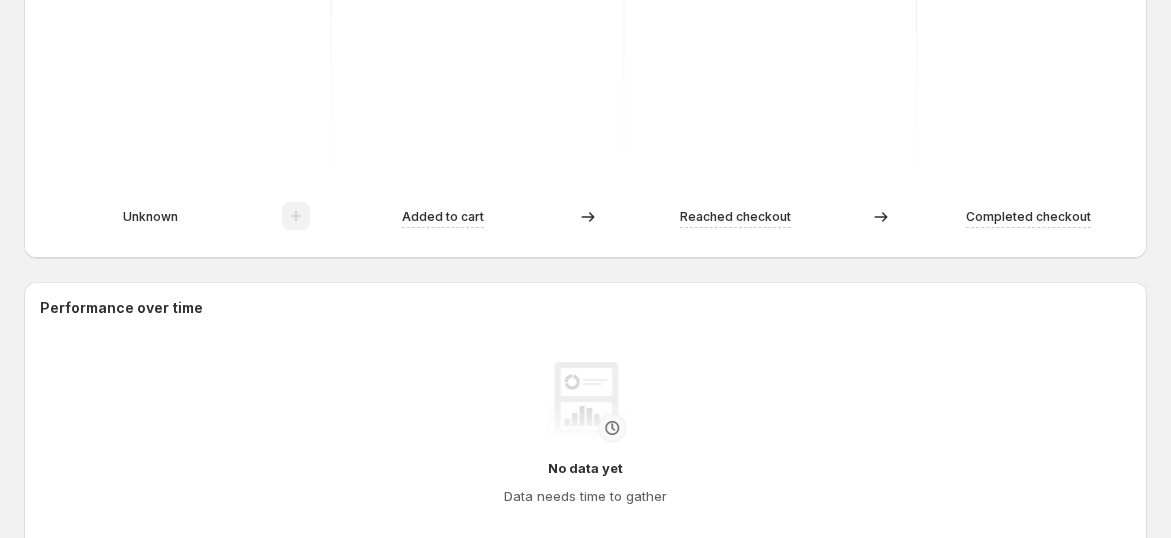 scroll, scrollTop: 1000, scrollLeft: 0, axis: vertical 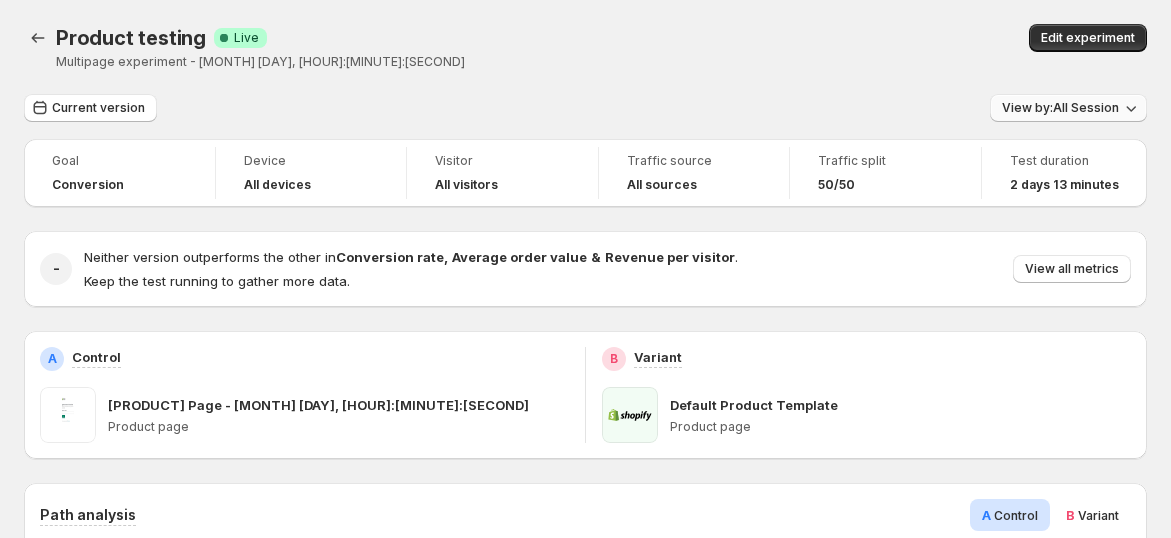 click on "View by:  All Session" at bounding box center (1060, 108) 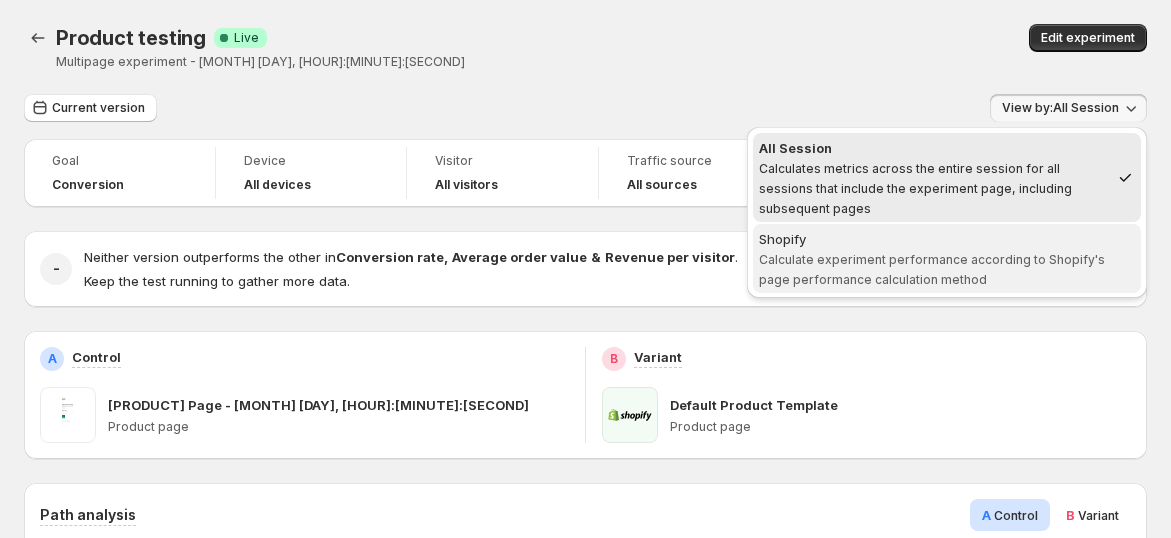 click on "Shopify" at bounding box center (947, 239) 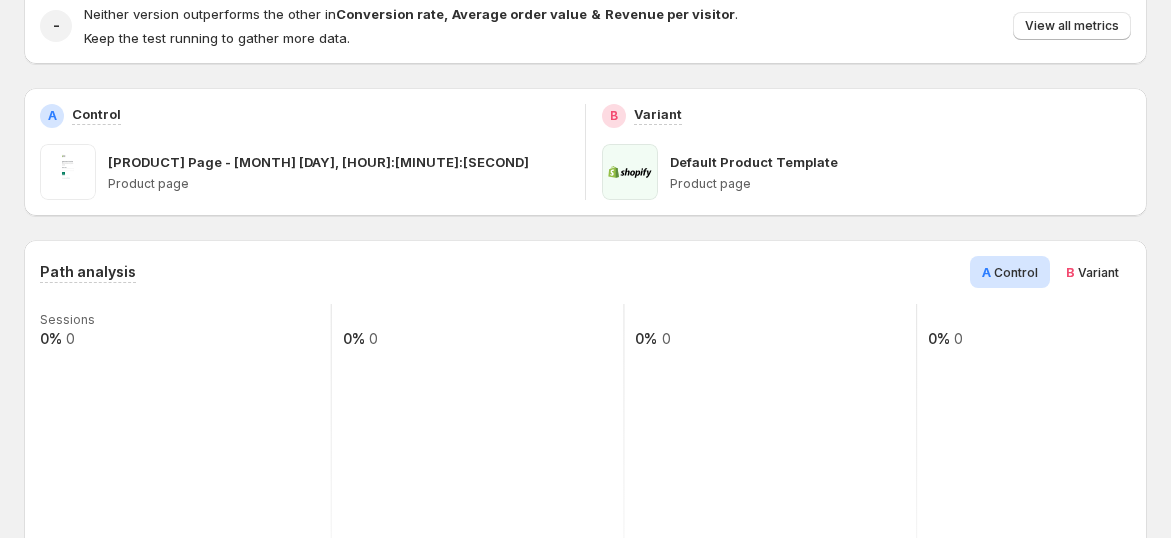scroll, scrollTop: 0, scrollLeft: 0, axis: both 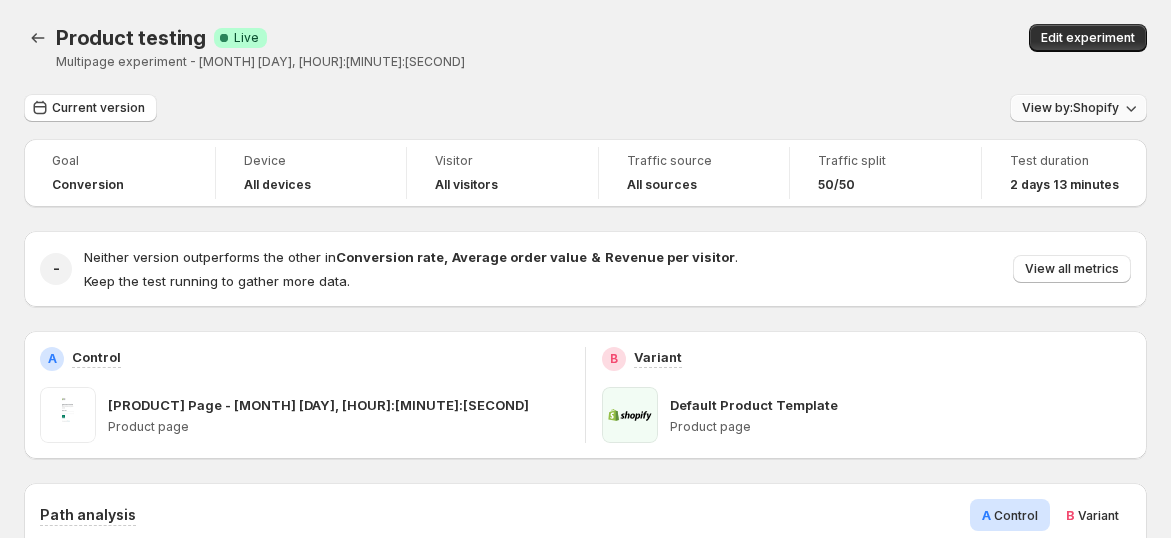 click on "View by:  Shopify" at bounding box center [1070, 108] 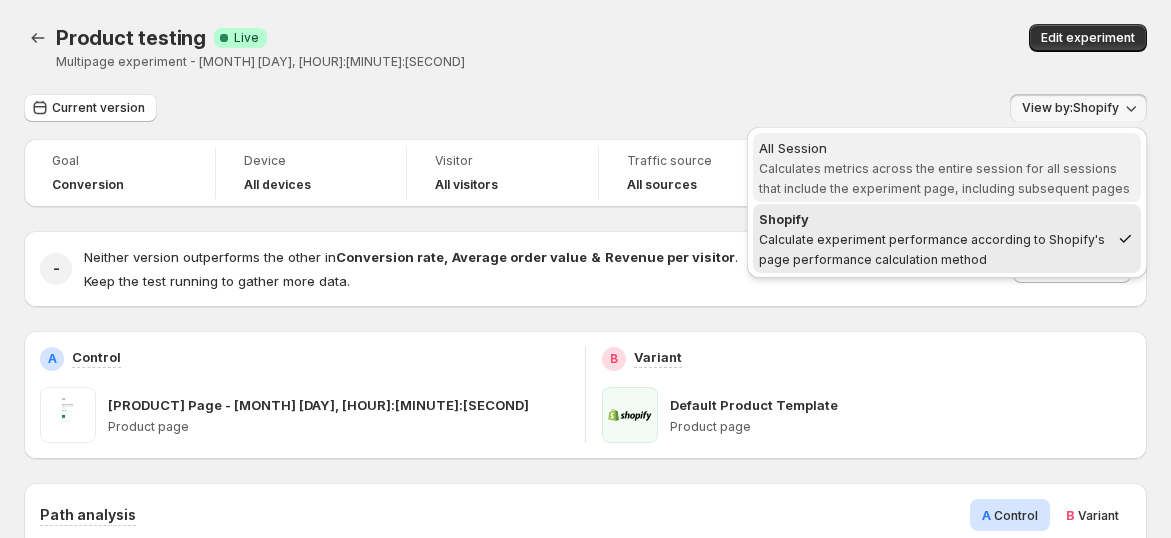 click on "All Session" at bounding box center [947, 148] 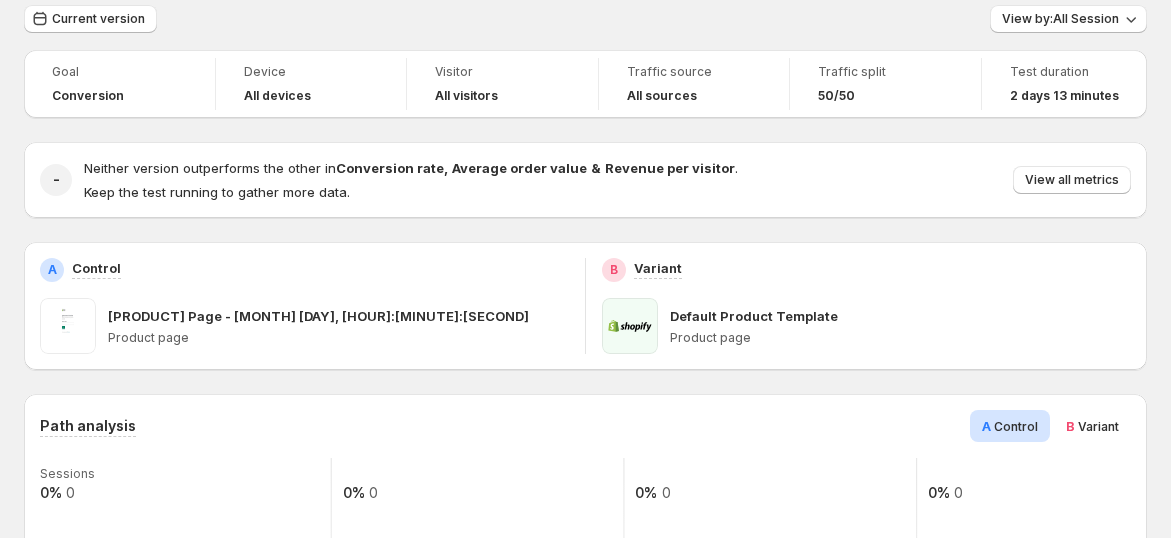 scroll, scrollTop: 0, scrollLeft: 0, axis: both 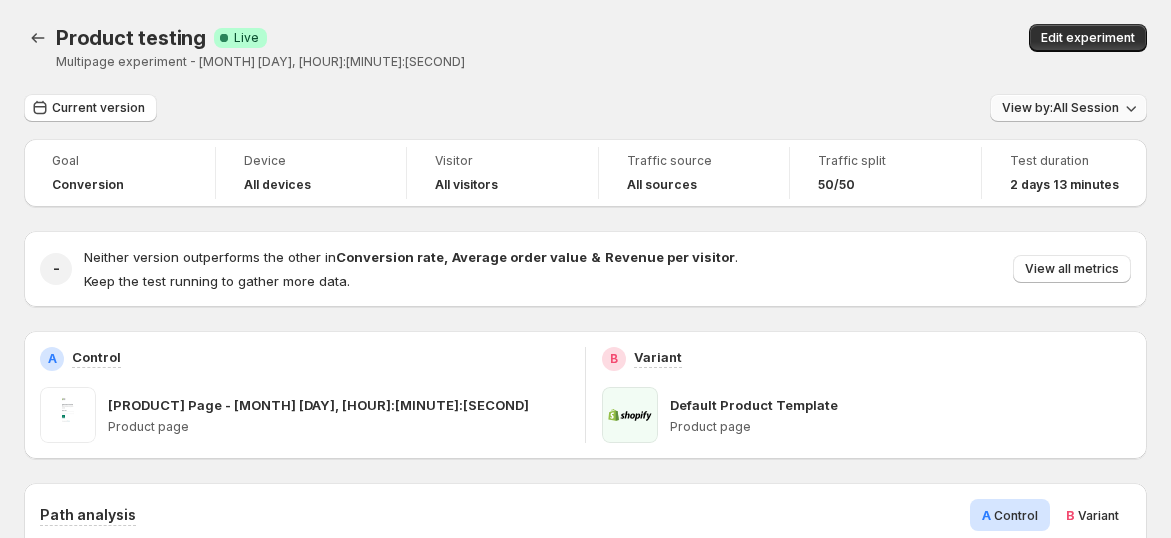 click on "View by:  All Session" at bounding box center [1068, 108] 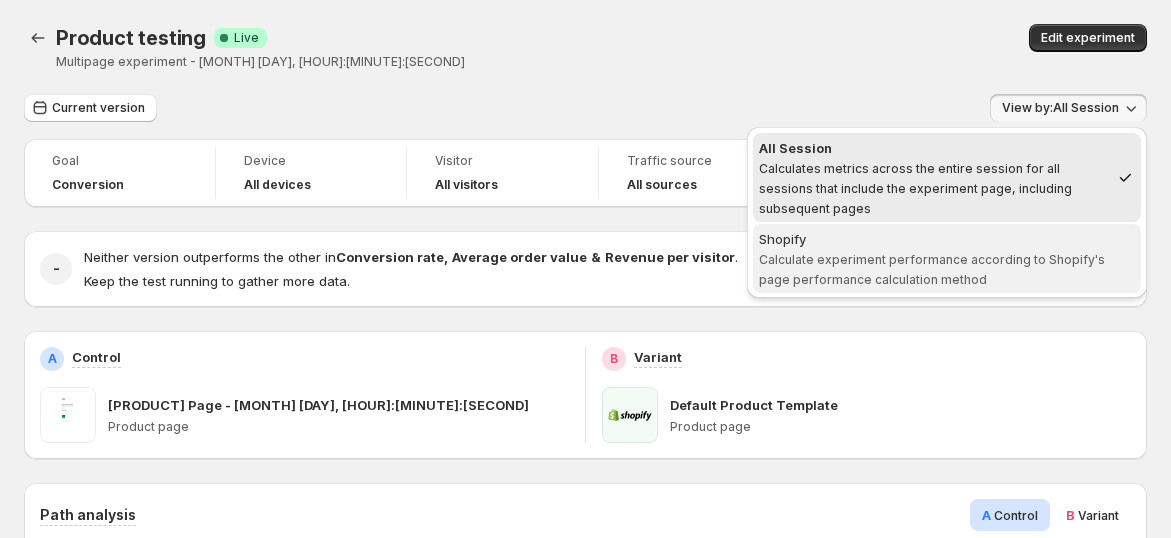 click on "Shopify" at bounding box center (947, 239) 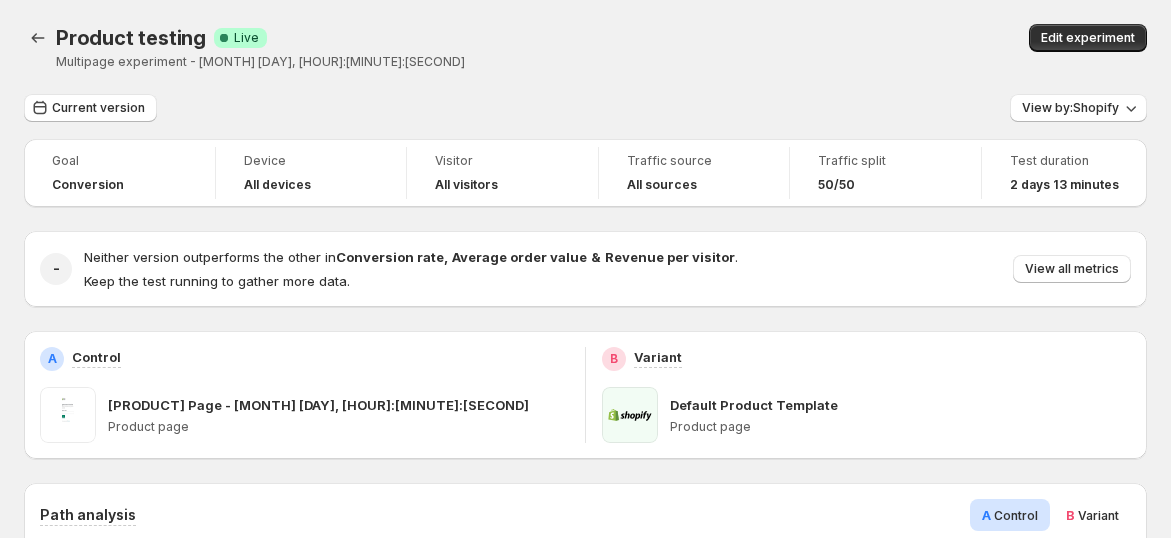 click on "[PRODUCT] testing Success Complete Live Multipage experiment - [MONTH] [DAY], [HOUR]:[MINUTE]:[SECOND] Edit experiment" at bounding box center (585, 47) 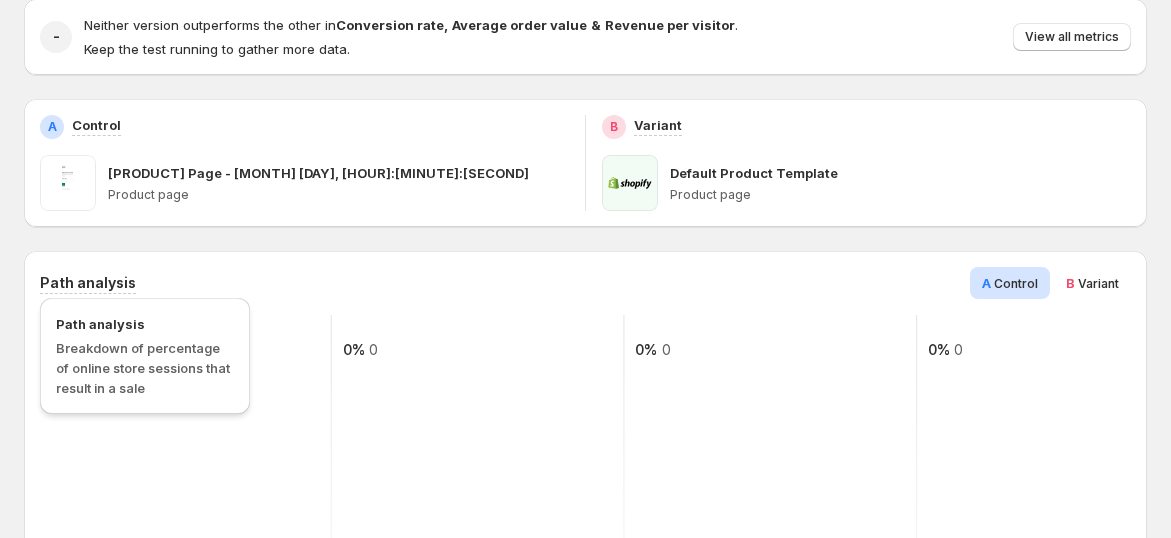 scroll, scrollTop: 0, scrollLeft: 0, axis: both 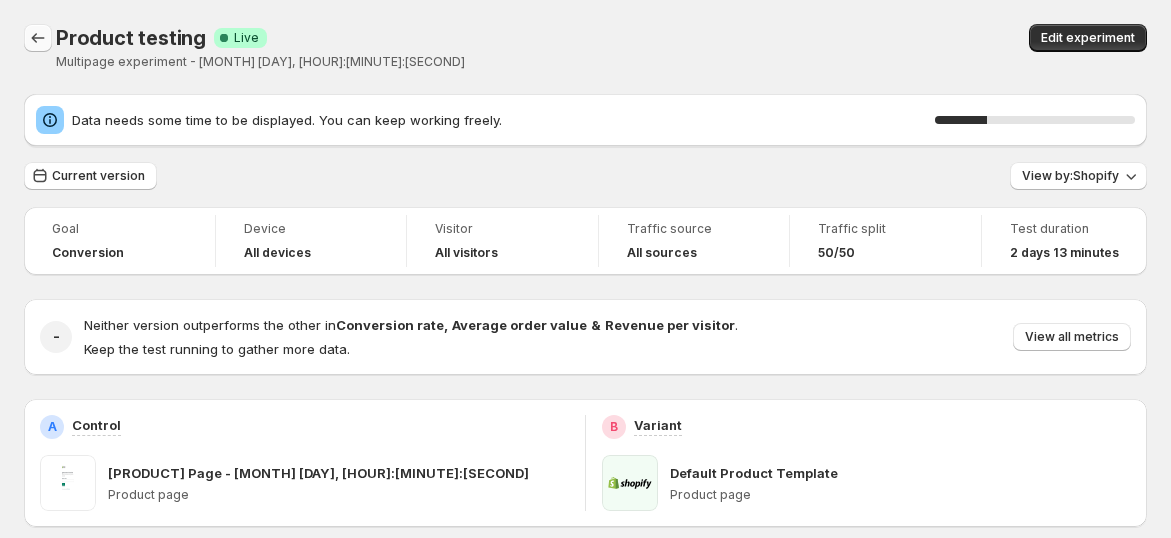 click 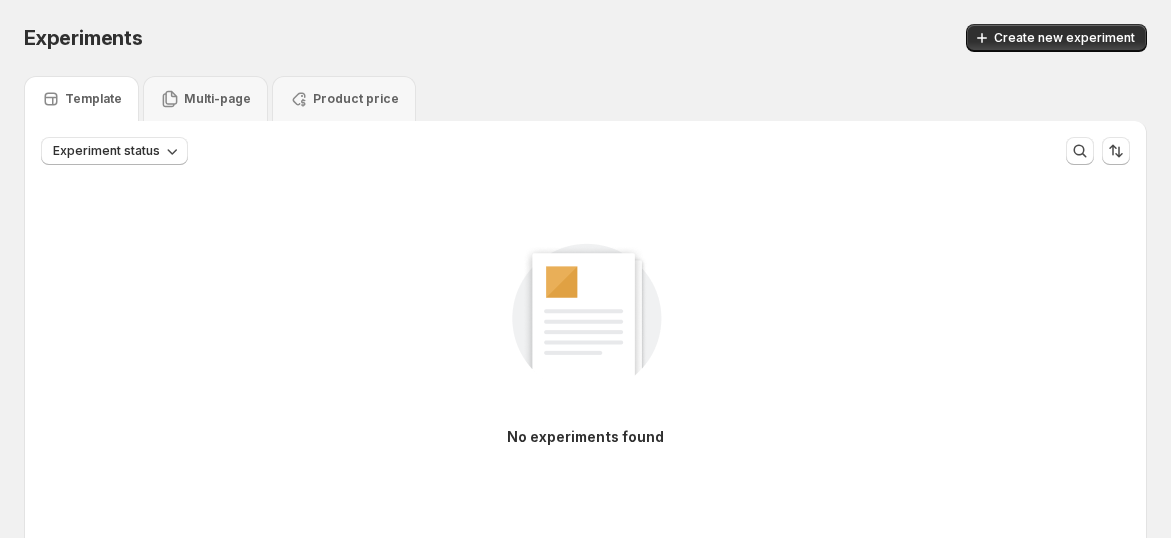click on "Experiments. This page is ready Experiments Create new experiment" at bounding box center (585, 38) 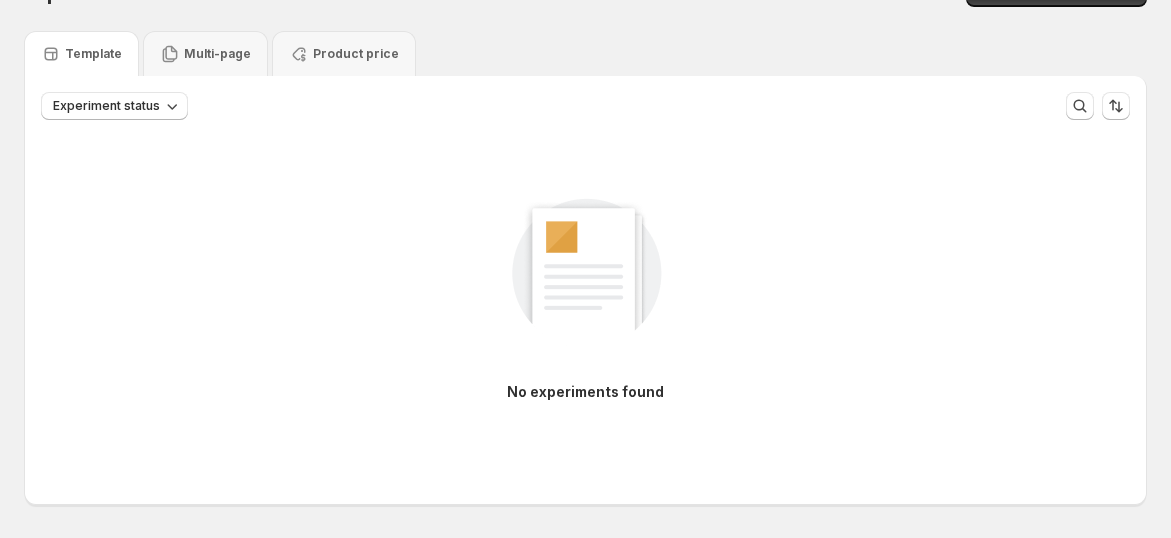 scroll, scrollTop: 0, scrollLeft: 0, axis: both 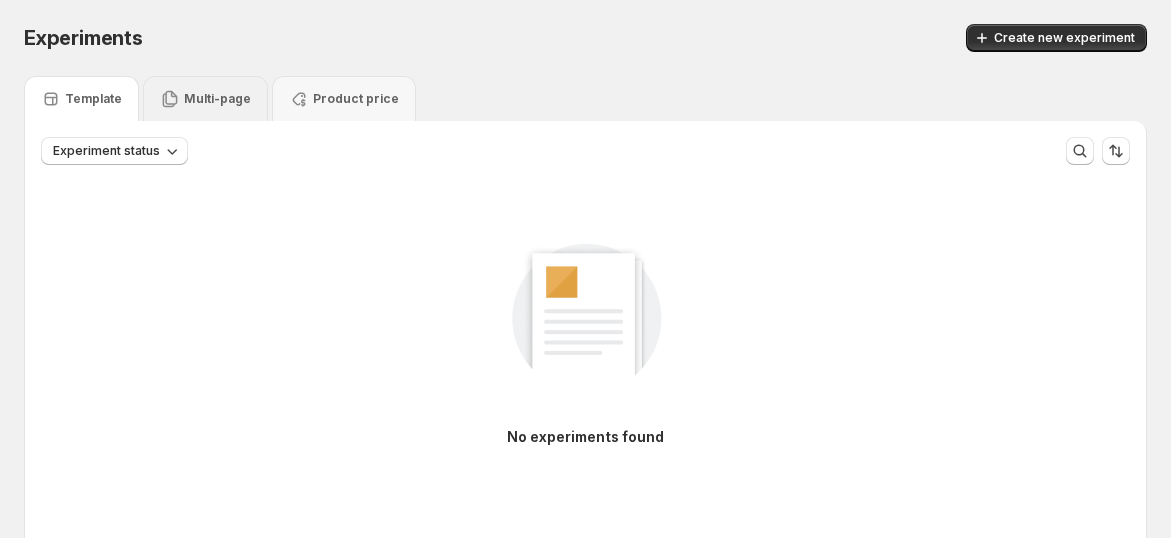 click on "Multi-page" at bounding box center (205, 98) 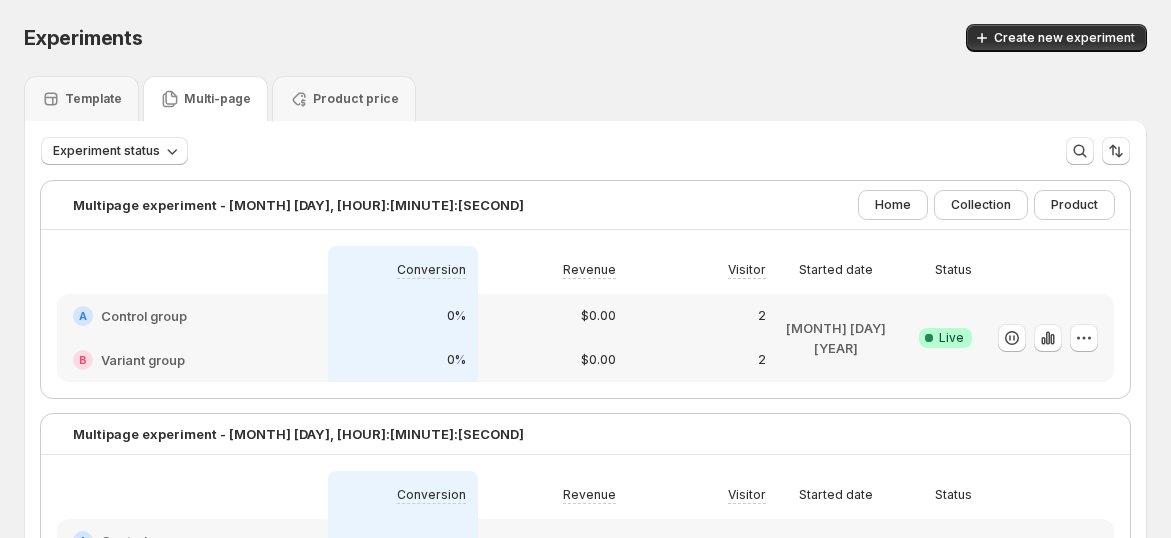 click at bounding box center [1048, 338] 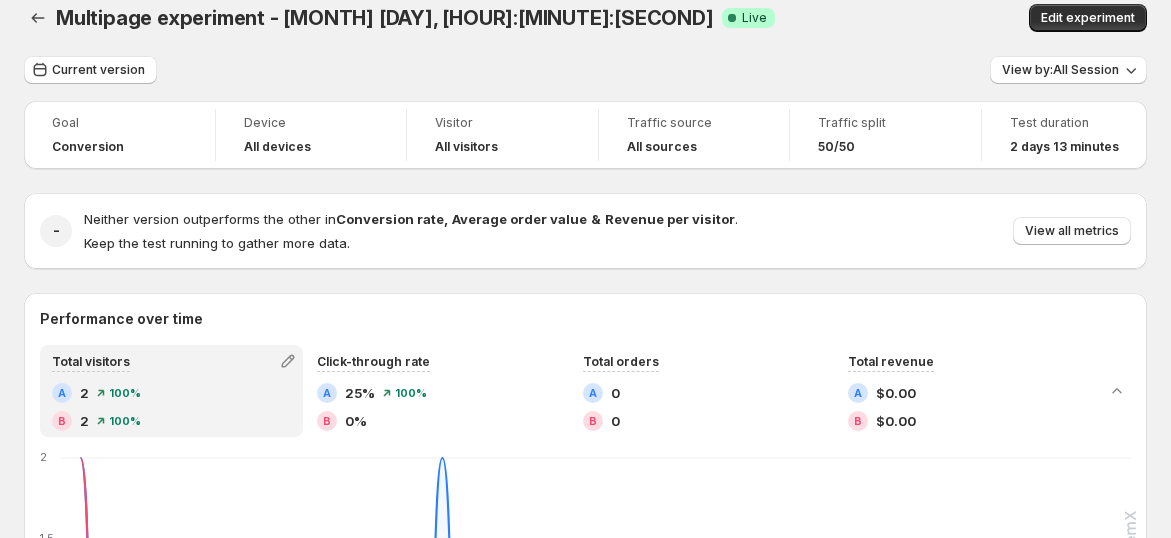 scroll, scrollTop: 0, scrollLeft: 0, axis: both 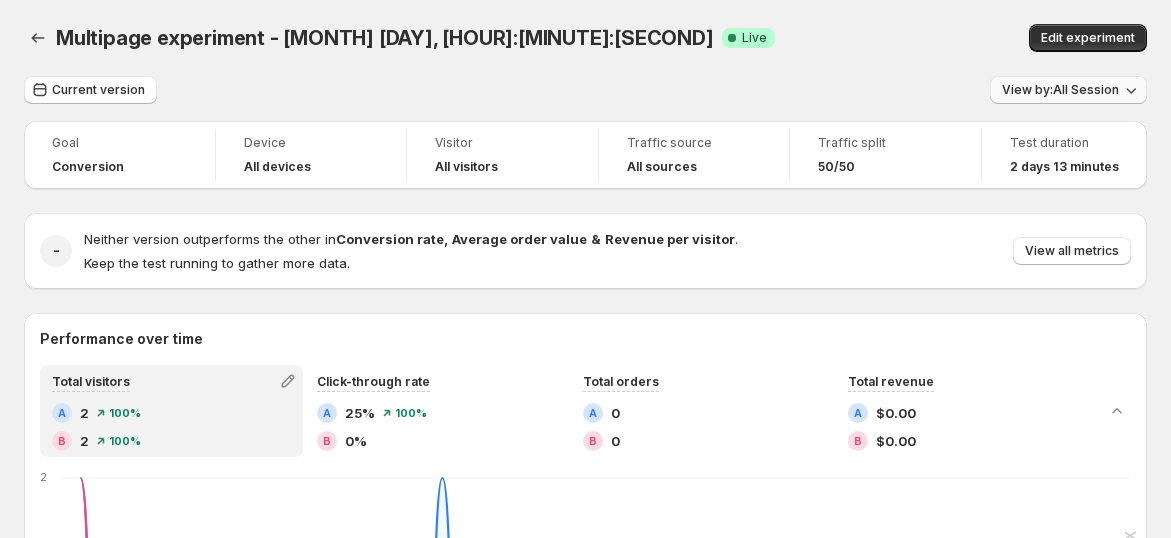 click on "View by:  All Session" at bounding box center (1068, 90) 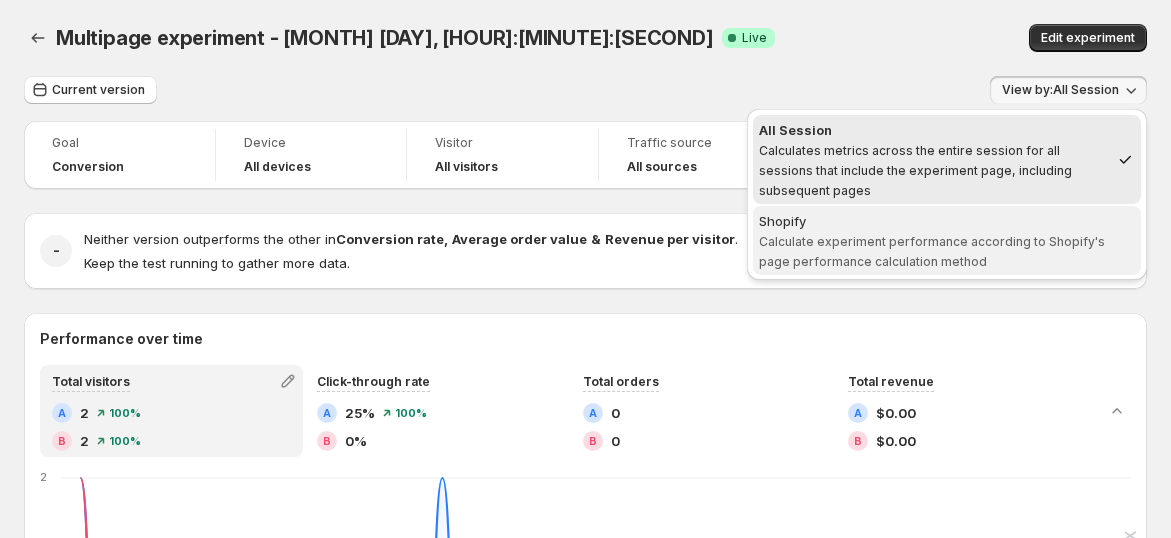click on "Calculate experiment performance according to Shopify's page performance calculation method" at bounding box center [932, 251] 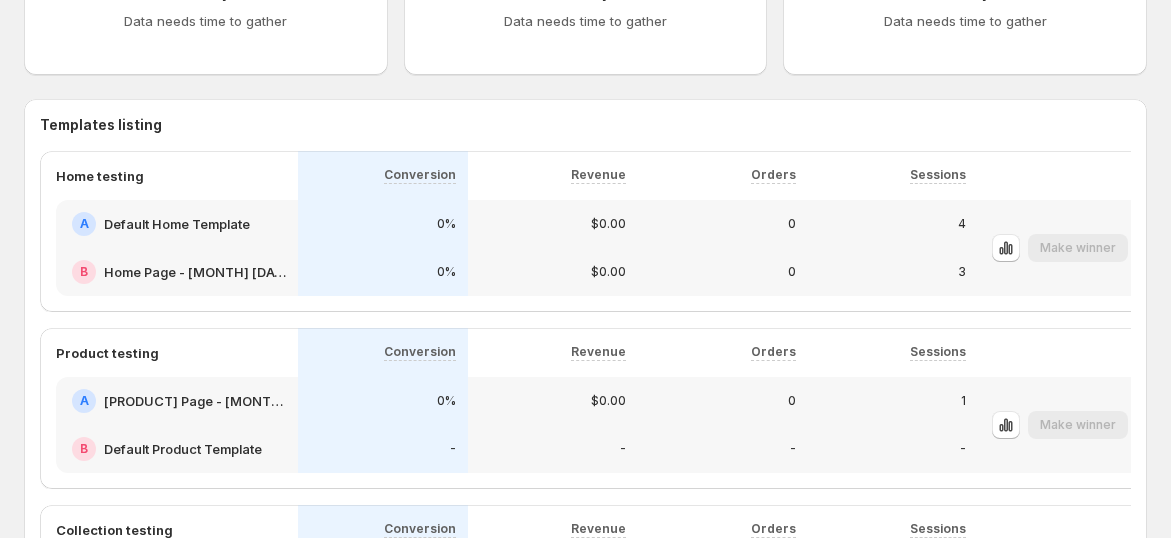 scroll, scrollTop: 957, scrollLeft: 0, axis: vertical 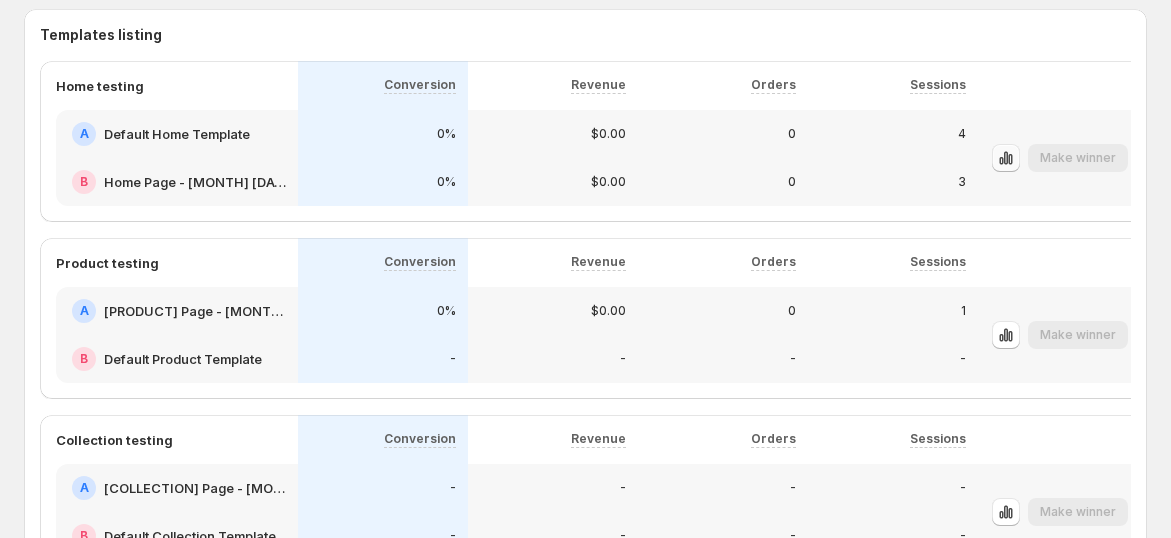 click 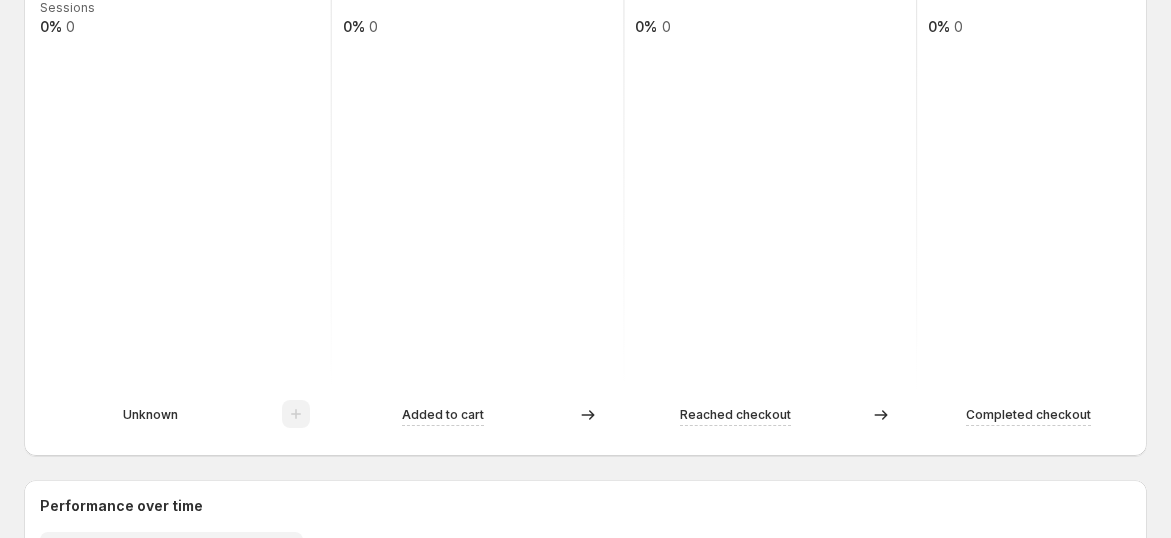 scroll, scrollTop: 333, scrollLeft: 0, axis: vertical 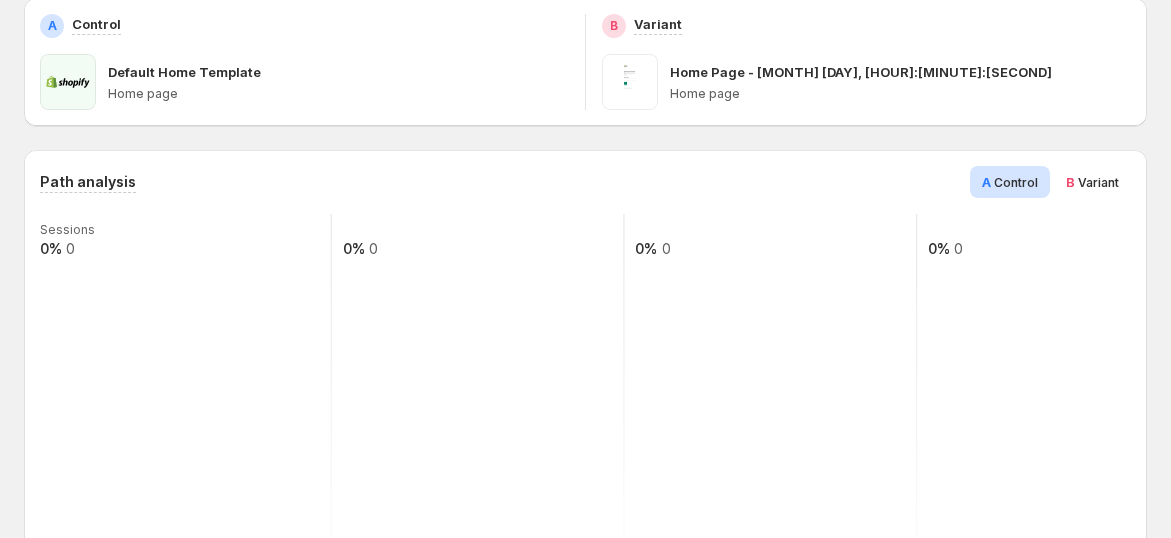 click on "B   Variant" at bounding box center (1092, 182) 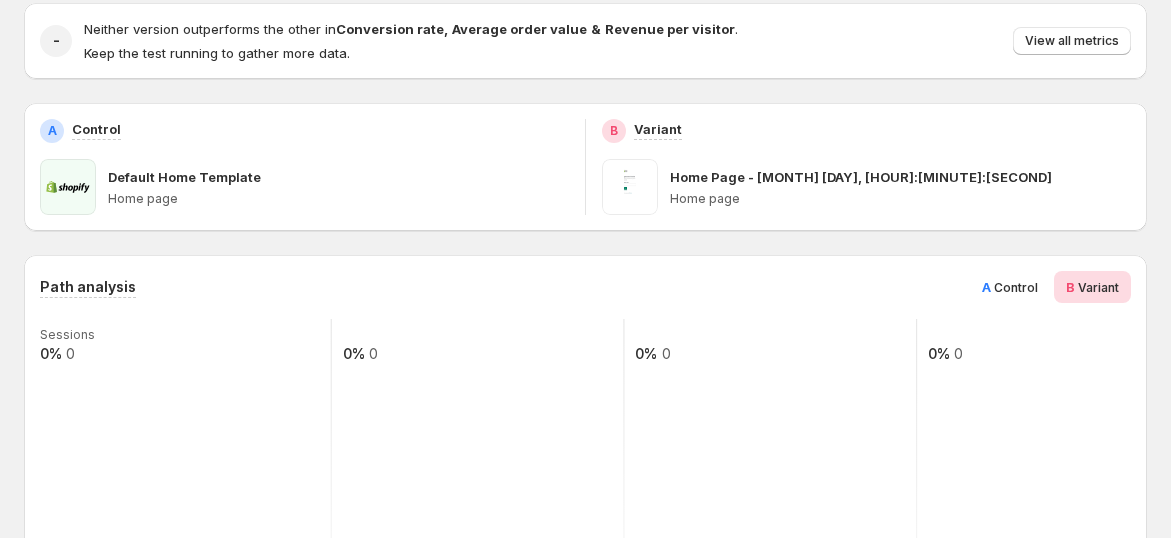scroll, scrollTop: 0, scrollLeft: 0, axis: both 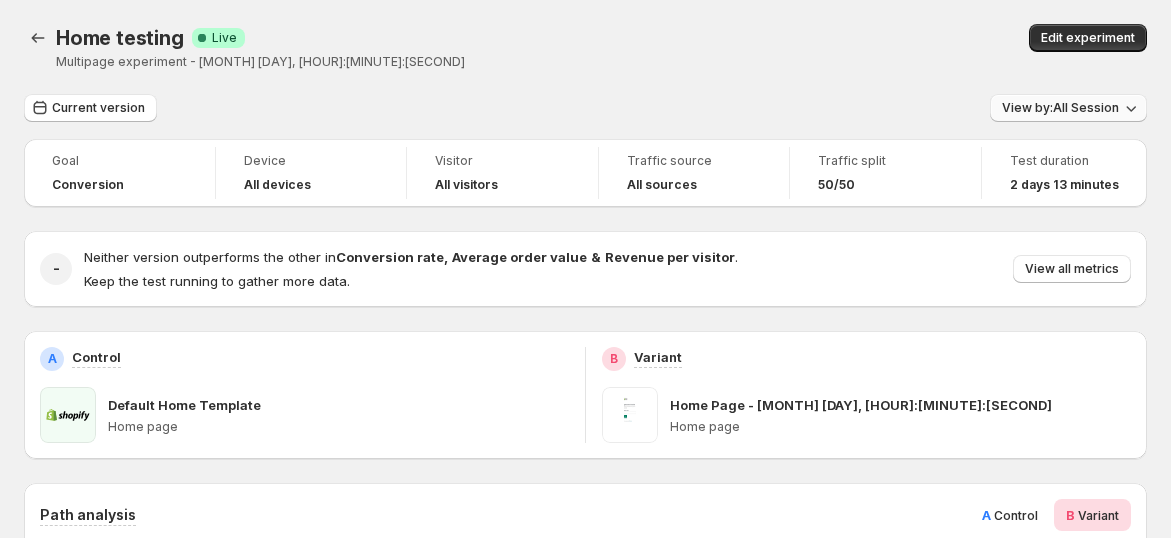 click on "View by:  All Session" at bounding box center (1060, 108) 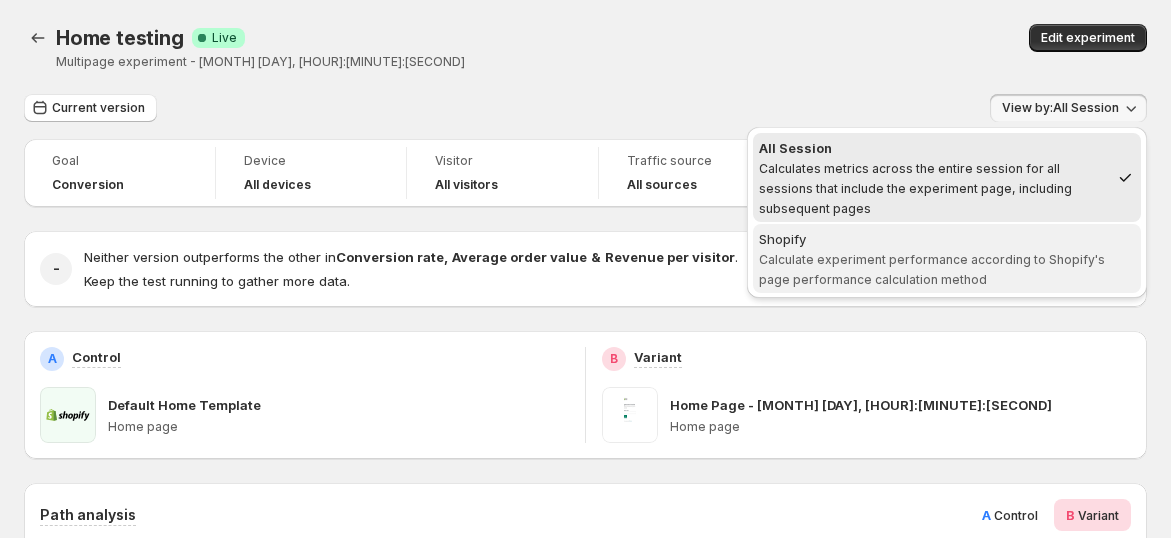 click on "Shopify Calculate experiment performance according to Shopify's page performance calculation method" at bounding box center [947, 258] 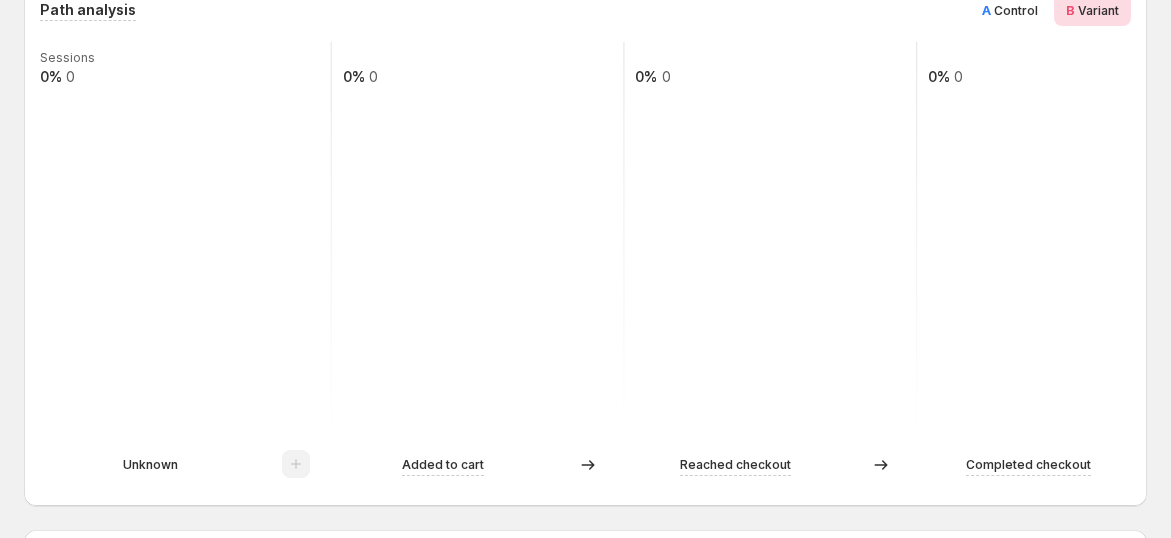 scroll, scrollTop: 222, scrollLeft: 0, axis: vertical 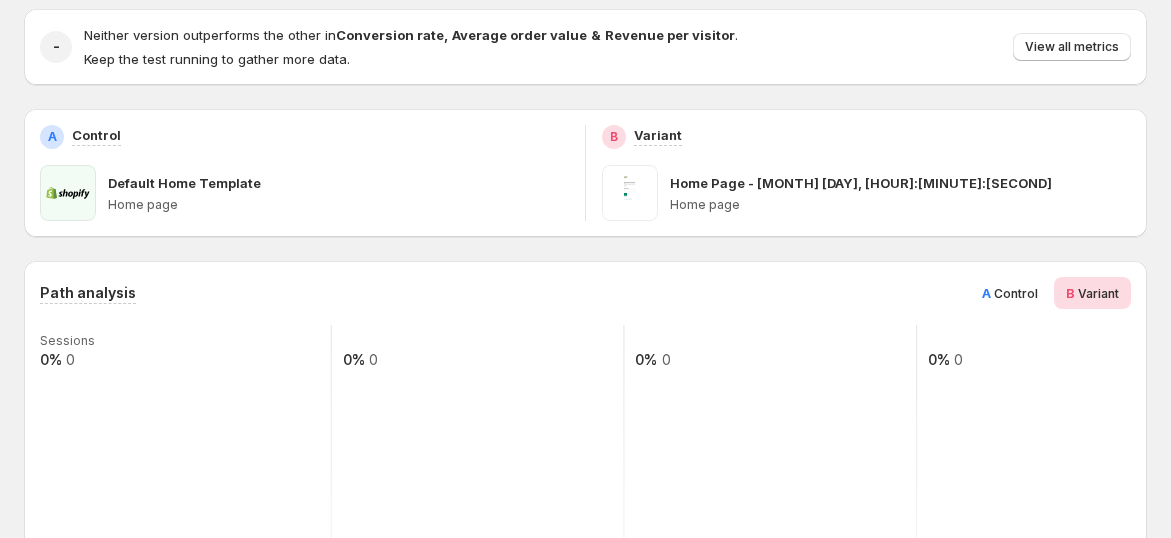 click on "Path analysis A   Control B   Variant Sessions 0% 0   0% 0   0% 0   0% 0   Unknown Added to cart Reached checkout Completed checkout" at bounding box center [585, 525] 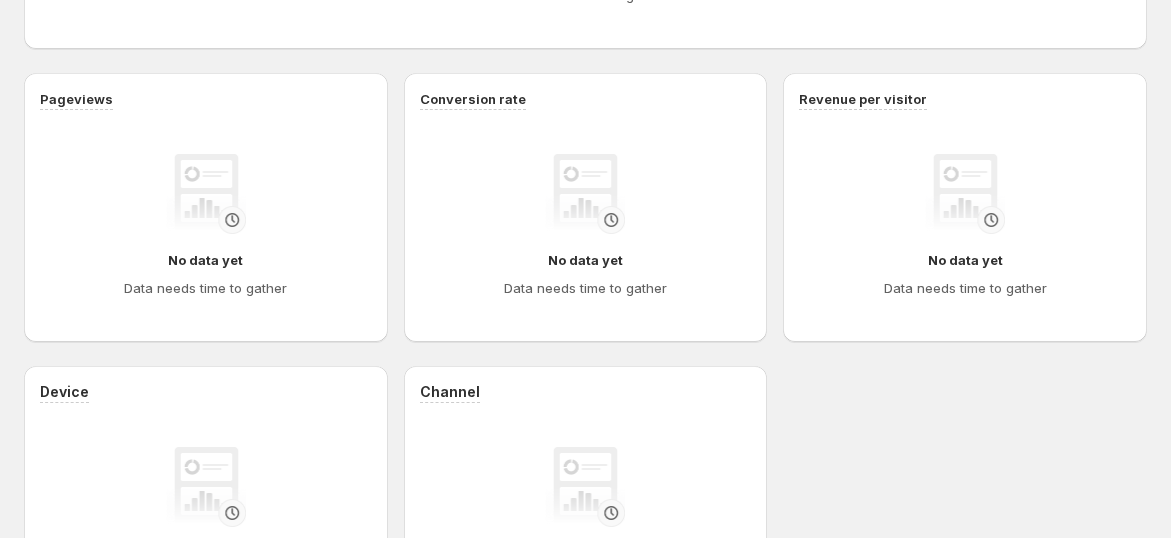 scroll, scrollTop: 1526, scrollLeft: 0, axis: vertical 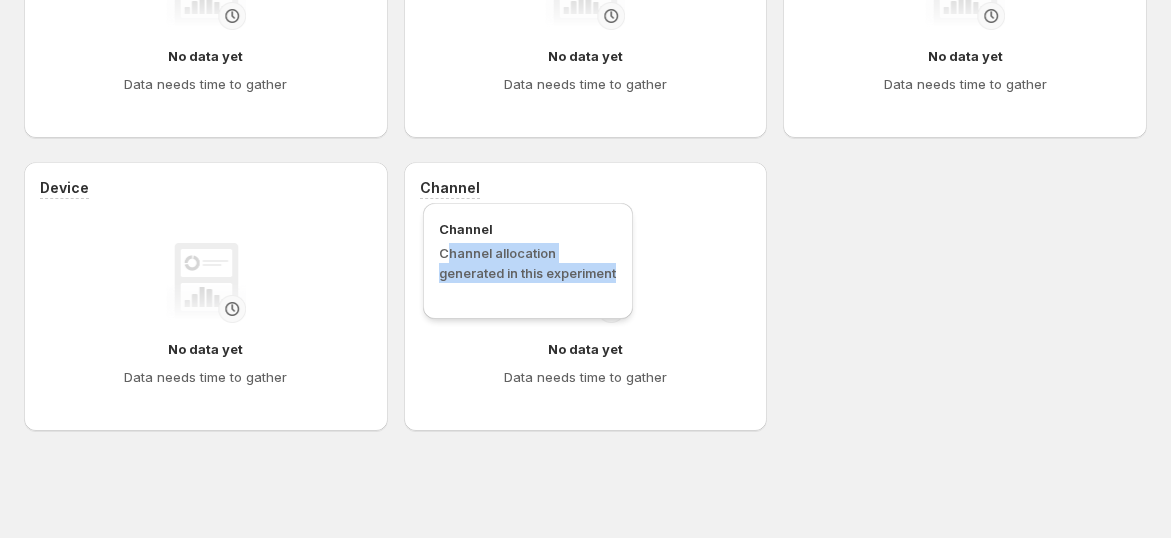 drag, startPoint x: 618, startPoint y: 274, endPoint x: 514, endPoint y: 312, distance: 110.724884 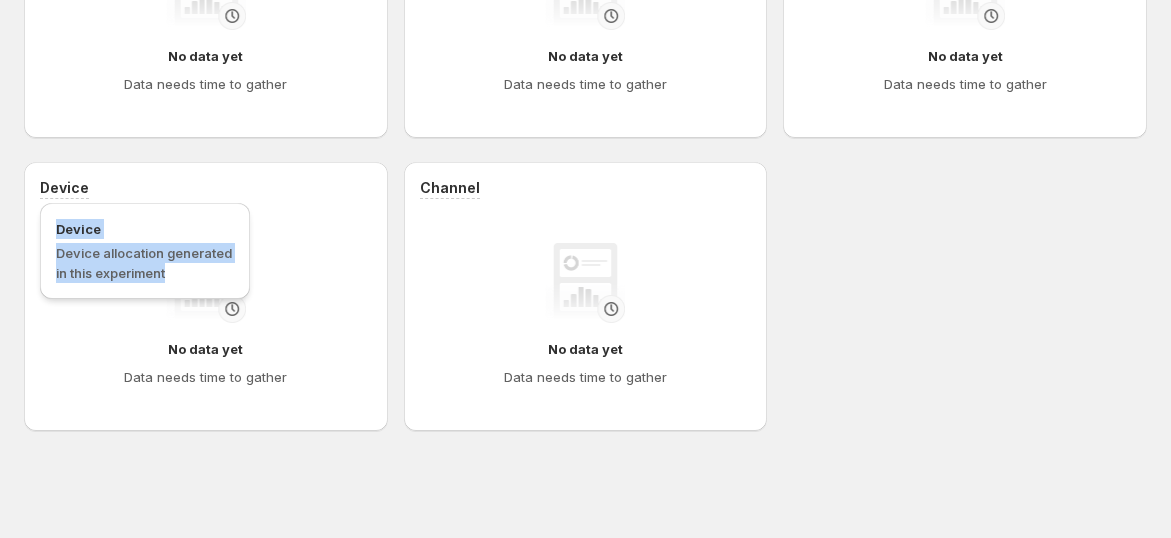 drag, startPoint x: 55, startPoint y: 234, endPoint x: 255, endPoint y: 310, distance: 213.95326 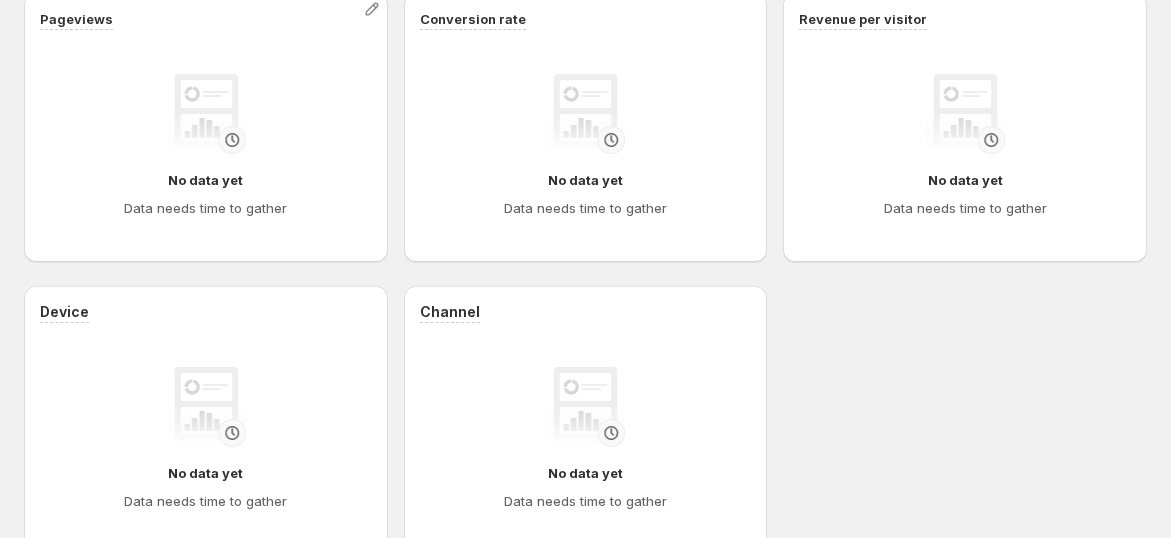 scroll, scrollTop: 1304, scrollLeft: 0, axis: vertical 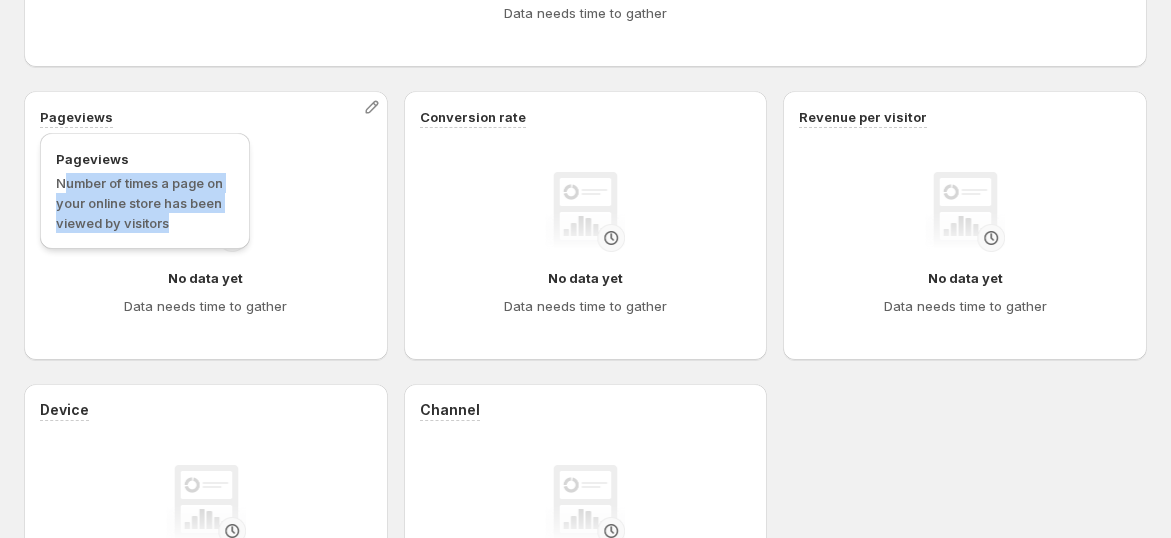 drag, startPoint x: 91, startPoint y: 184, endPoint x: 205, endPoint y: 262, distance: 138.13037 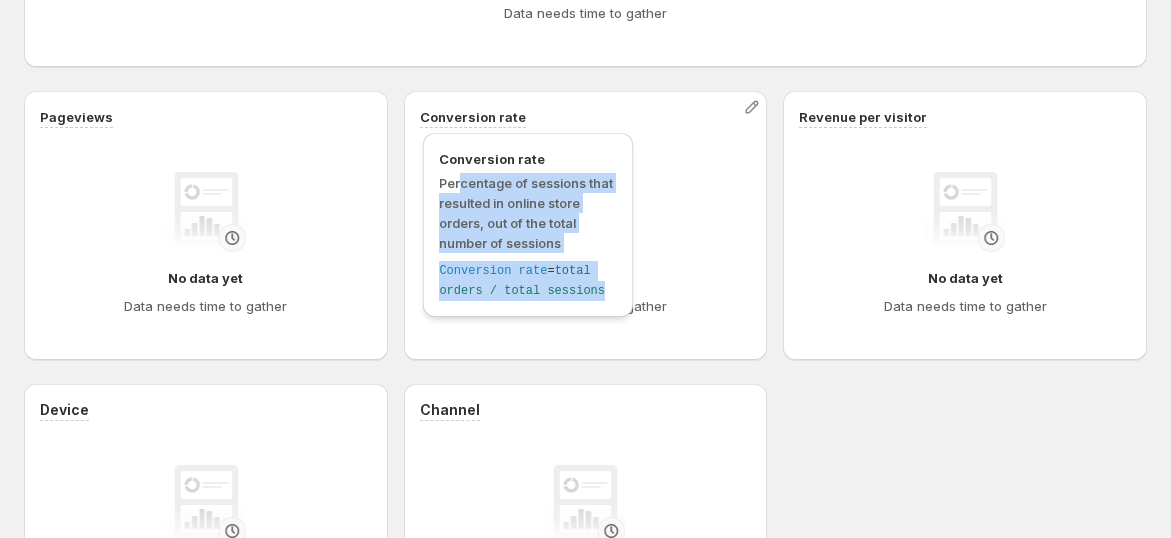 drag, startPoint x: 574, startPoint y: 237, endPoint x: 597, endPoint y: 287, distance: 55.03635 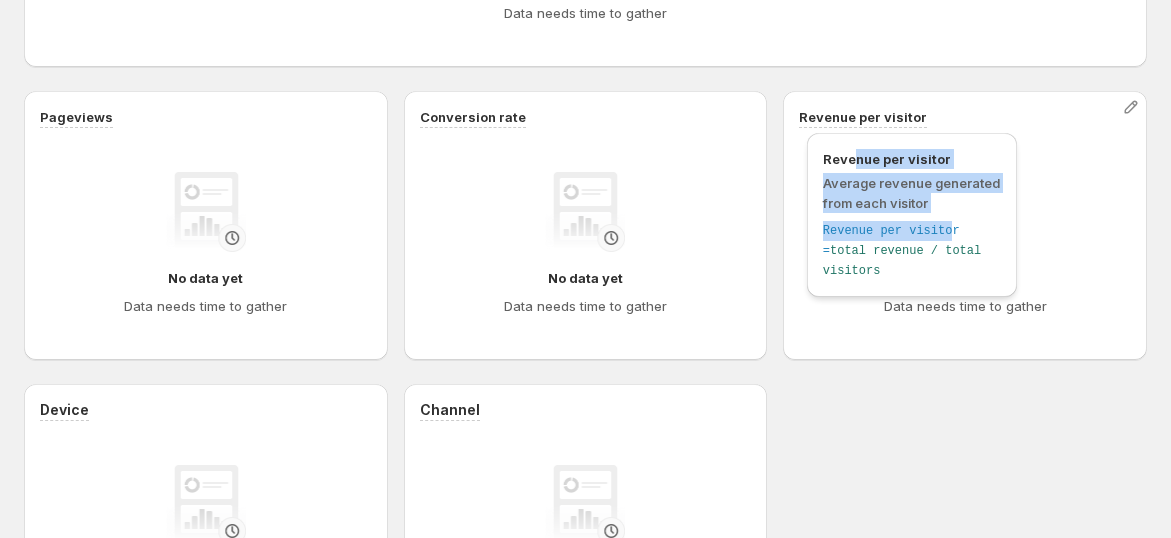 drag, startPoint x: 853, startPoint y: 172, endPoint x: 945, endPoint y: 245, distance: 117.4436 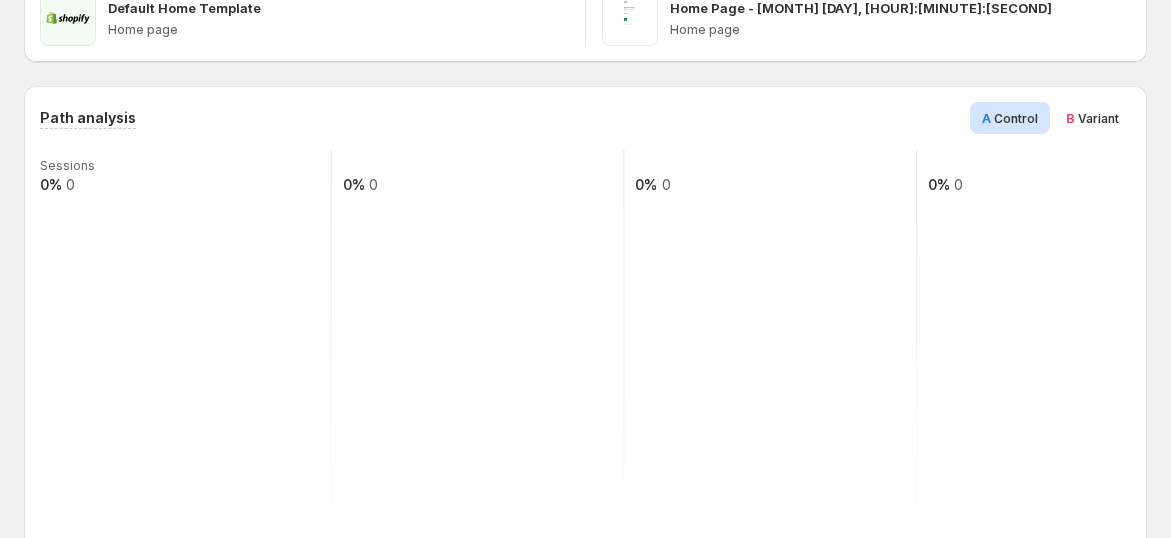 scroll, scrollTop: 333, scrollLeft: 0, axis: vertical 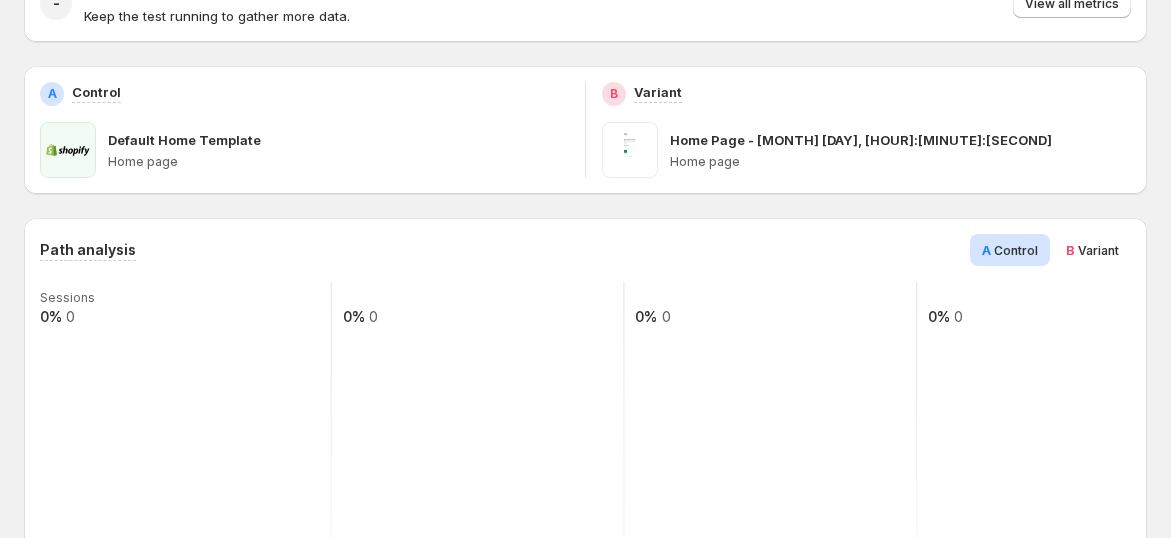 click on "B   Variant" at bounding box center (1092, 250) 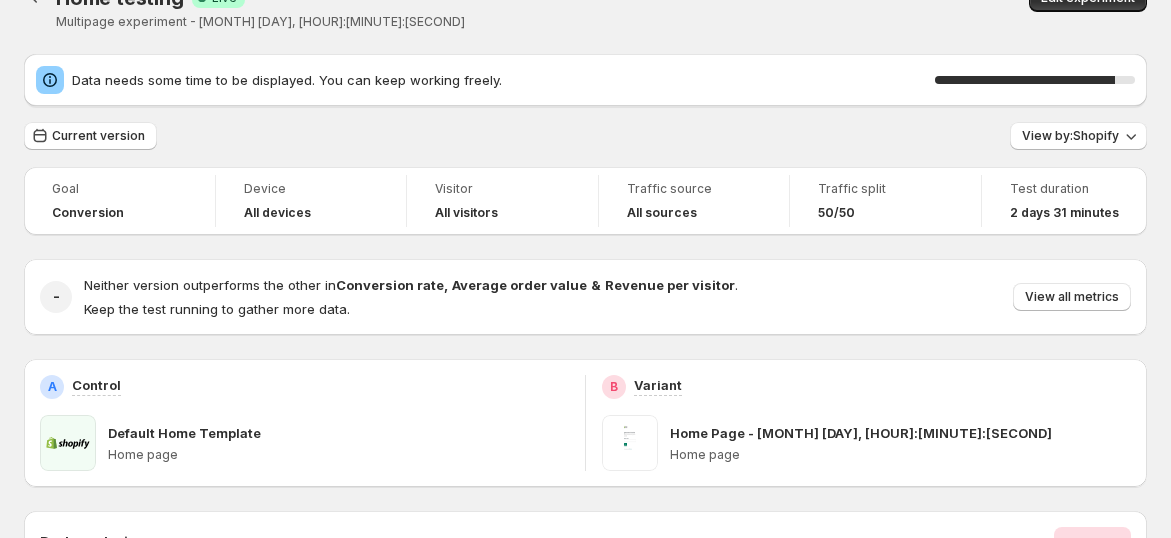 scroll, scrollTop: 0, scrollLeft: 0, axis: both 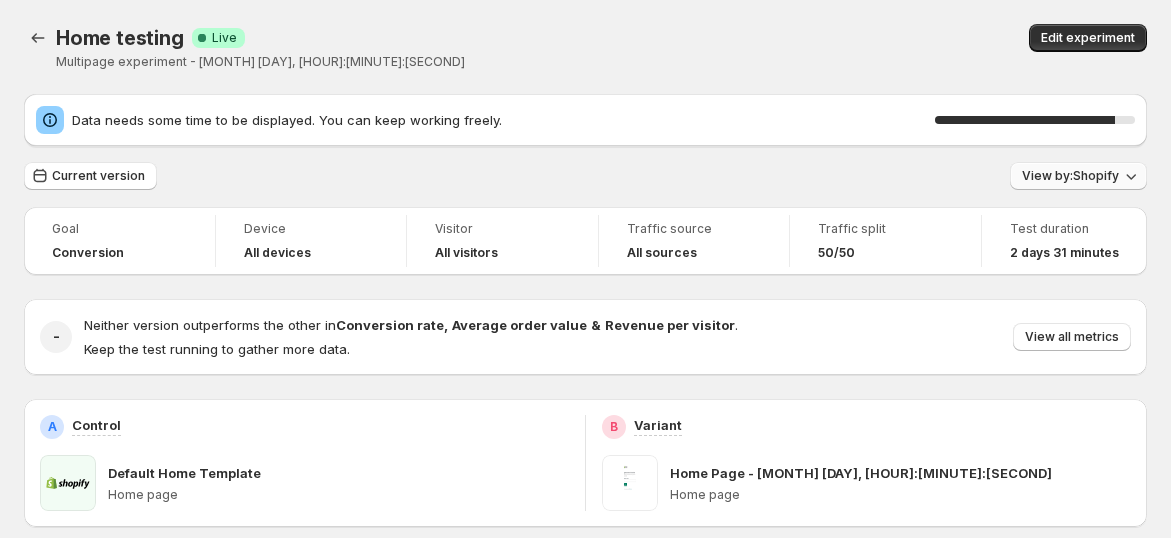 click on "View by:  Shopify" at bounding box center (1078, 176) 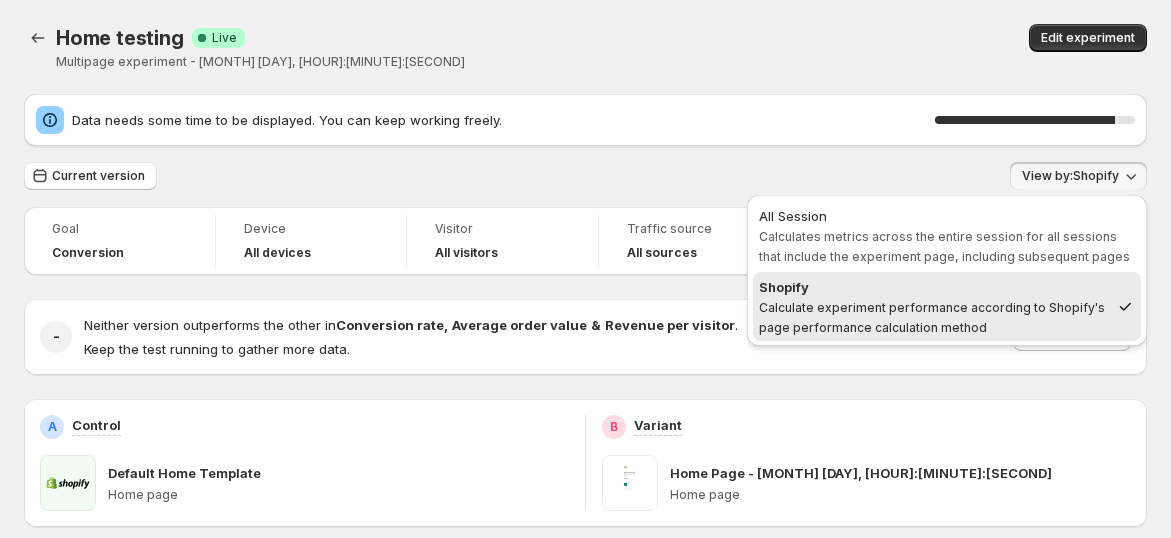 click on "Calculates metrics across the entire session for all sessions that include the experiment page, including subsequent pages" at bounding box center (944, 246) 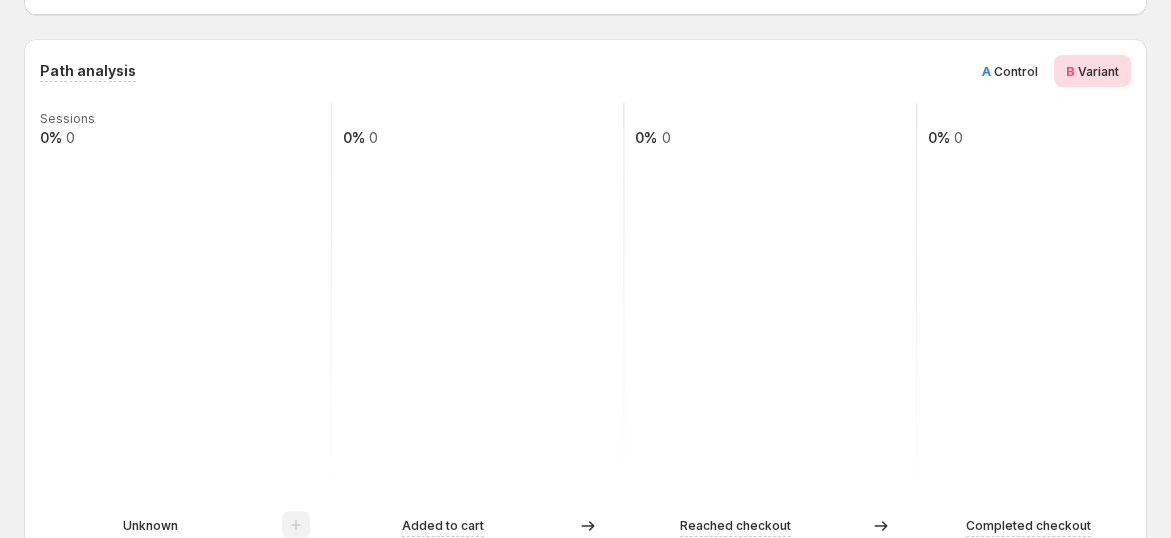 scroll, scrollTop: 888, scrollLeft: 0, axis: vertical 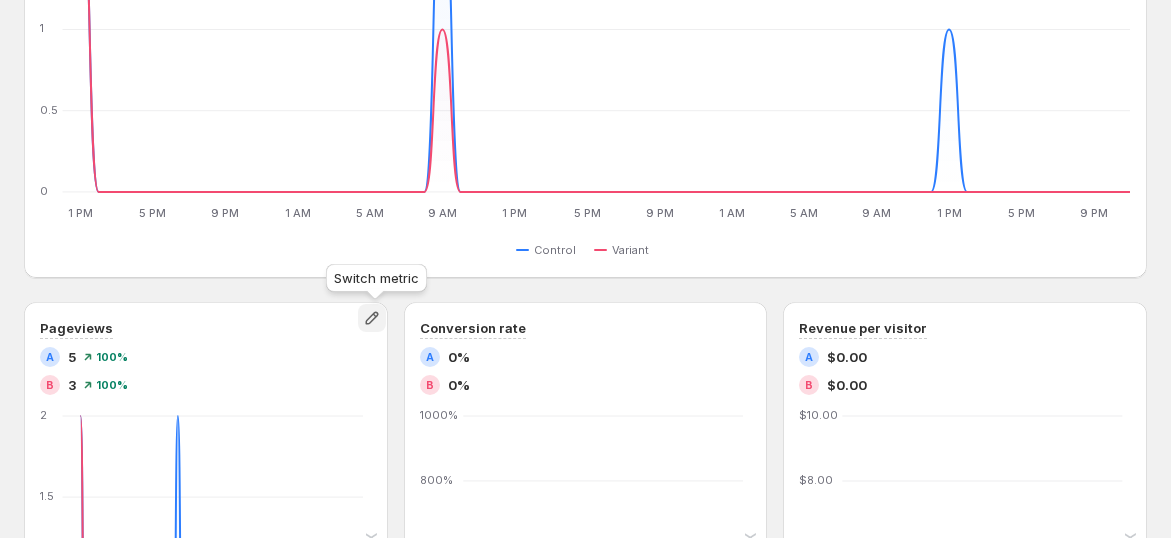 click 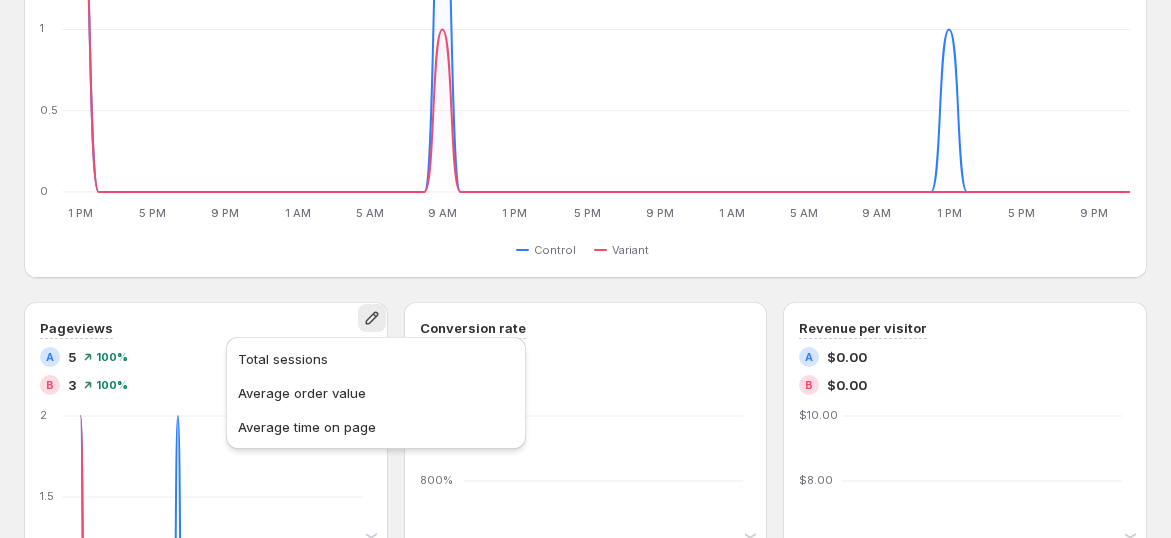 click on "Path analysis A   Control B   Variant Sessions 0% 0   0% 0   0% 0   0% 0   Unknown Added to cart Reached checkout Completed checkout Performance over time Total visitors A 2 100% B 2 100% Click-through rate A 40% 100% B 0% Total orders A 0 B 0 Total revenue A $0.00 B $0.00 1 PM 1 PM 5 PM 5 PM 9 PM 9 PM 1 AM 1 AM 5 AM 5 AM 9 AM 9 AM 1 PM 1 PM 5 PM 5 PM 9 PM 9 PM 1 AM 1 AM 5 AM 5 AM 9 AM 9 AM 1 PM 1 PM 5 PM 5 PM 9 PM 9 PM 0 0.5 1 1.5 2 1 PM 2 PM 3 PM 4 PM 5 PM 6 PM 7 PM 8 PM 9 PM 10 PM 11 PM 12 AM 1 AM 2 AM 3 AM 4 AM 5 AM 6 AM 7 AM 8 AM 9 AM 10 AM 11 AM 12 PM 1 PM 2 PM 3 PM 4 PM 5 PM 6 PM 7 PM 8 PM 9 PM 10 PM 11 PM 12 AM 1 AM 2 AM 3 AM 4 AM 5 AM 6 AM 7 AM 8 AM 9 AM 10 AM 11 AM 12 PM 1 PM 2 PM 3 PM 4 PM 5 PM 6 PM 7 PM 8 PM 9 PM 10 PM 11 PM VARIANT_A 2 0 0 0 0 0 0 0 0 0 0 0 0 0 0 0 0 0 0 0 2 0 0 0 0 0 0 0 0 0 0 0 0 0 0 0 0 0 0 0 0 0 0 0 0 0 0 0 0 0 0 0 0 0 0 0 0 0 VARIANT_B 2 0 0 0 0 0 0 0 0 0 0 0 0 0 0 0 0 0 0 0 1 0 0 0 0 0 0 0 0 0 0 0 0 0 0 0 0 0 0 0 0 0 0 0 0 0 0 0 0 0 0 0 0 0 0 0 0 0 Control Variant A 5 B" at bounding box center (585, 196) 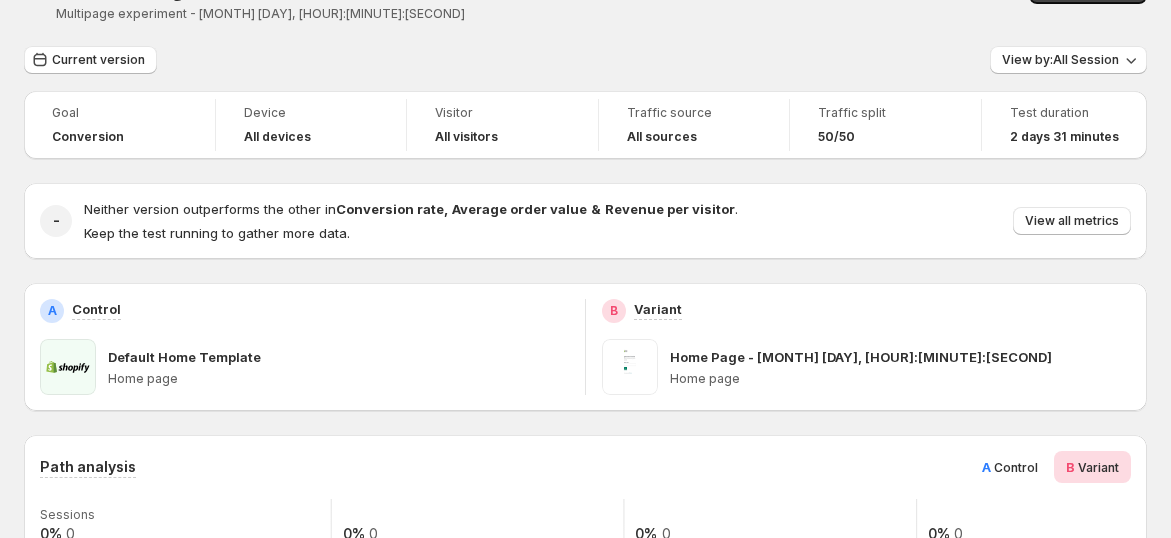scroll, scrollTop: 0, scrollLeft: 0, axis: both 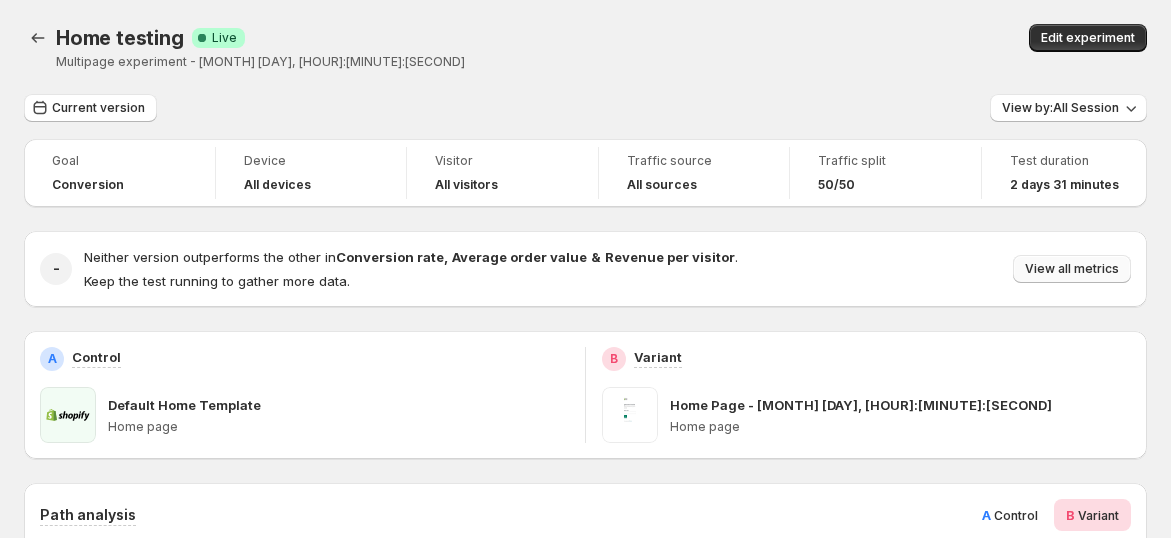 click on "View all metrics" at bounding box center (1072, 269) 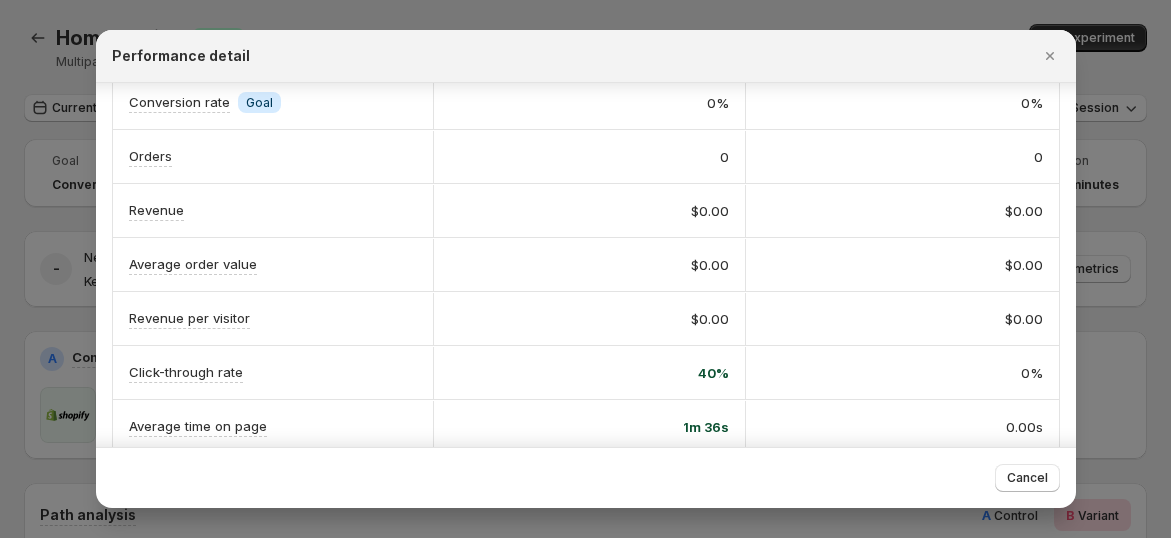 scroll, scrollTop: 111, scrollLeft: 0, axis: vertical 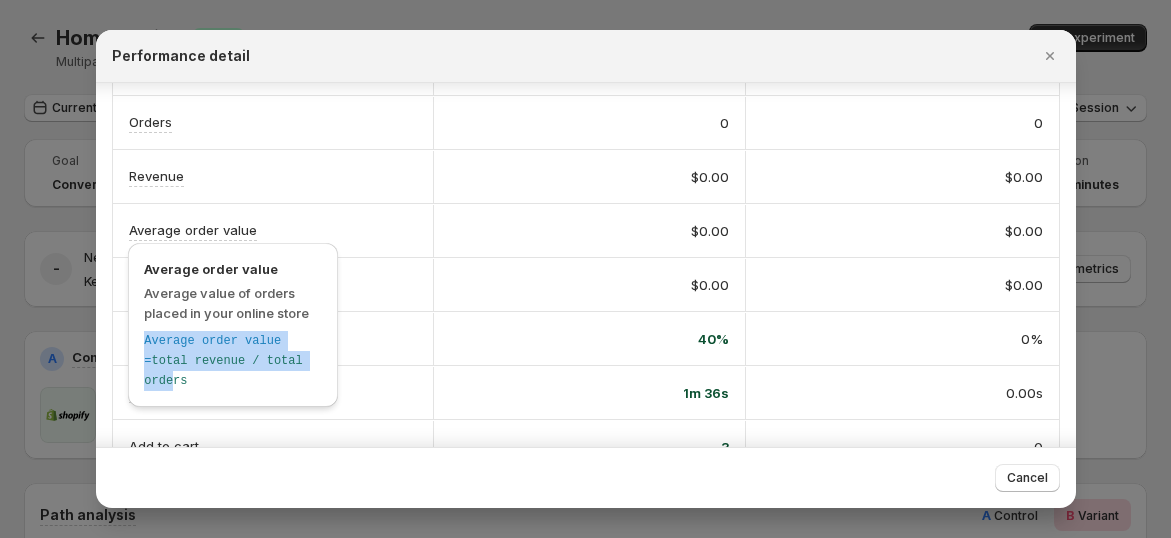 drag, startPoint x: 163, startPoint y: 379, endPoint x: 137, endPoint y: 324, distance: 60.835846 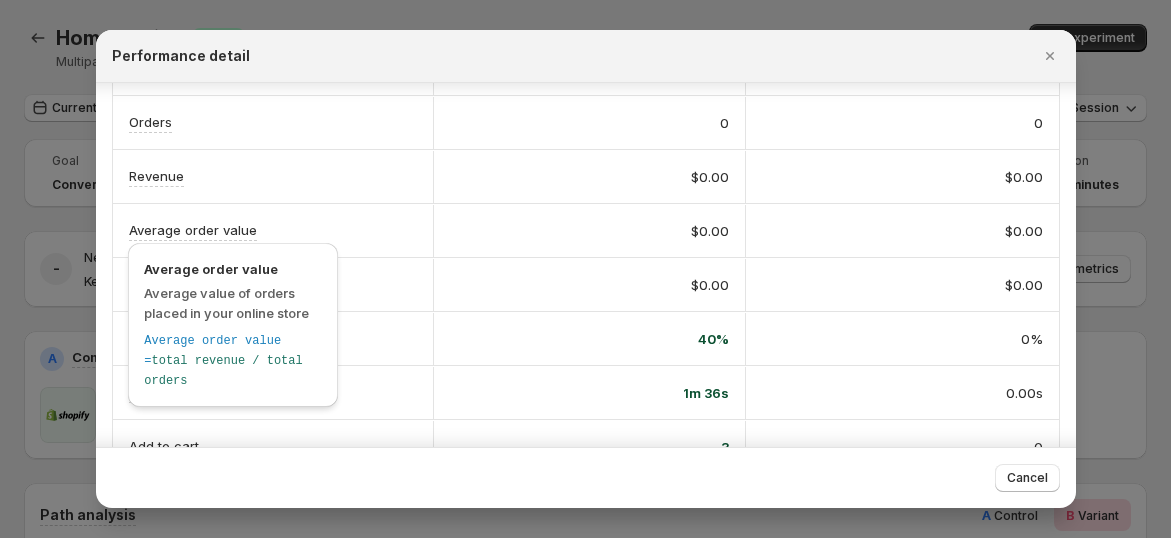 click on "Average order value" at bounding box center [193, 230] 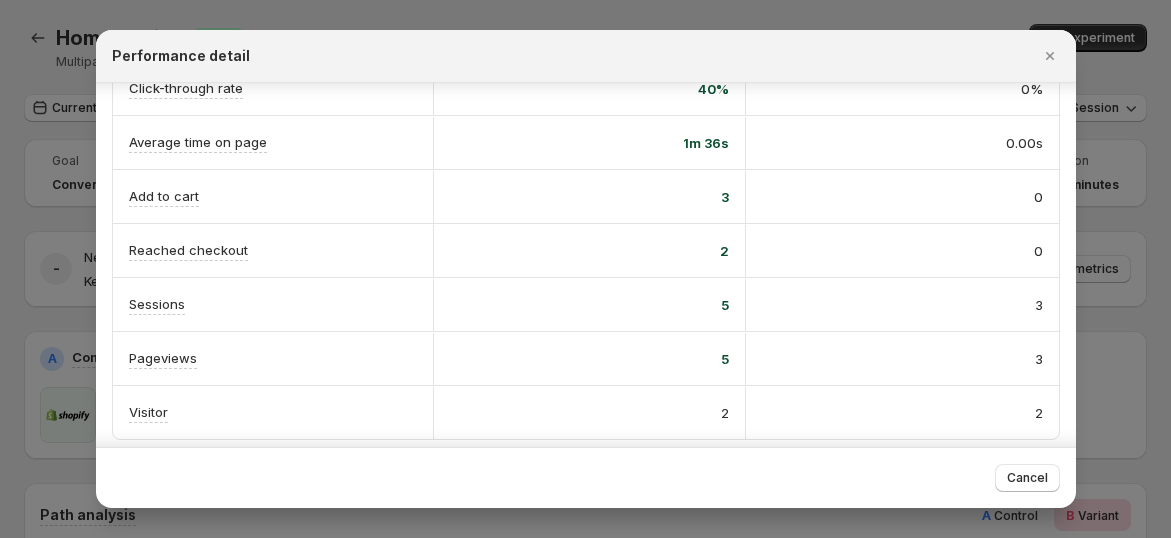 scroll, scrollTop: 362, scrollLeft: 0, axis: vertical 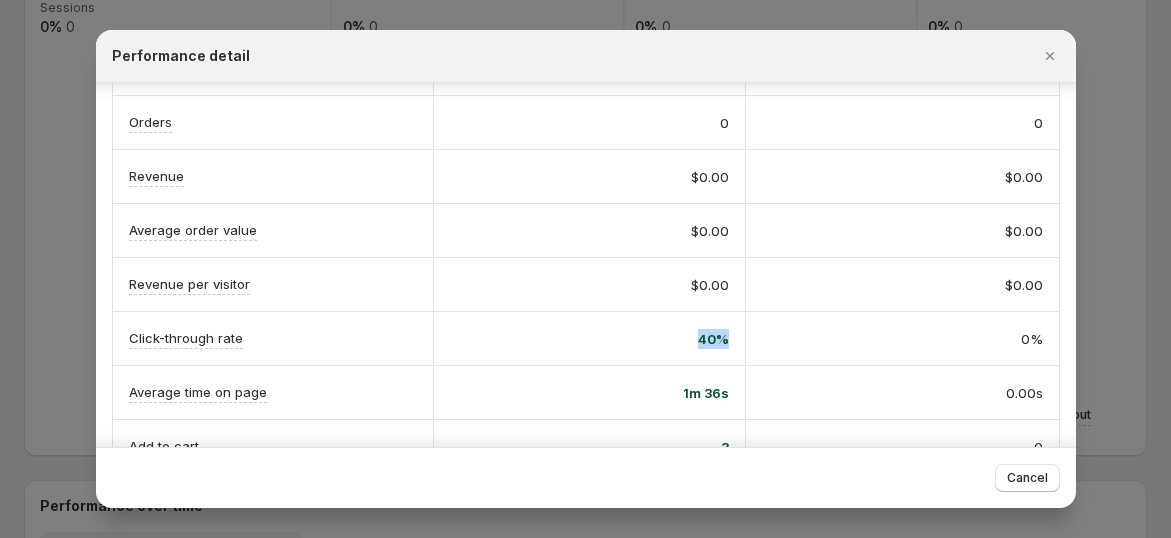drag, startPoint x: 701, startPoint y: 336, endPoint x: 732, endPoint y: 358, distance: 38.013157 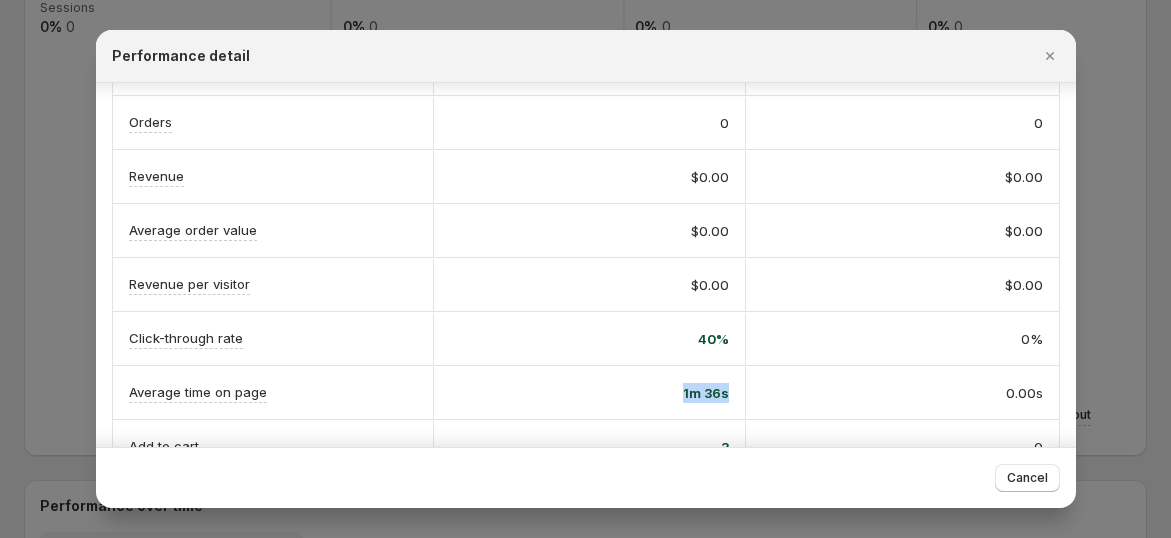 drag, startPoint x: 687, startPoint y: 405, endPoint x: 751, endPoint y: 405, distance: 64 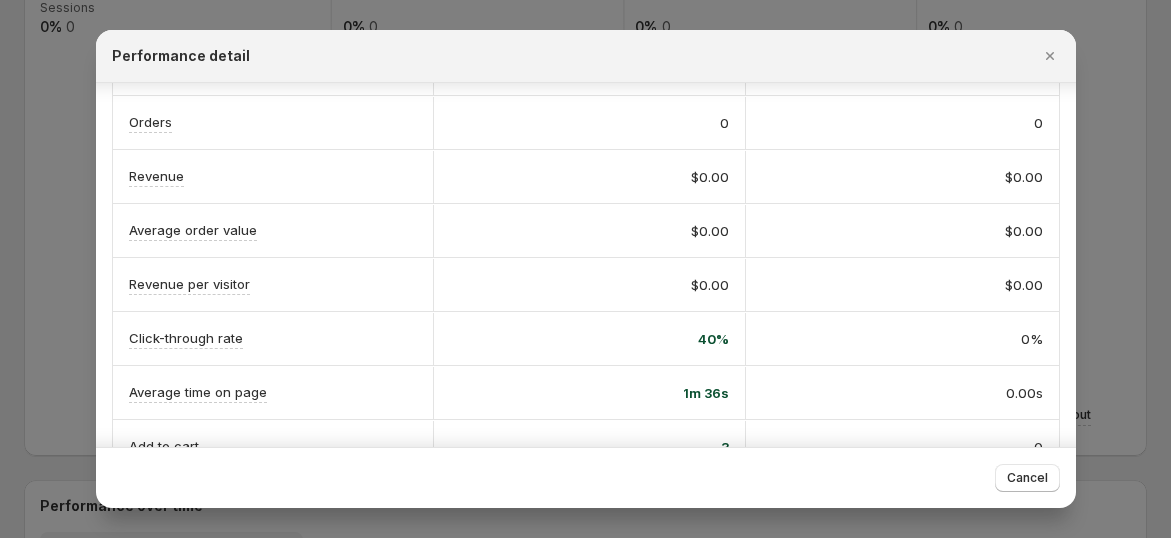 scroll, scrollTop: 362, scrollLeft: 0, axis: vertical 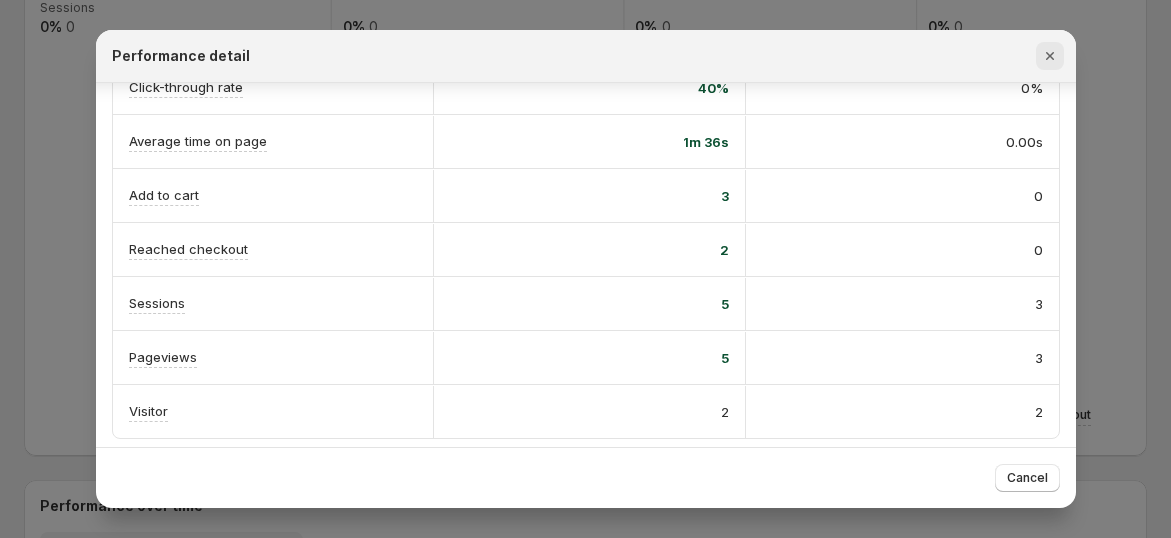 click 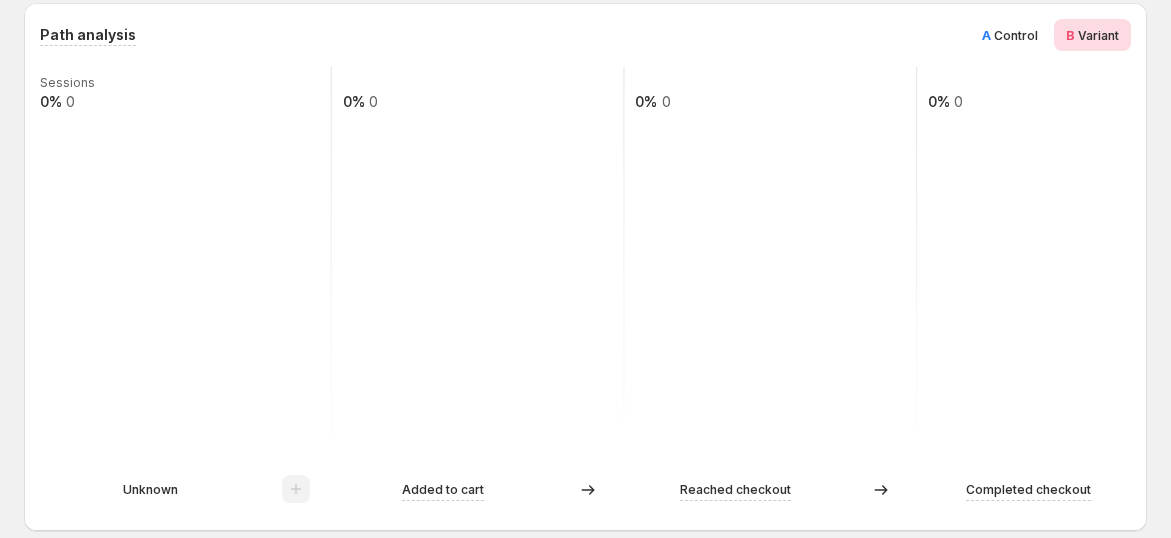 scroll, scrollTop: 555, scrollLeft: 0, axis: vertical 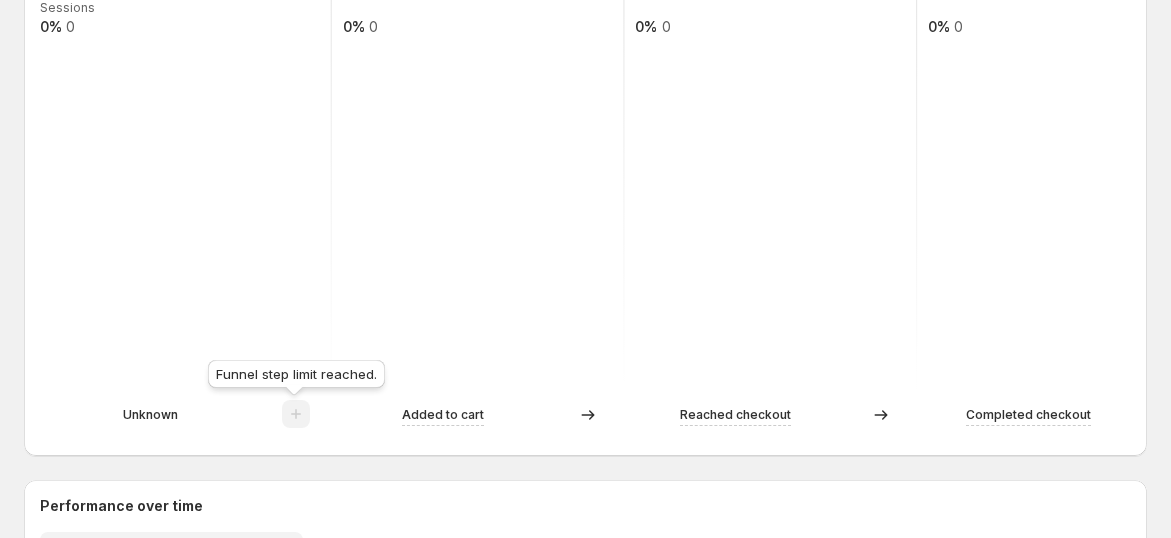 click at bounding box center [296, 419] 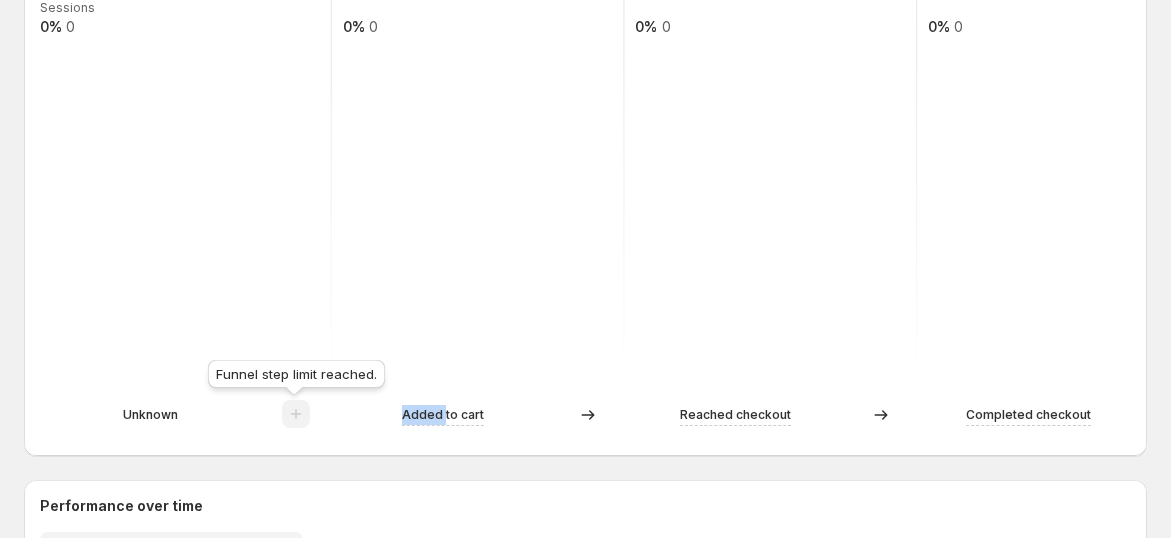 click at bounding box center [296, 419] 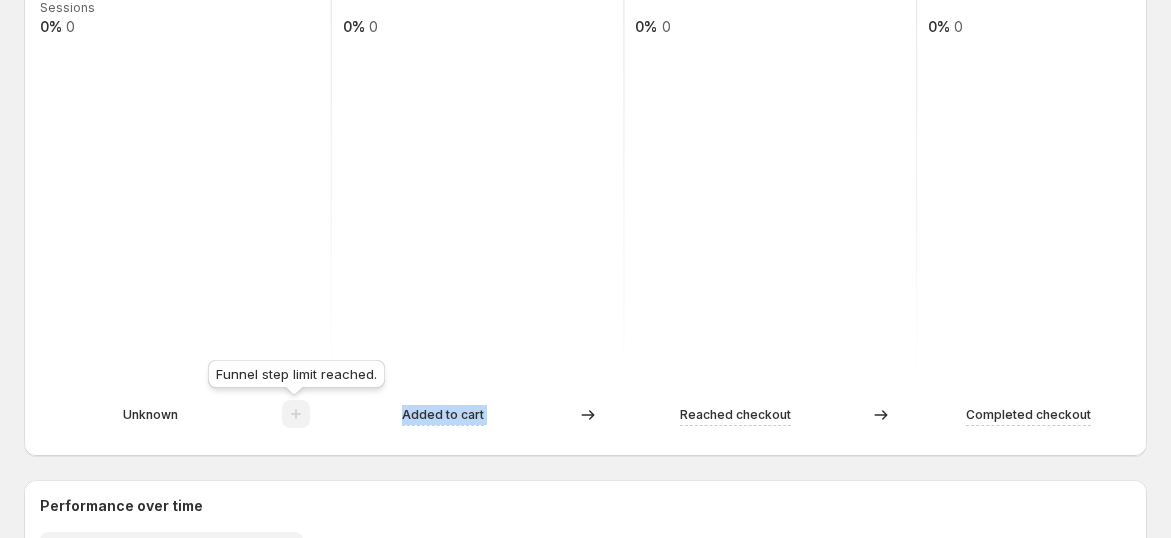 click at bounding box center (296, 419) 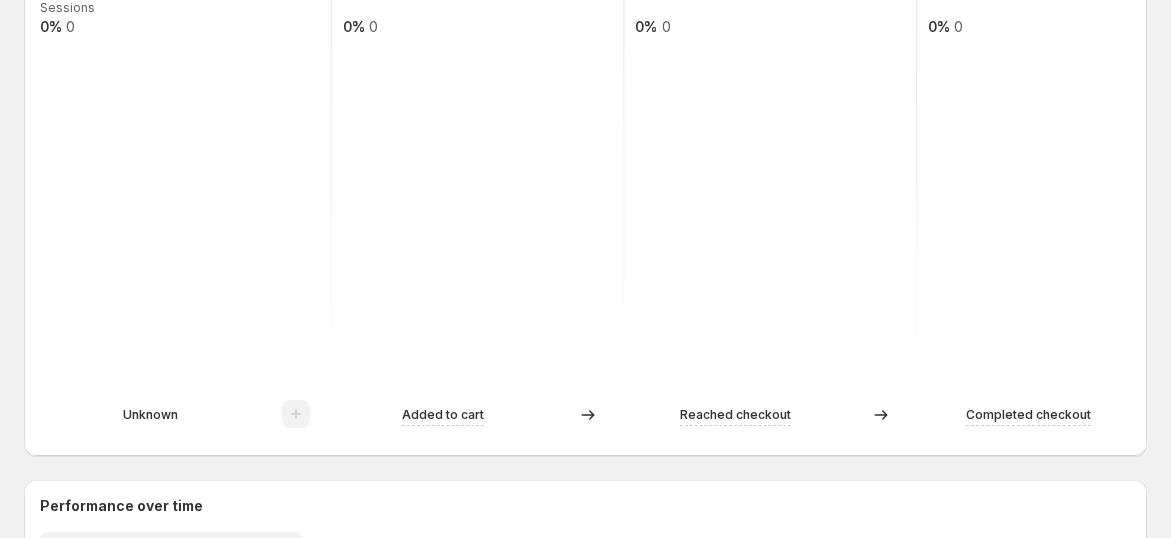 click at bounding box center [296, 415] 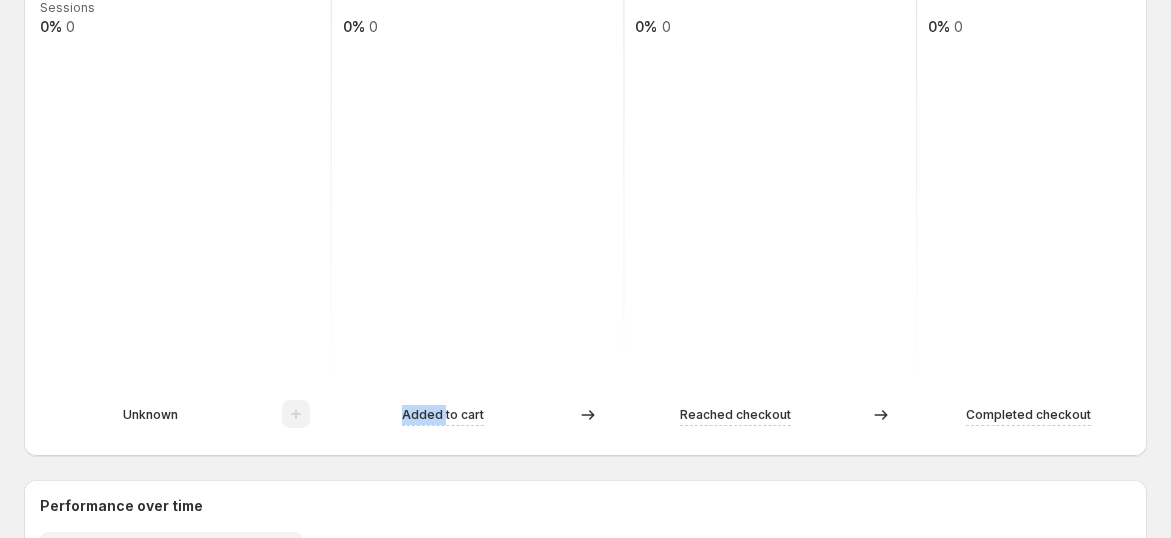 click at bounding box center [296, 415] 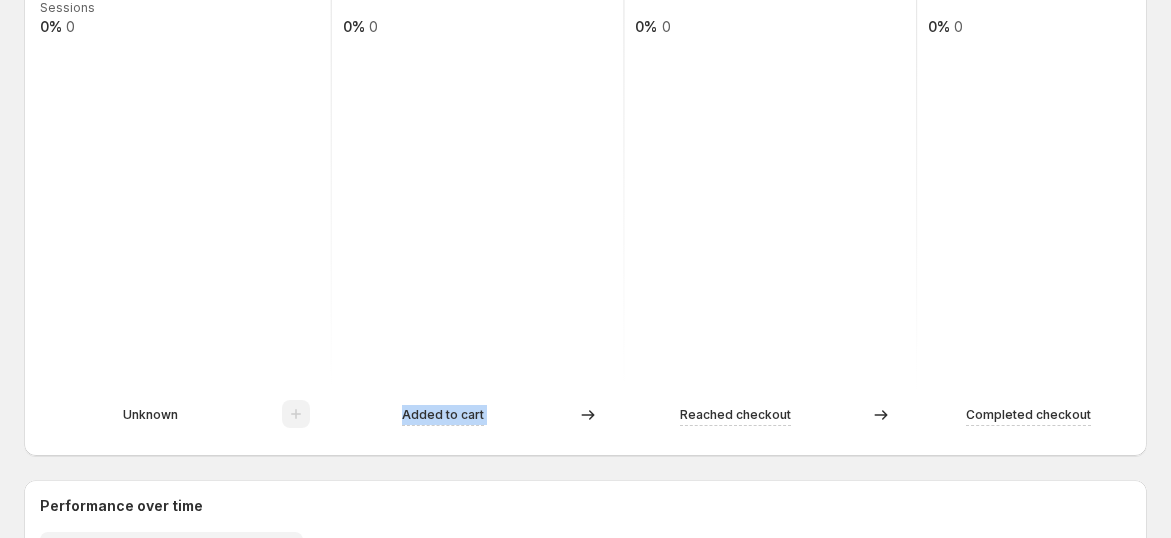 click at bounding box center [296, 415] 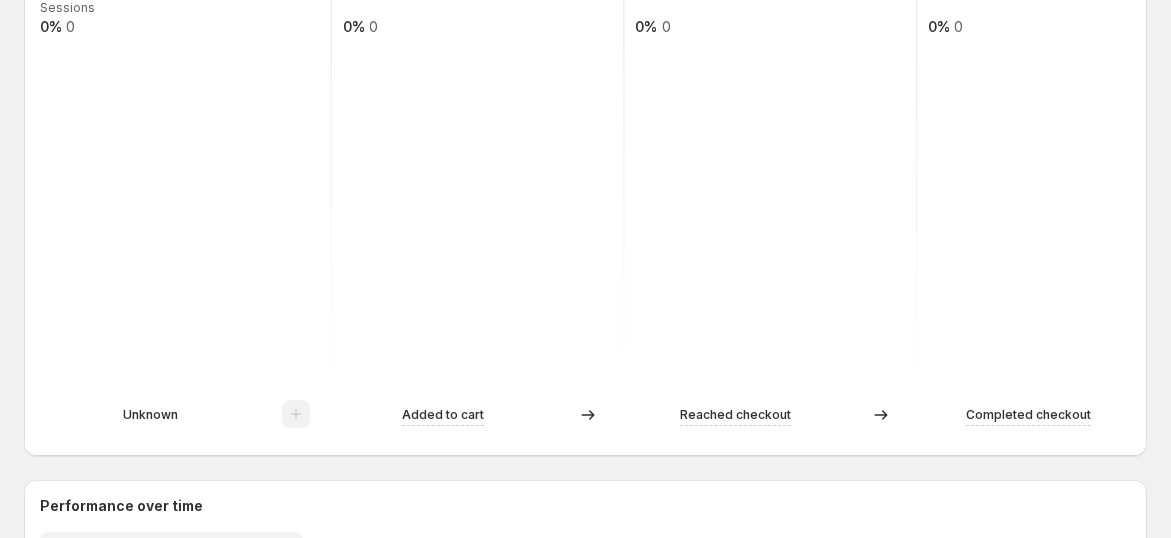 drag, startPoint x: 368, startPoint y: 386, endPoint x: 781, endPoint y: 276, distance: 427.39795 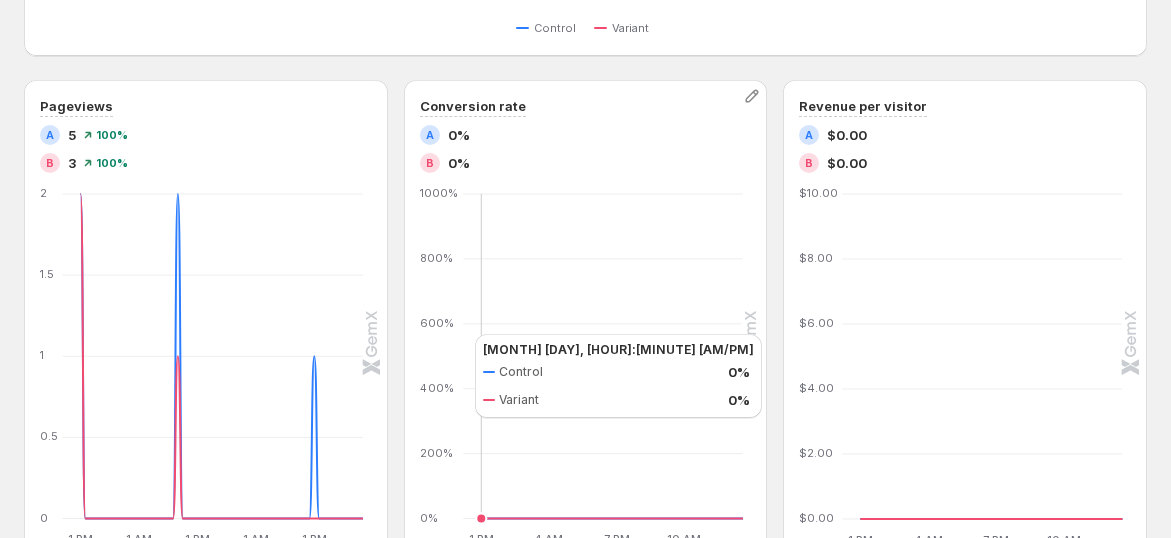 scroll, scrollTop: 2000, scrollLeft: 0, axis: vertical 